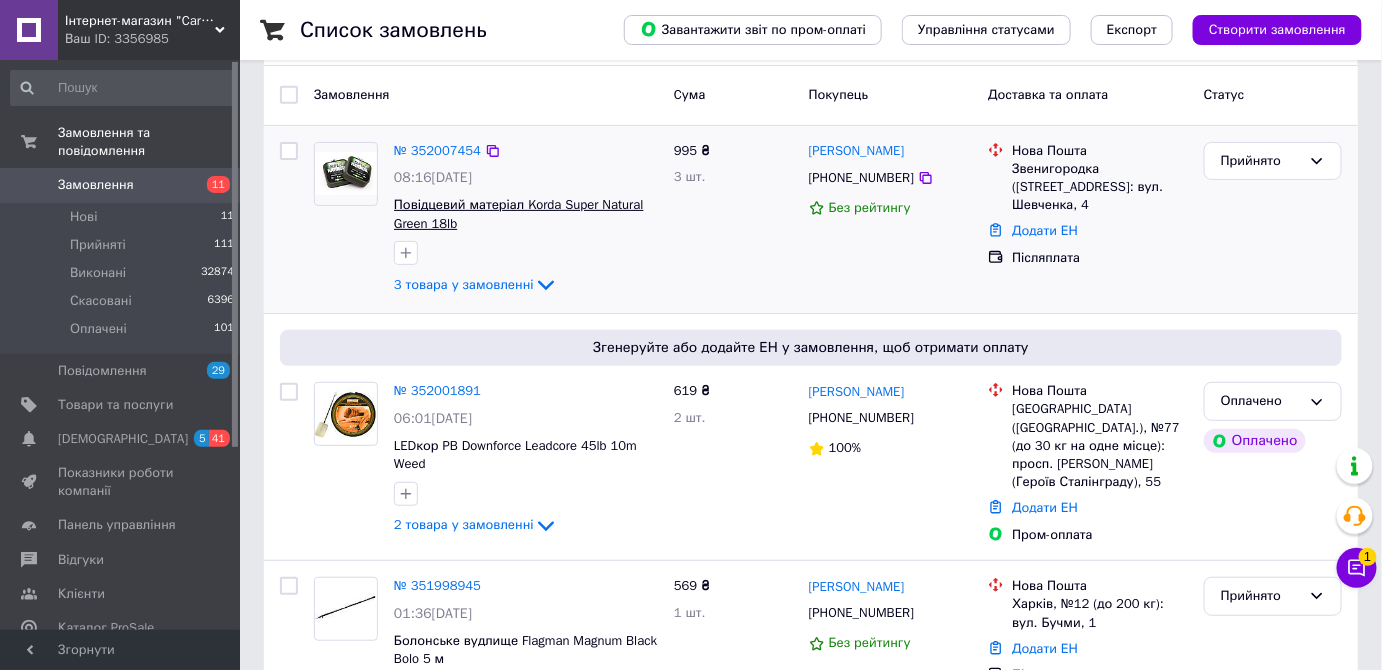 scroll, scrollTop: 181, scrollLeft: 0, axis: vertical 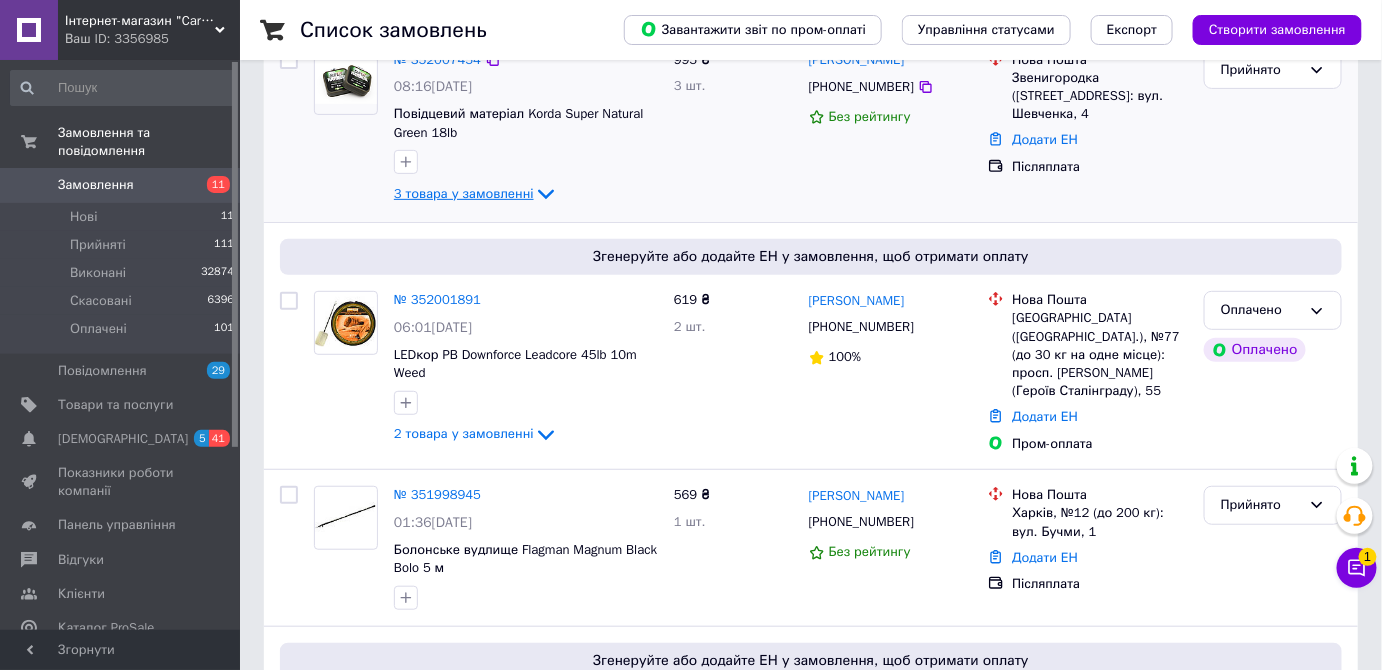 click on "3 товара у замовленні" at bounding box center [464, 193] 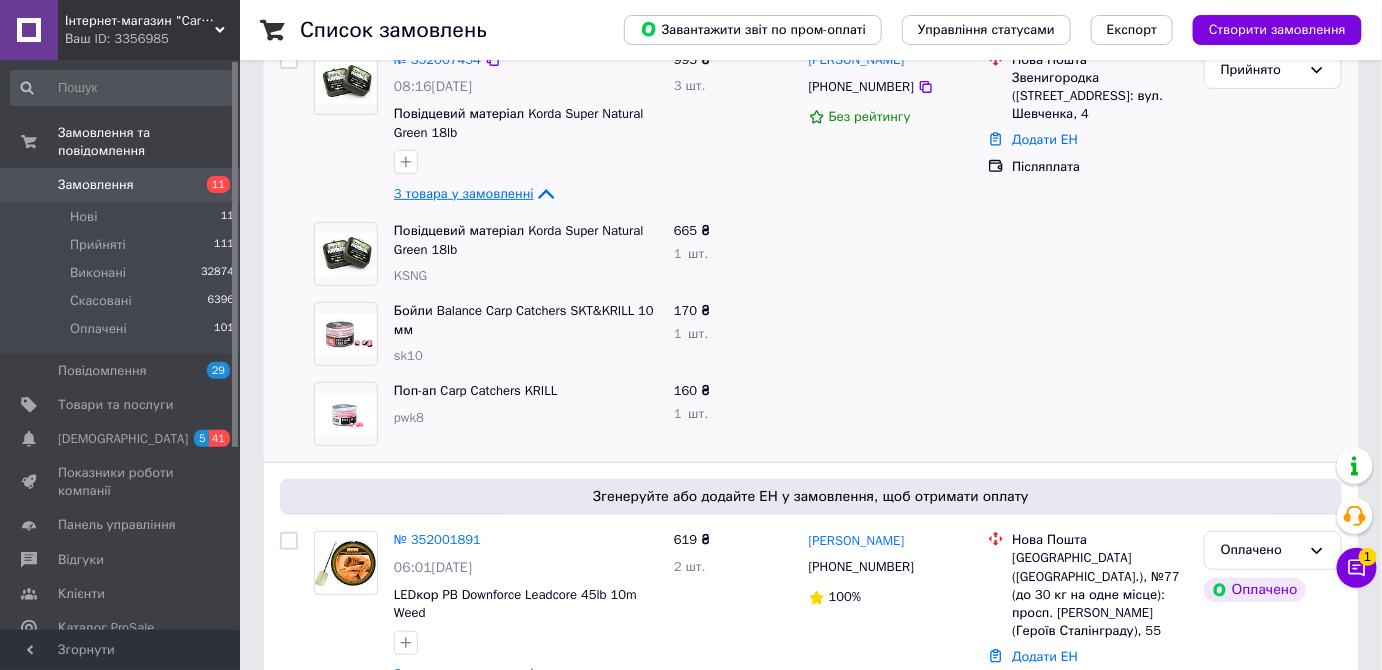 click on "3 товара у замовленні" at bounding box center (464, 193) 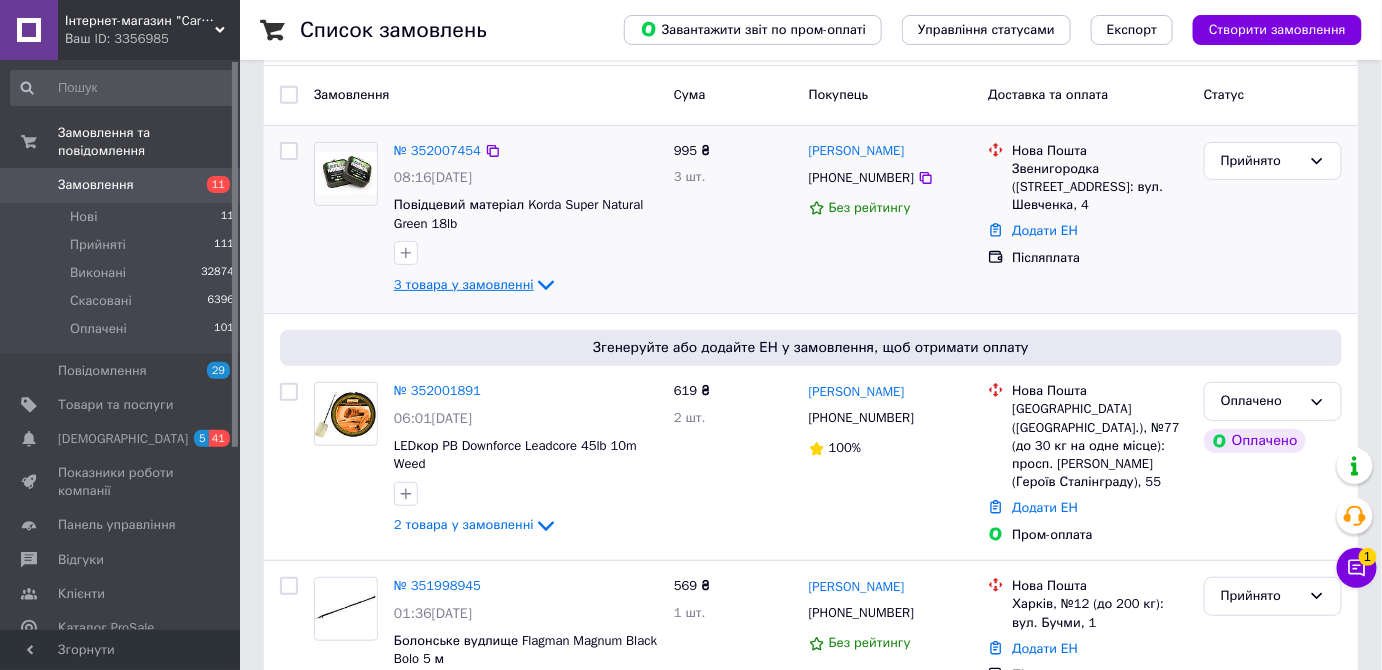 scroll, scrollTop: 272, scrollLeft: 0, axis: vertical 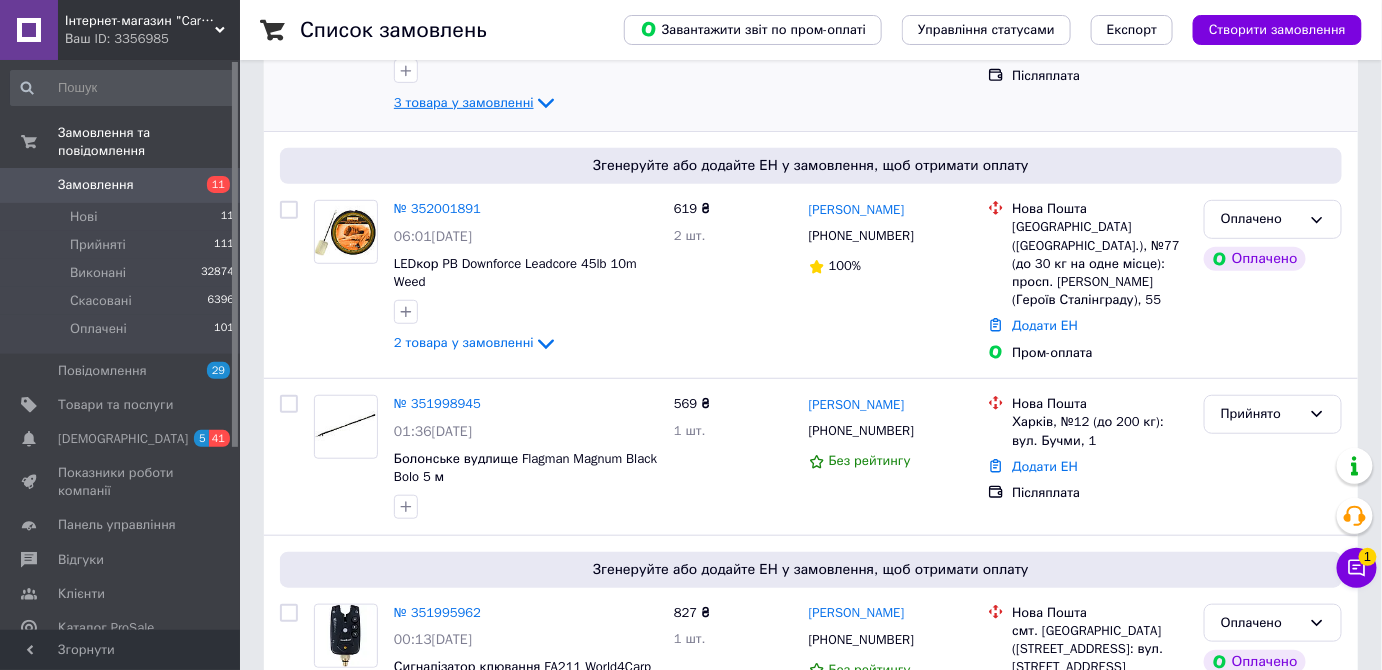 click on "3 товара у замовленні" at bounding box center (464, 102) 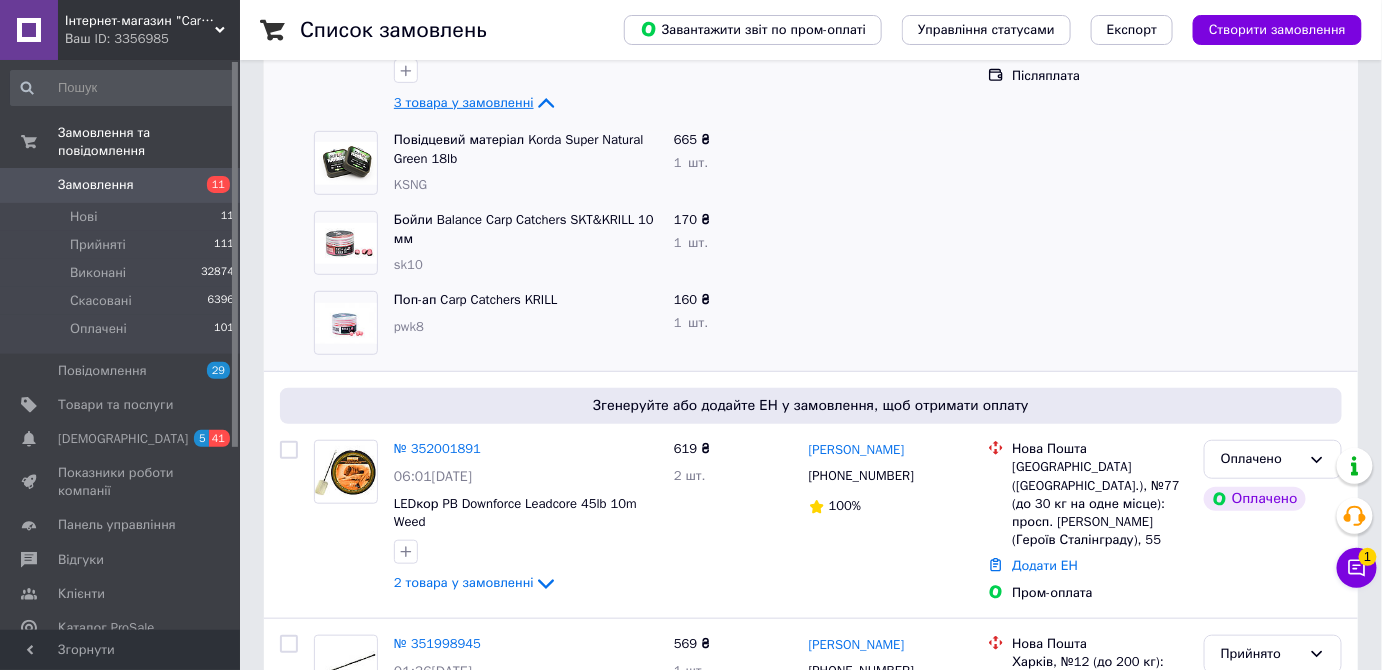 click on "3 товара у замовленні" at bounding box center (464, 102) 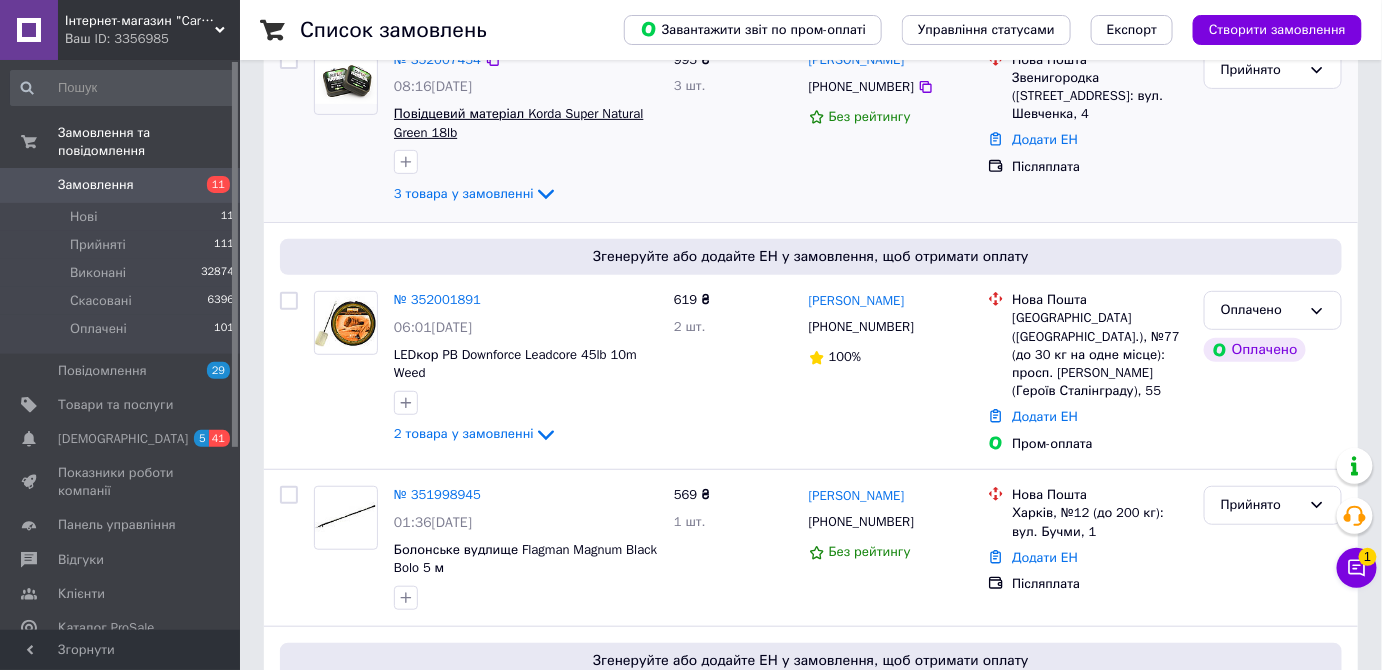 scroll, scrollTop: 272, scrollLeft: 0, axis: vertical 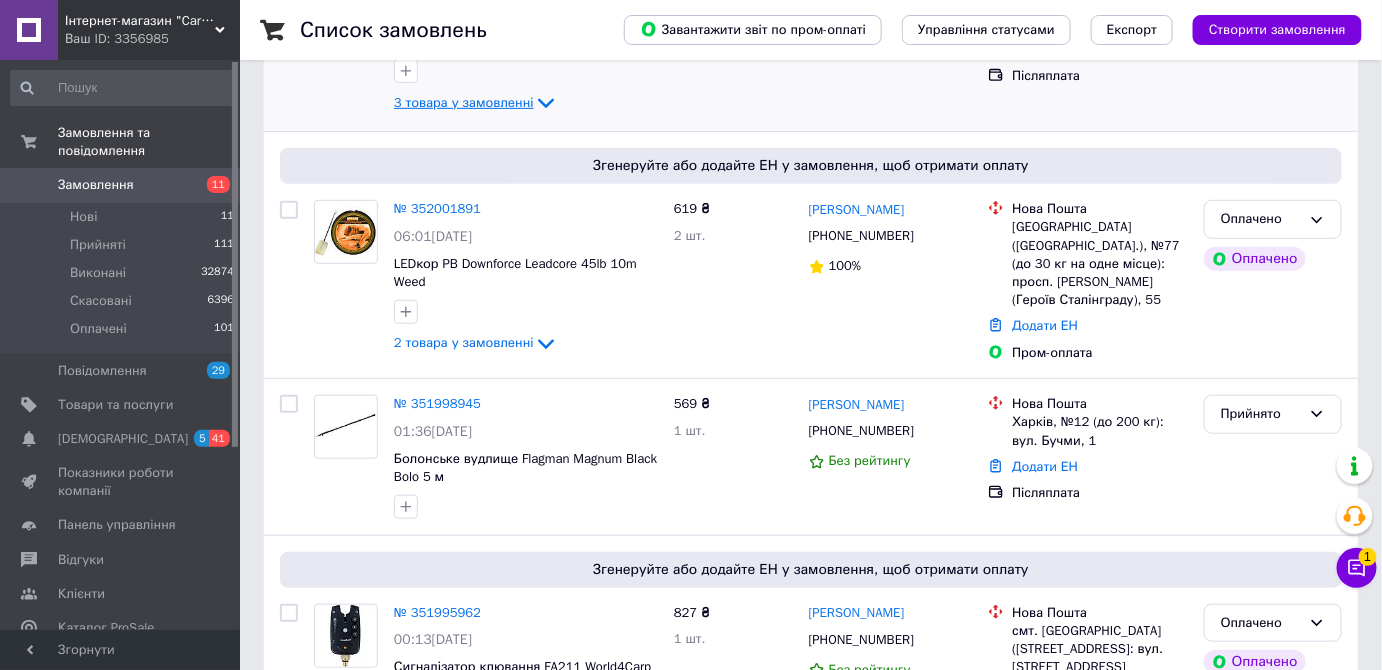 click on "3 товара у замовленні" at bounding box center (464, 102) 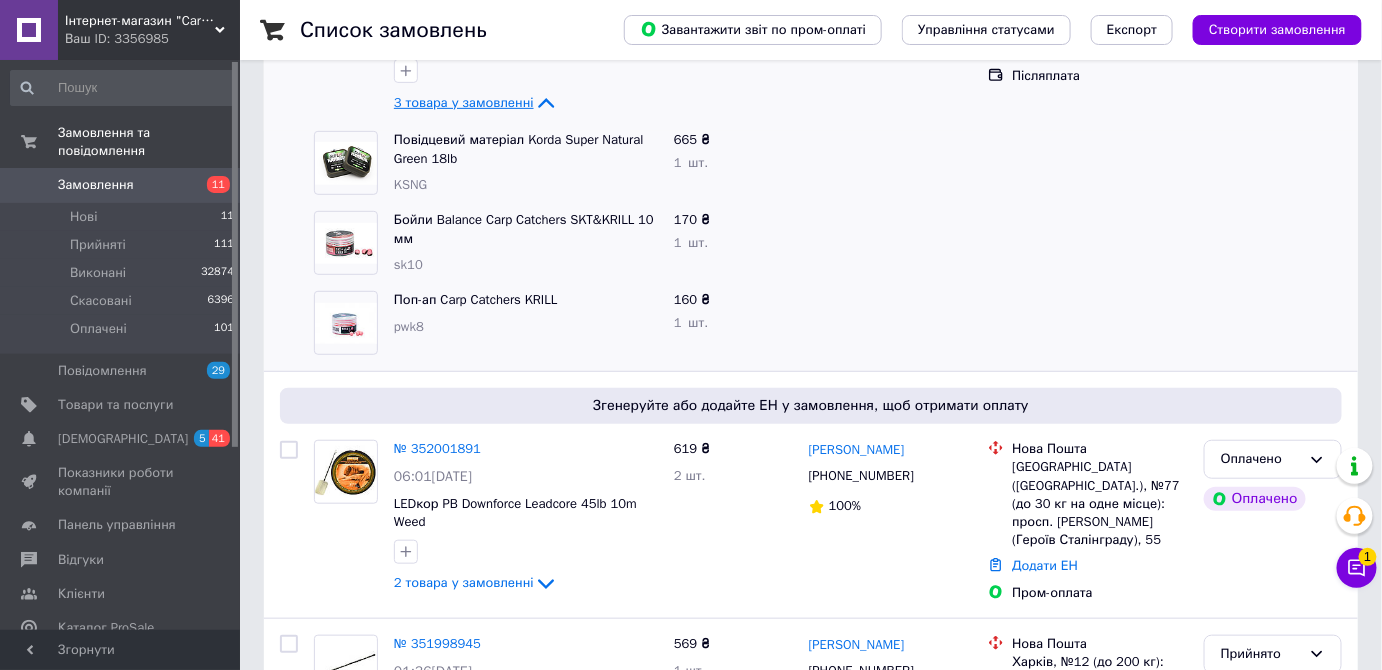 click on "3 товара у замовленні" at bounding box center [464, 102] 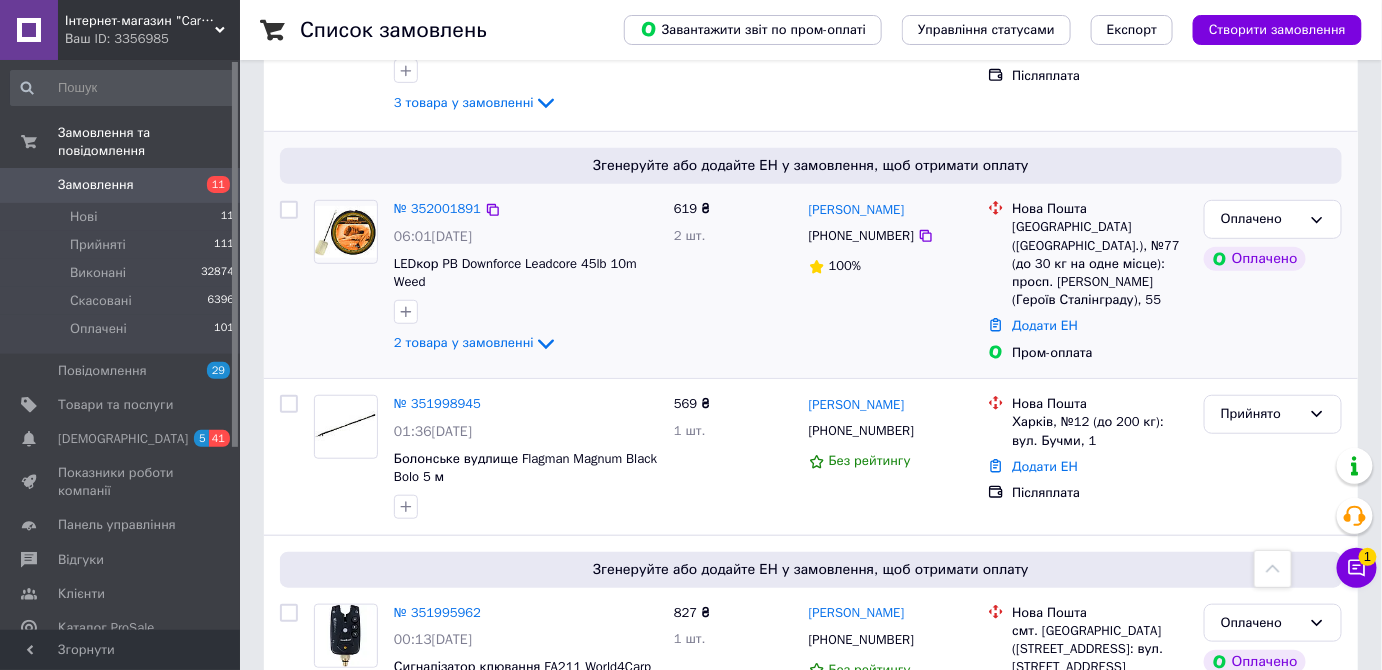 scroll, scrollTop: 363, scrollLeft: 0, axis: vertical 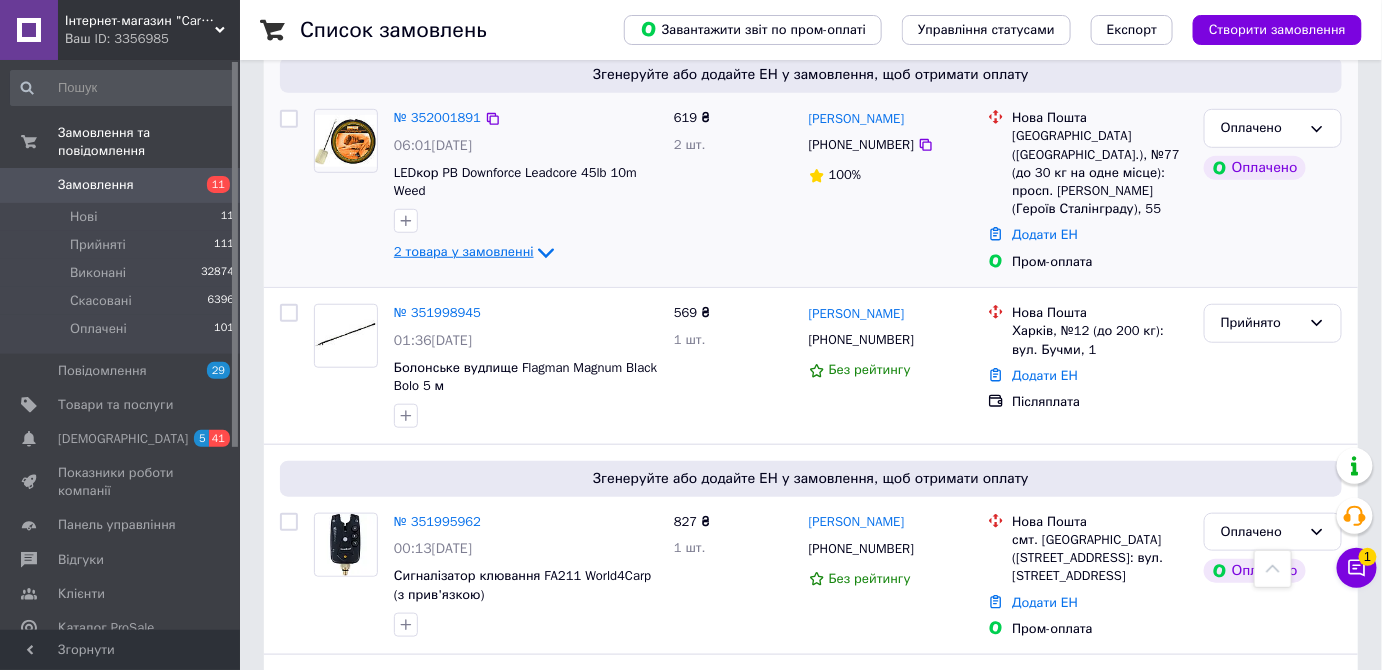 click on "2 товара у замовленні" at bounding box center [464, 252] 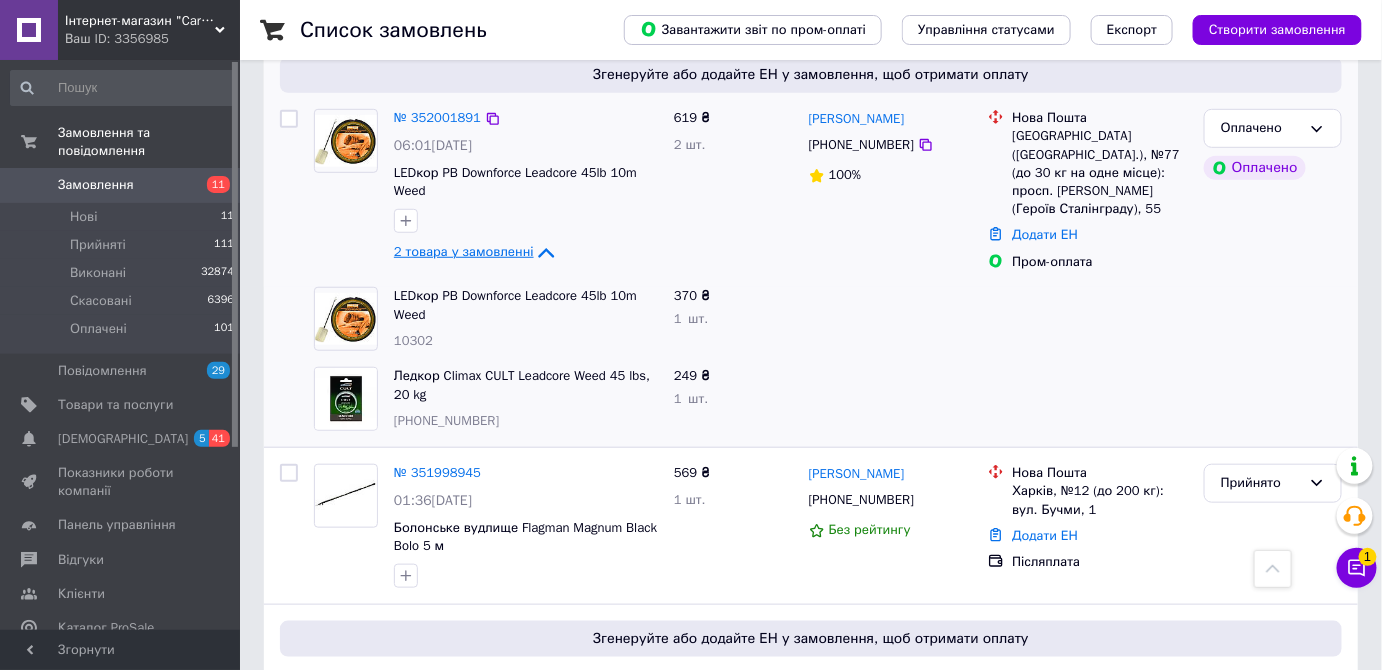 click on "2 товара у замовленні" at bounding box center [464, 252] 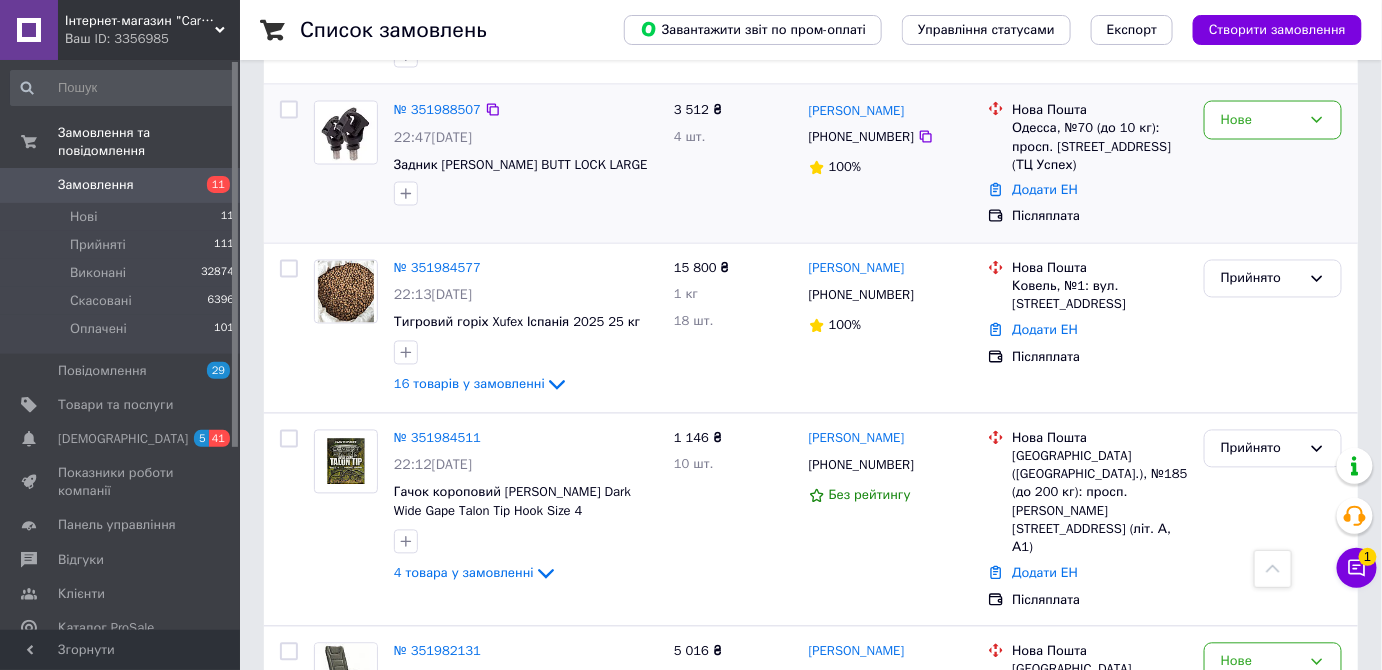 scroll, scrollTop: 1000, scrollLeft: 0, axis: vertical 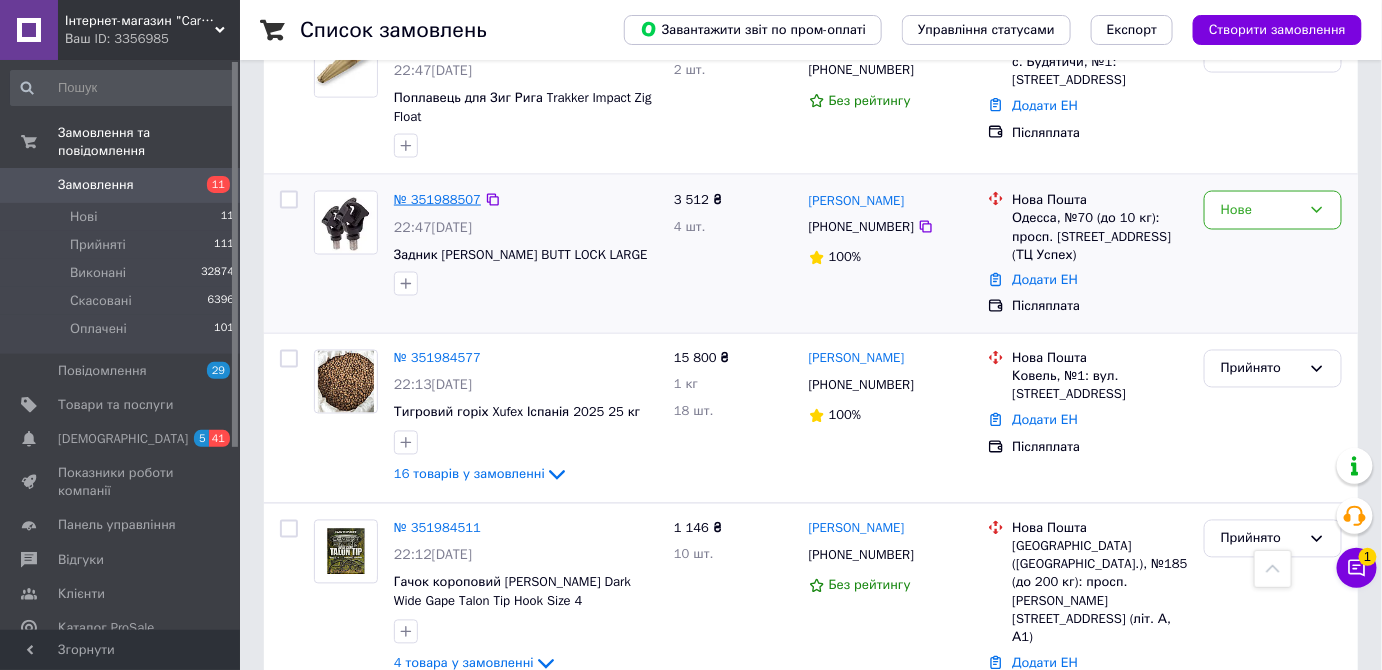 click on "№ 351988507" at bounding box center [437, 199] 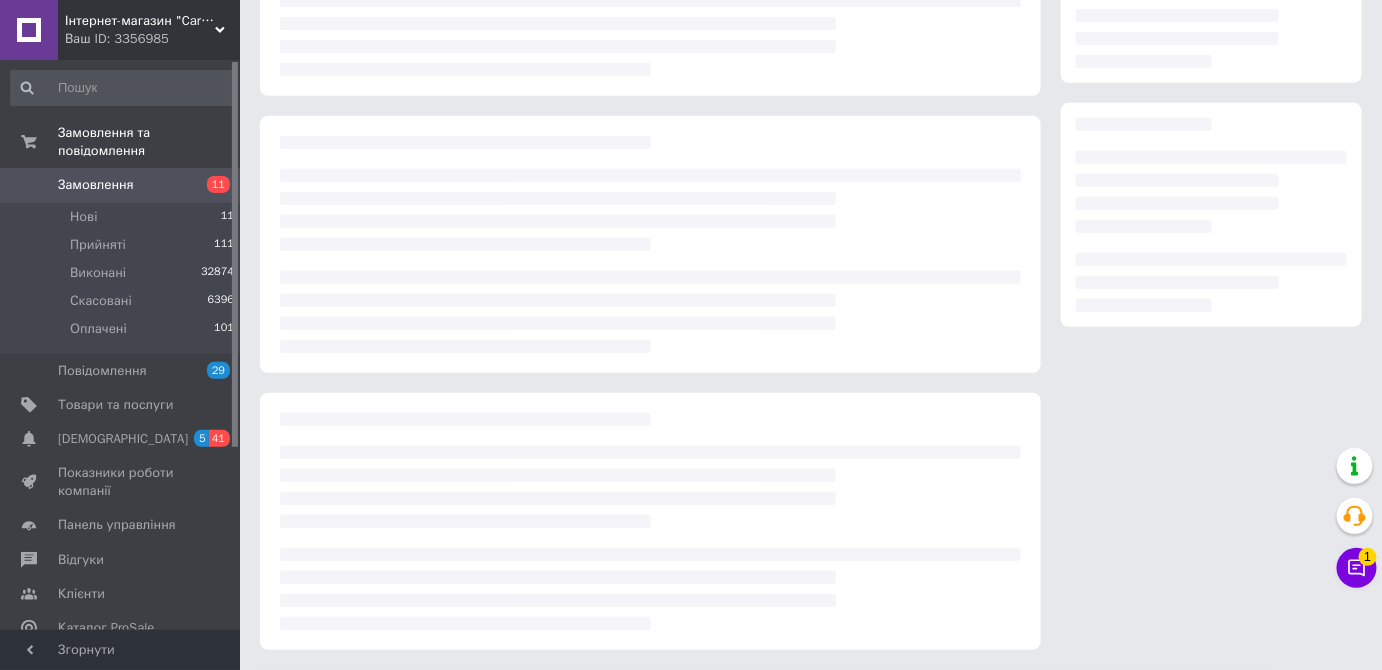scroll, scrollTop: 0, scrollLeft: 0, axis: both 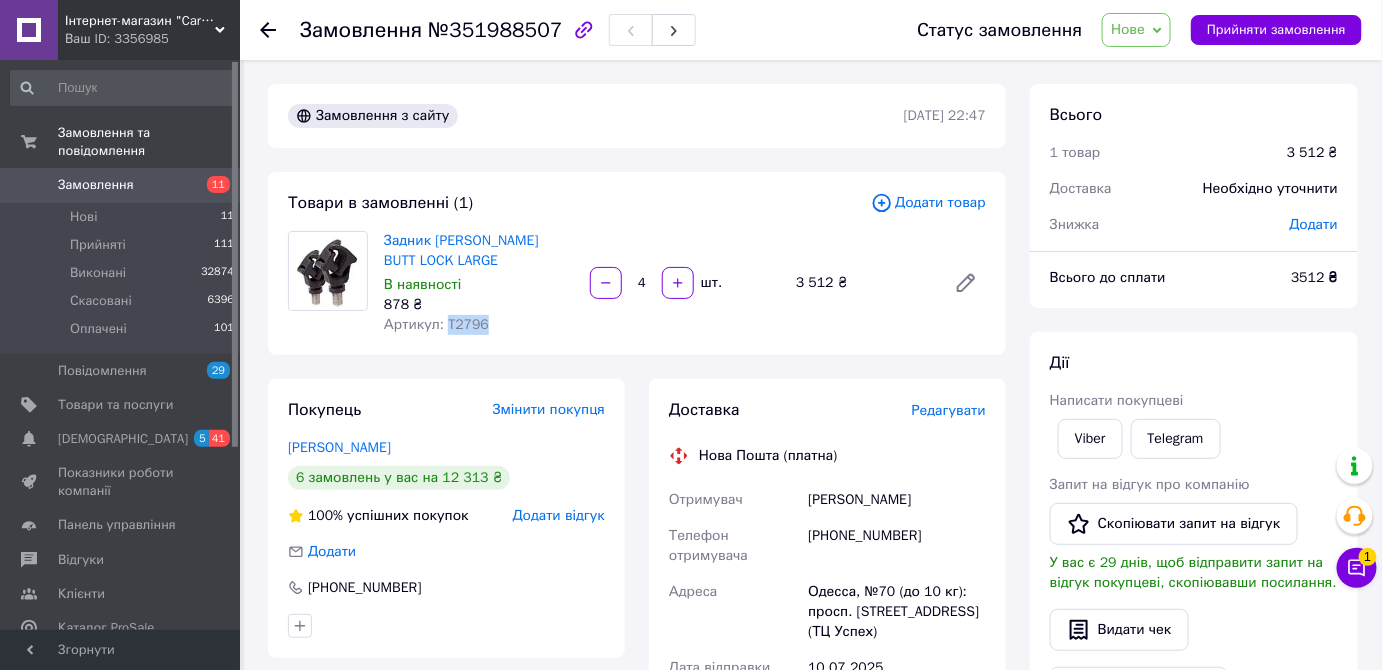drag, startPoint x: 451, startPoint y: 324, endPoint x: 526, endPoint y: 328, distance: 75.10659 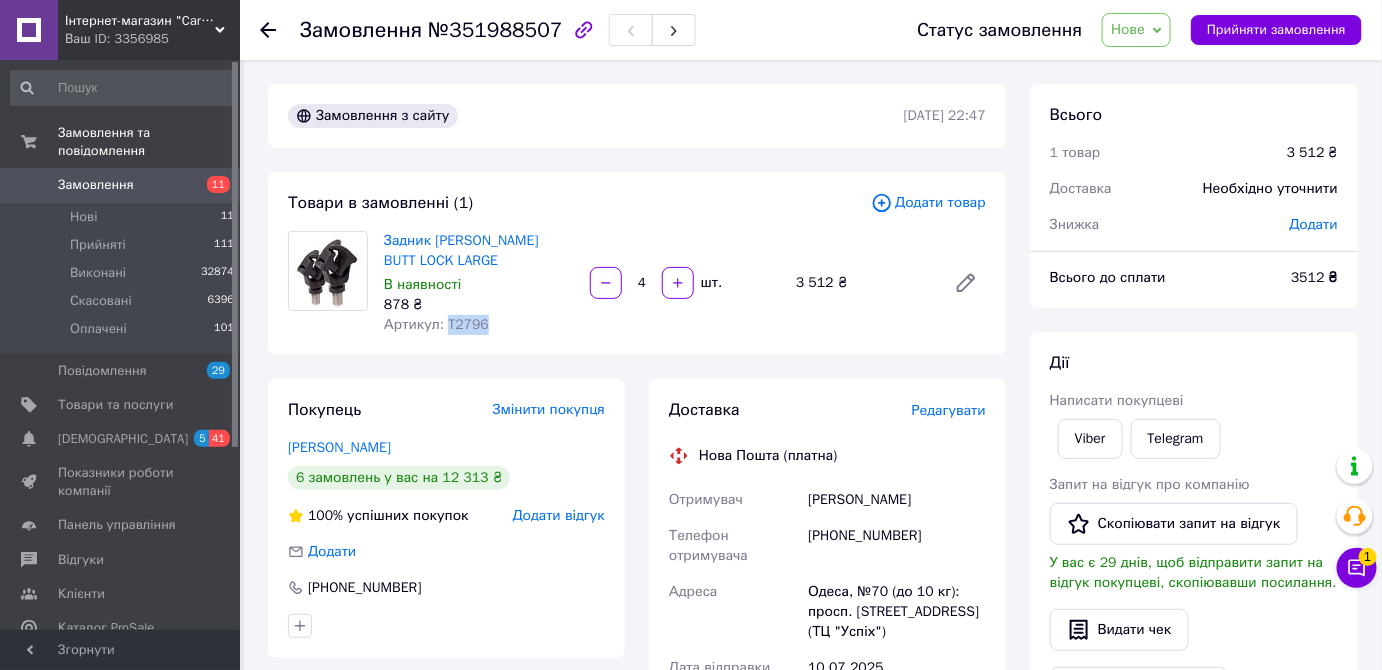 copy on "T2796" 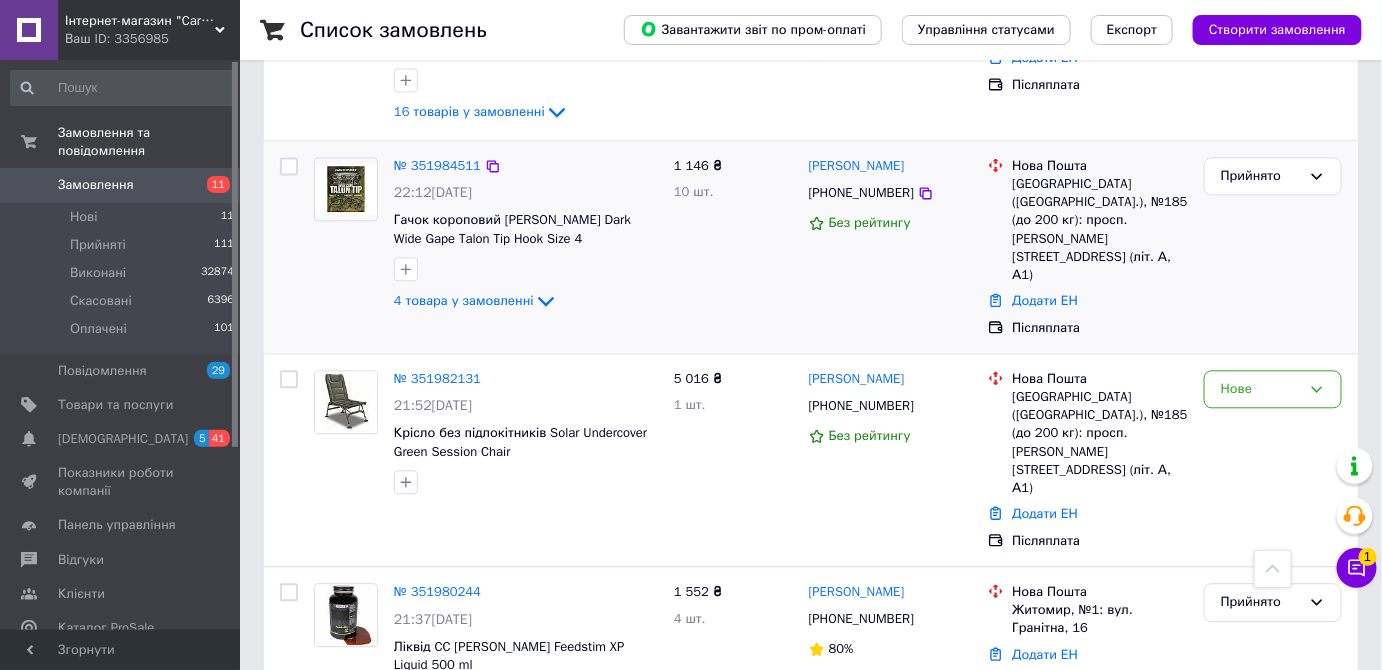 scroll, scrollTop: 1454, scrollLeft: 0, axis: vertical 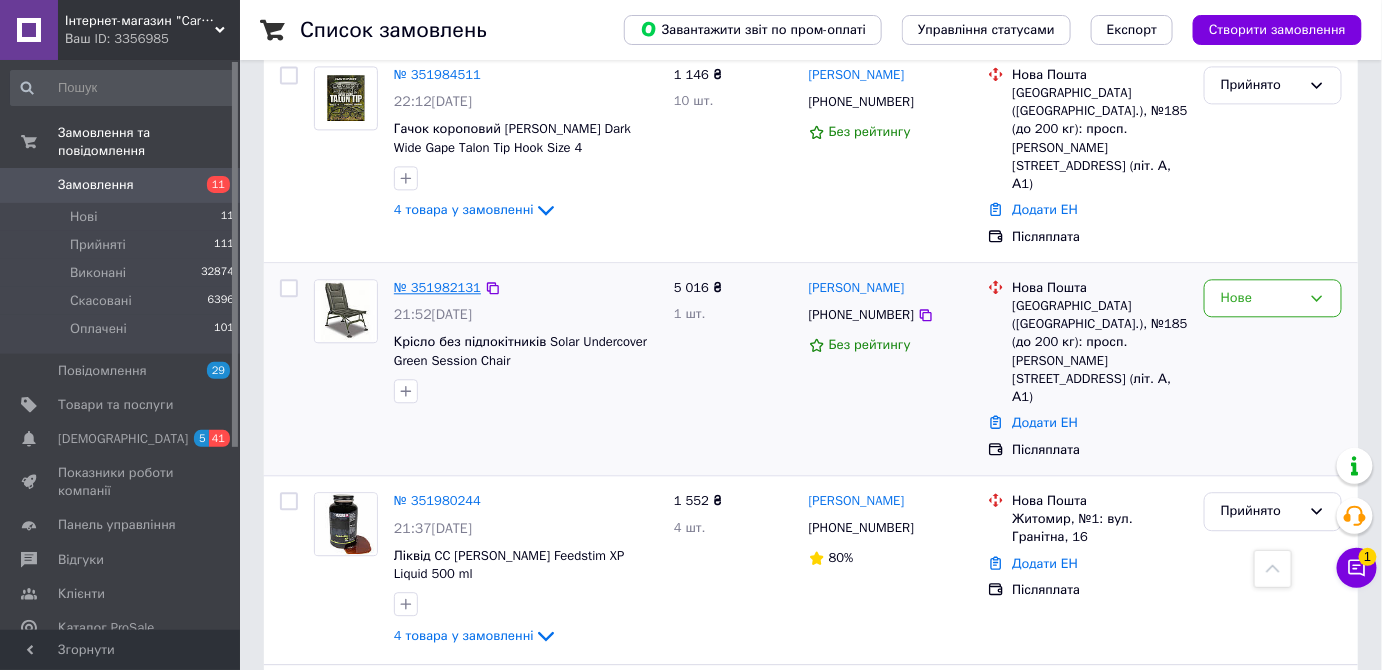 click on "№ 351982131" at bounding box center (437, 287) 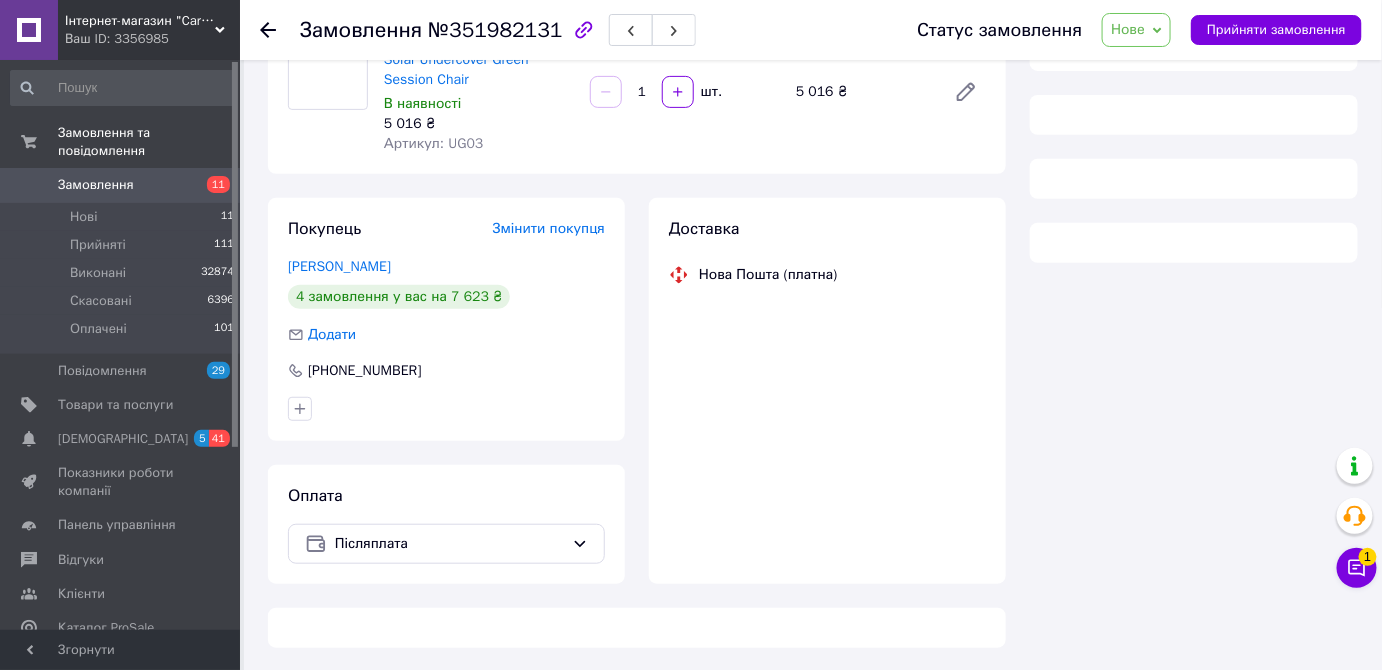 scroll, scrollTop: 0, scrollLeft: 0, axis: both 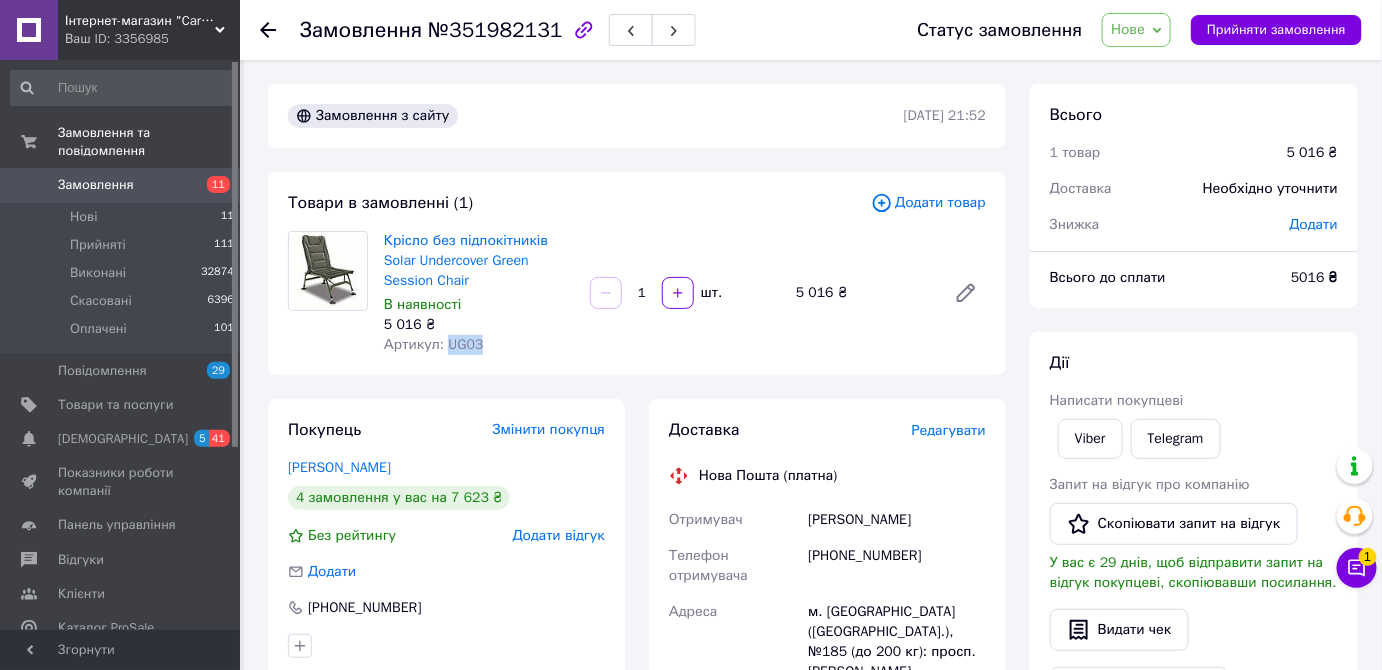 drag, startPoint x: 446, startPoint y: 347, endPoint x: 494, endPoint y: 349, distance: 48.04165 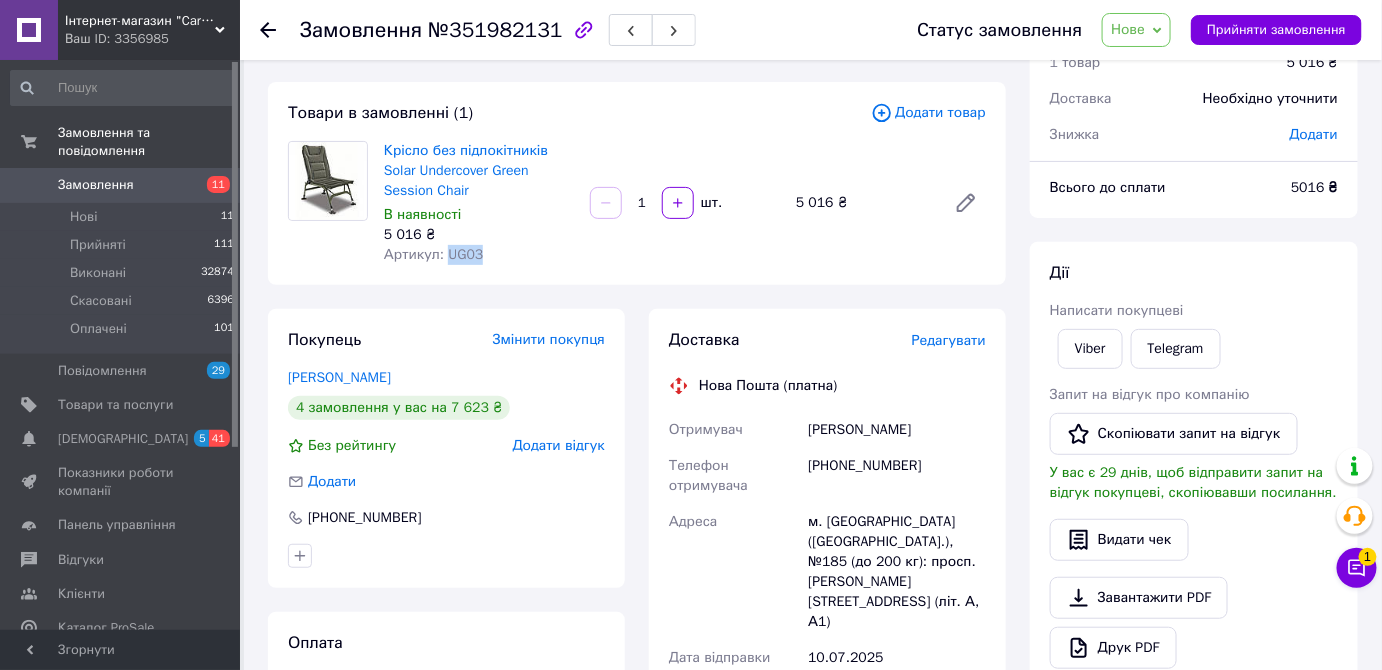 scroll, scrollTop: 0, scrollLeft: 0, axis: both 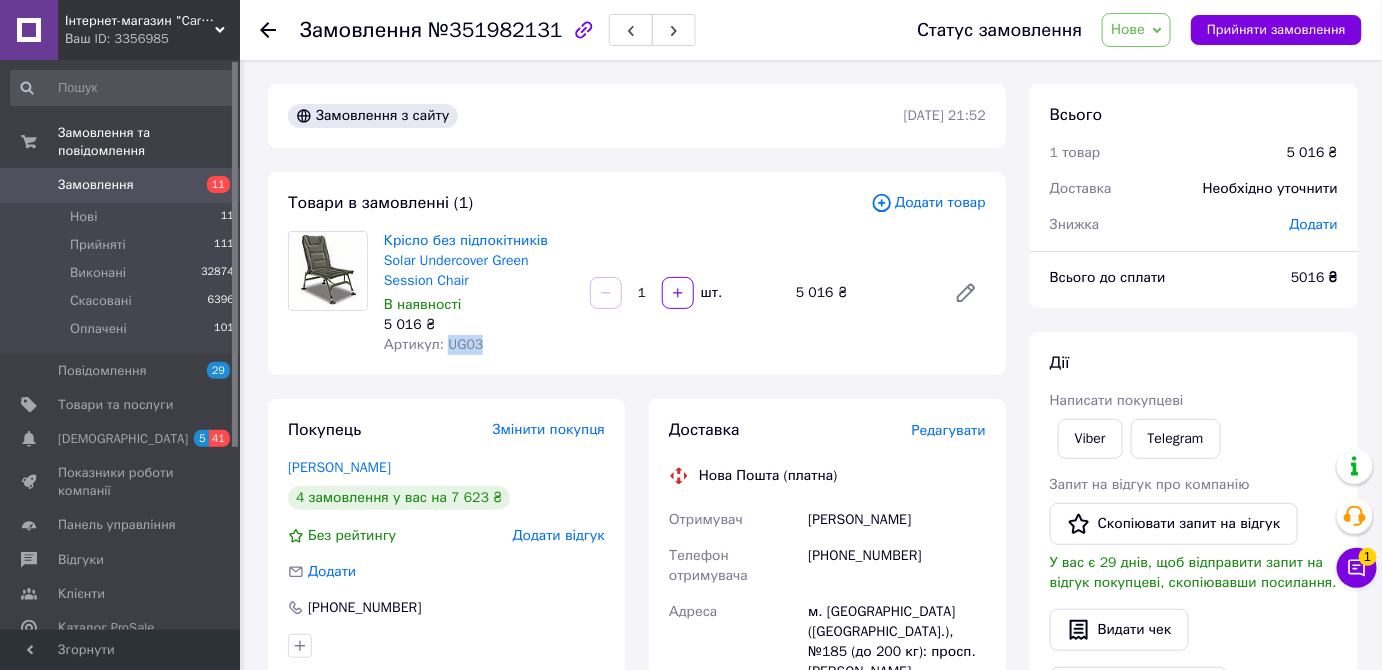 click on "Замовлення" at bounding box center [121, 185] 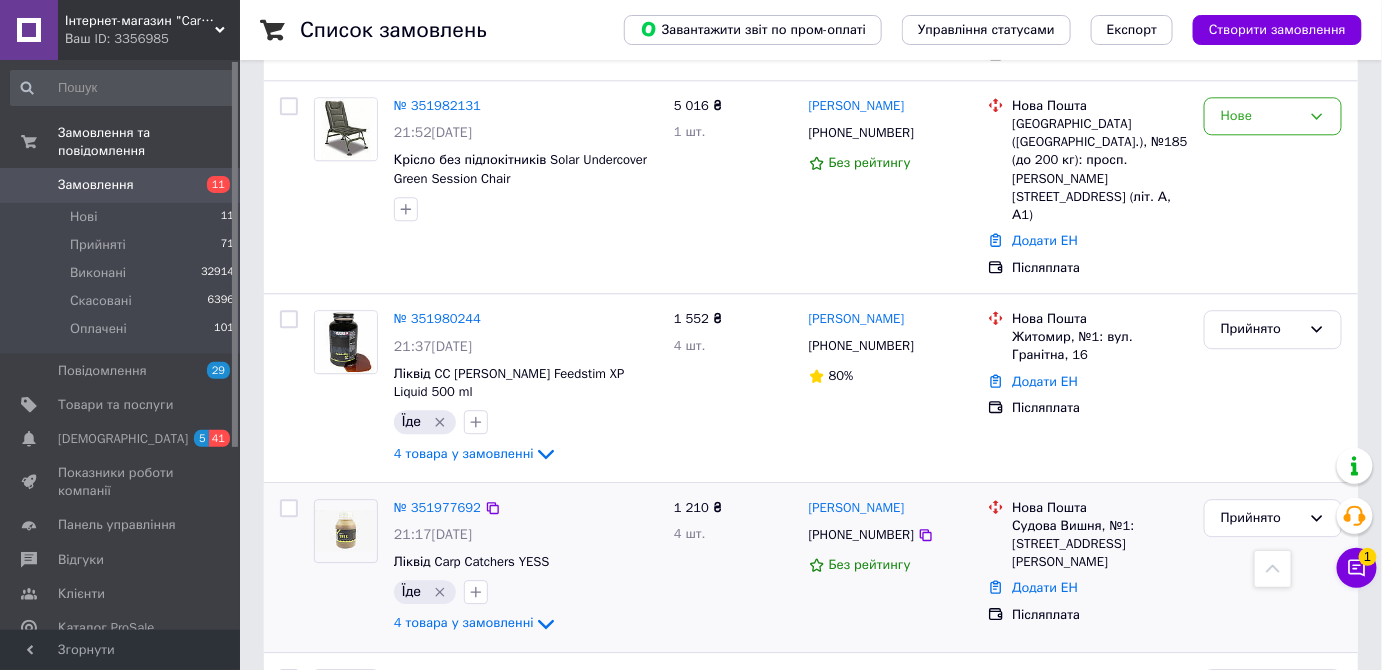 scroll, scrollTop: 1727, scrollLeft: 0, axis: vertical 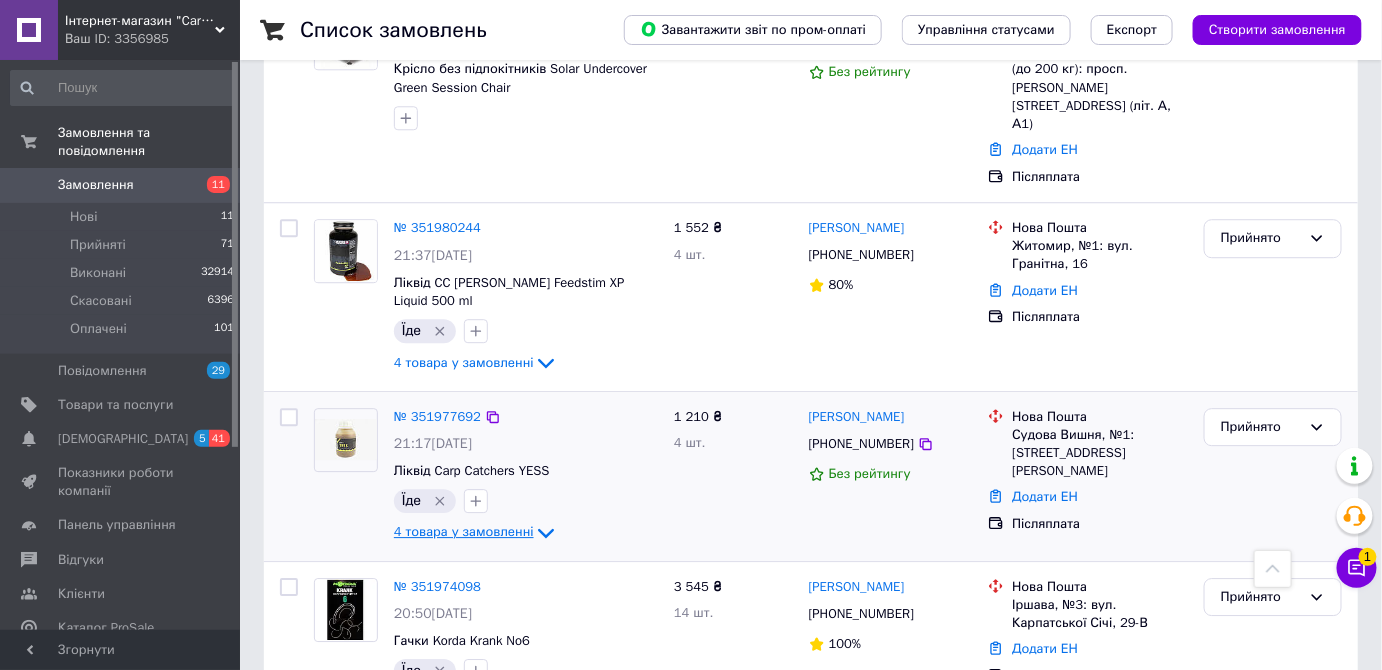 click on "4 товара у замовленні" at bounding box center [464, 532] 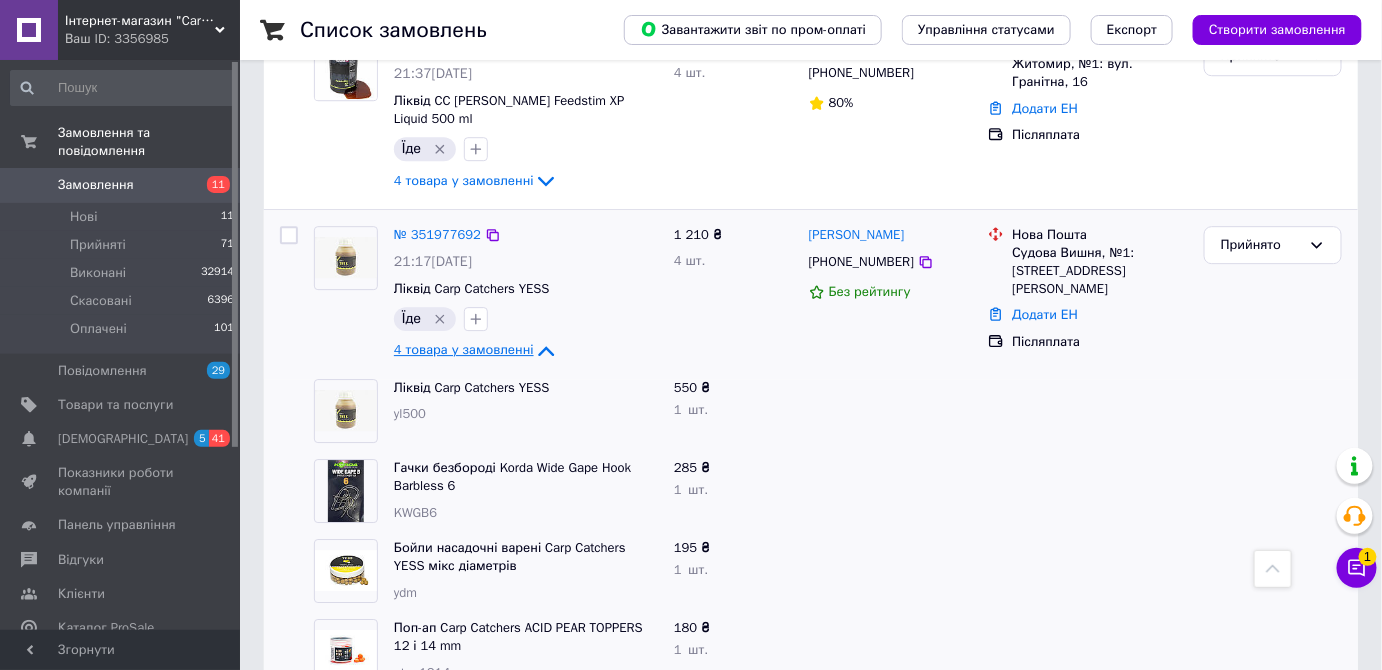 scroll, scrollTop: 1727, scrollLeft: 0, axis: vertical 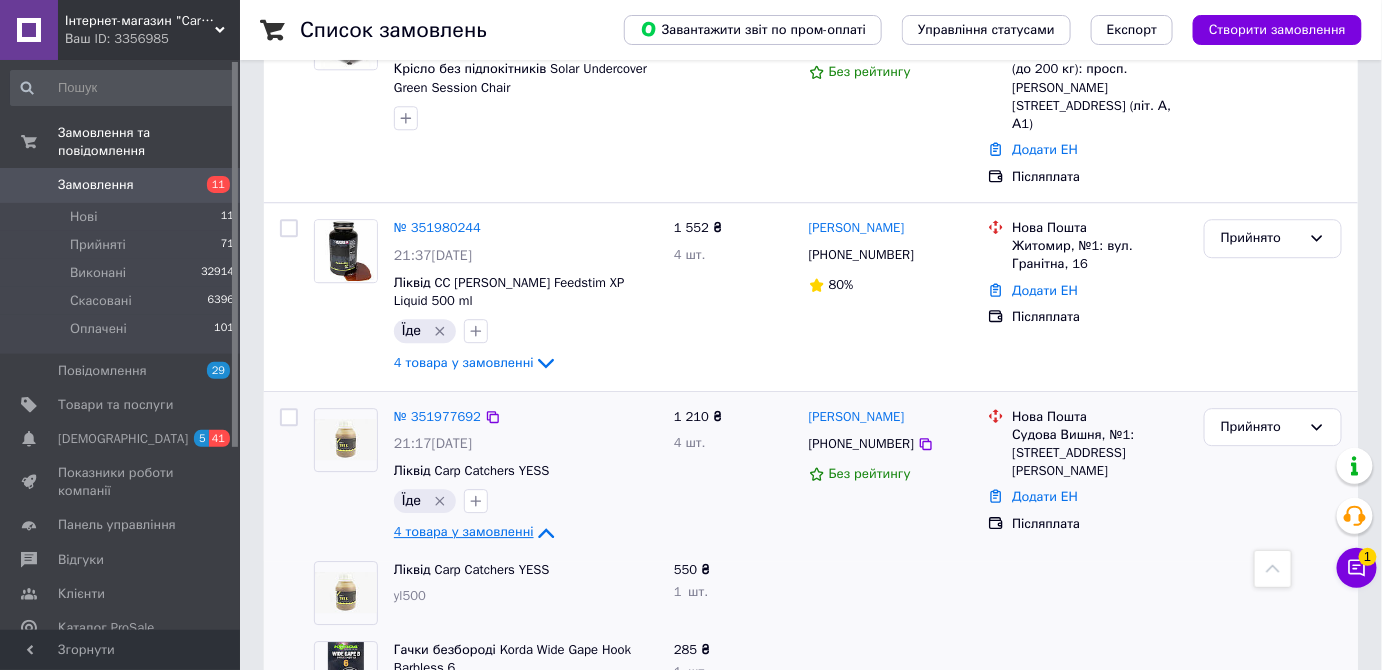click on "4 товара у замовленні" at bounding box center [464, 532] 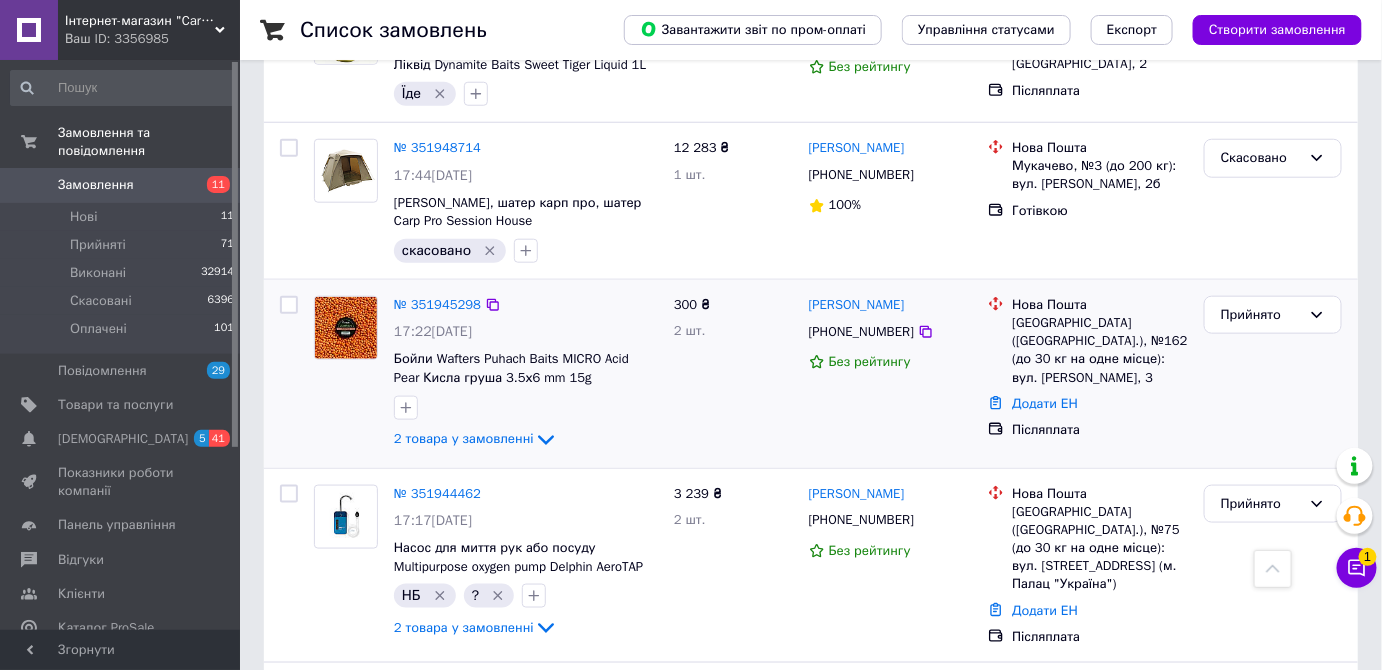 scroll, scrollTop: 3181, scrollLeft: 0, axis: vertical 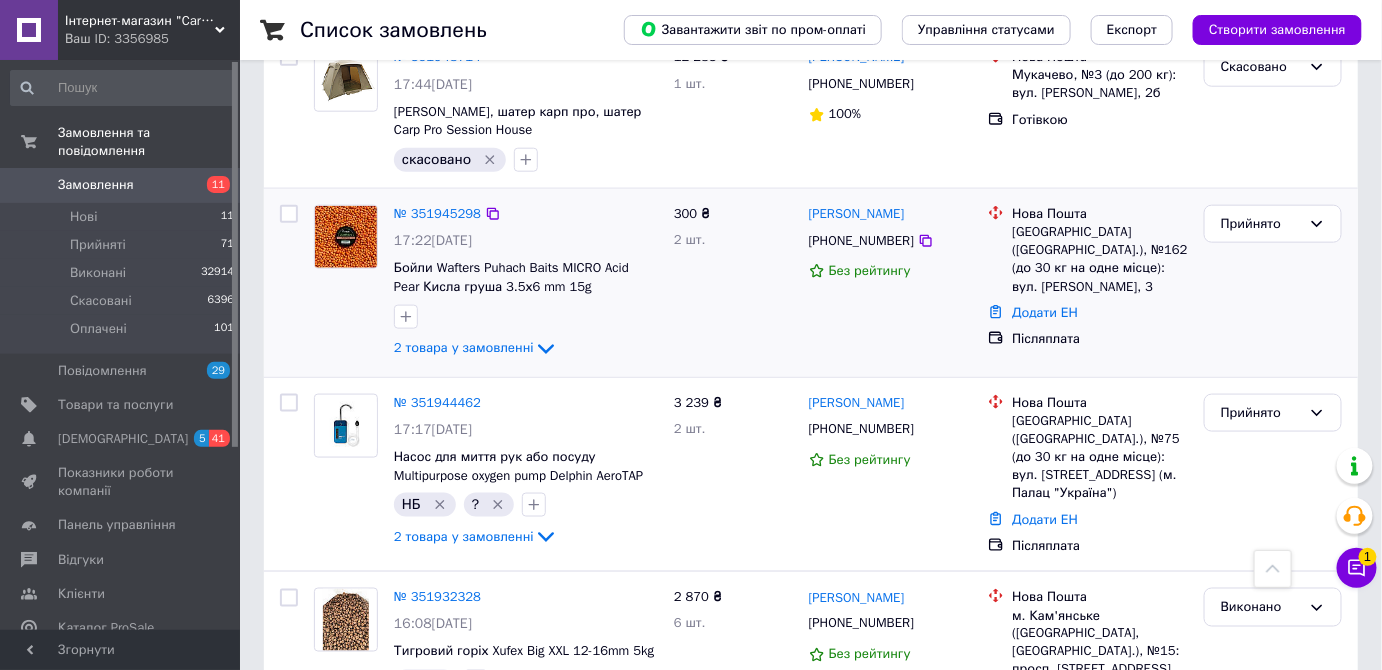 click on "2 товара у замовленні" at bounding box center [464, 536] 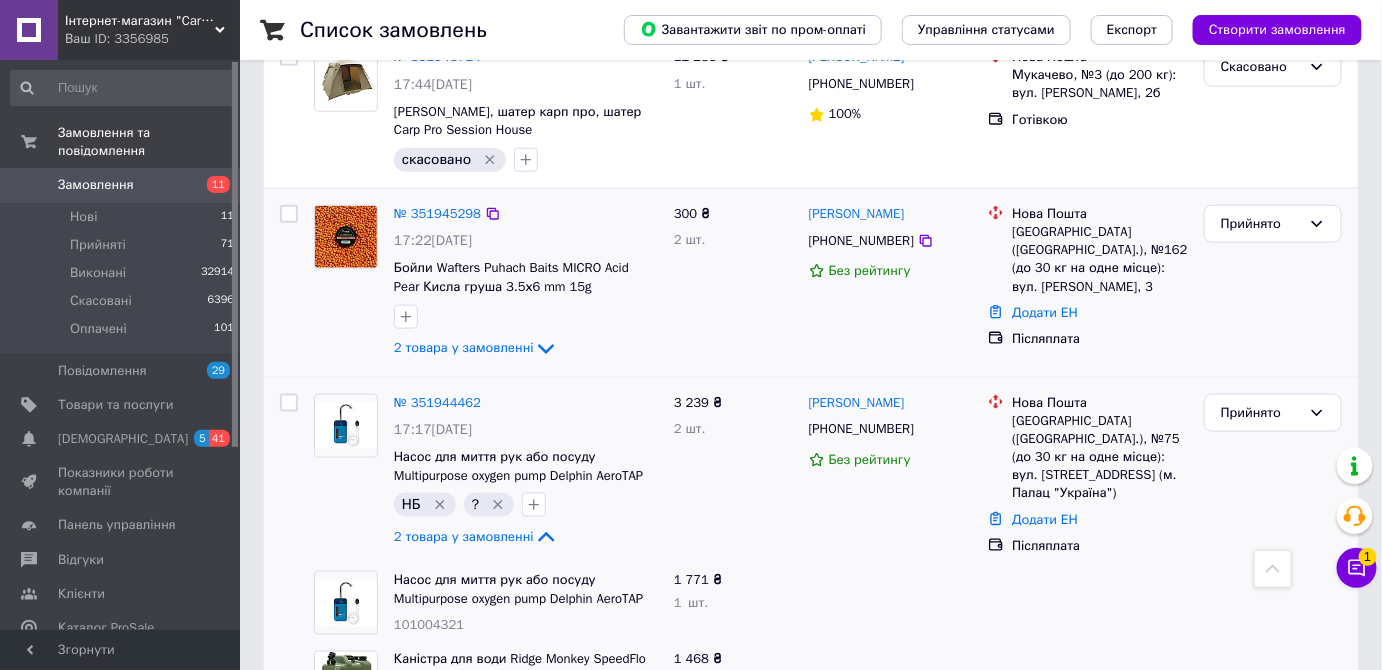 click on "2 товара у замовленні" at bounding box center [464, 536] 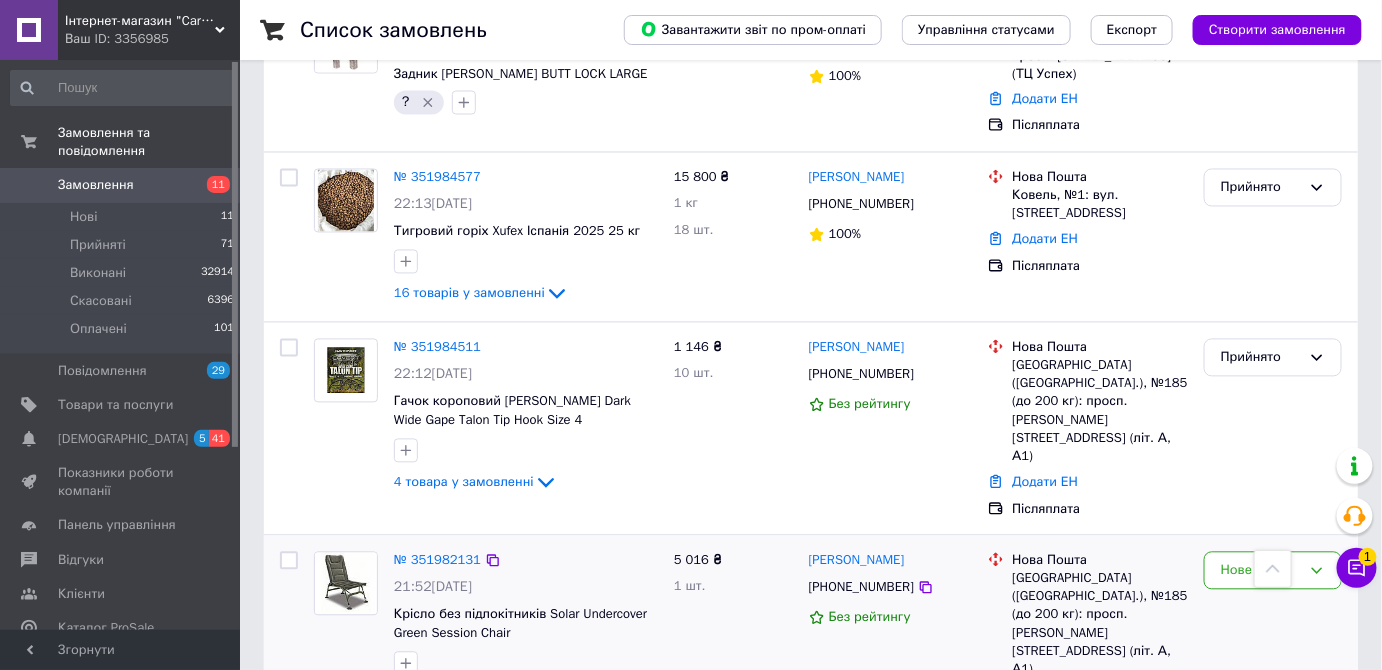scroll, scrollTop: 1363, scrollLeft: 0, axis: vertical 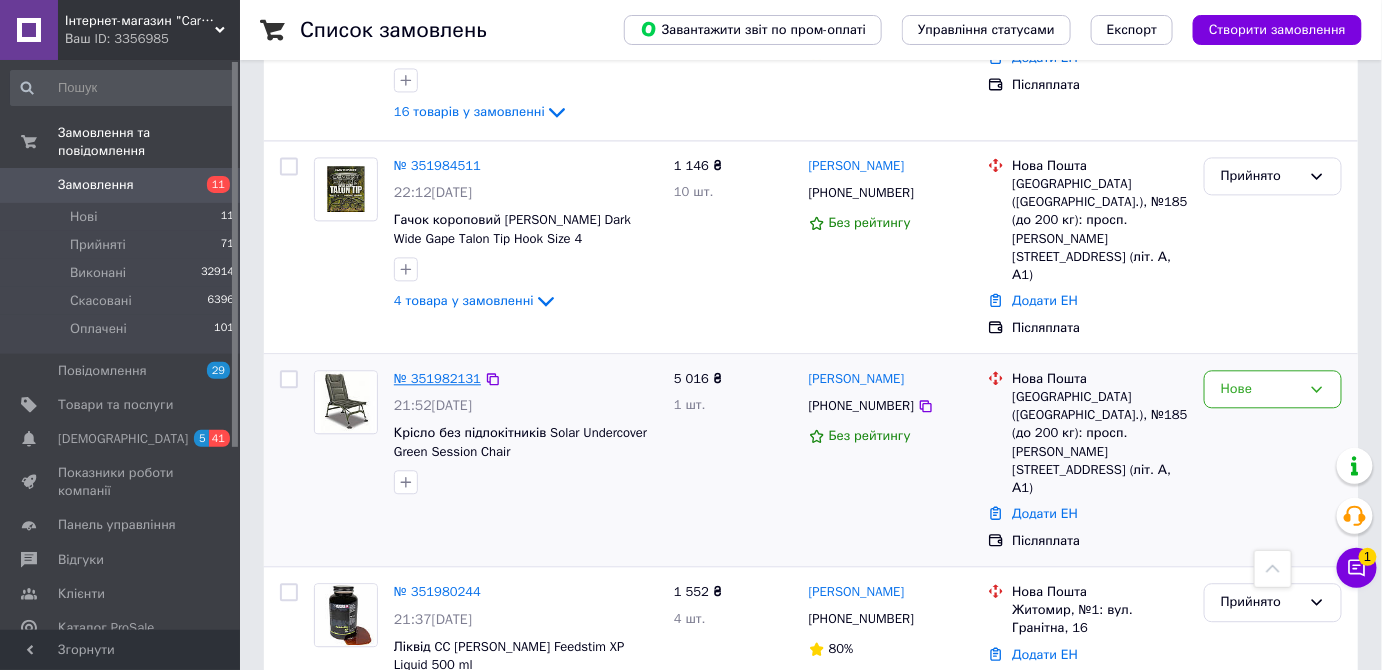 click on "№ 351982131" at bounding box center [437, 378] 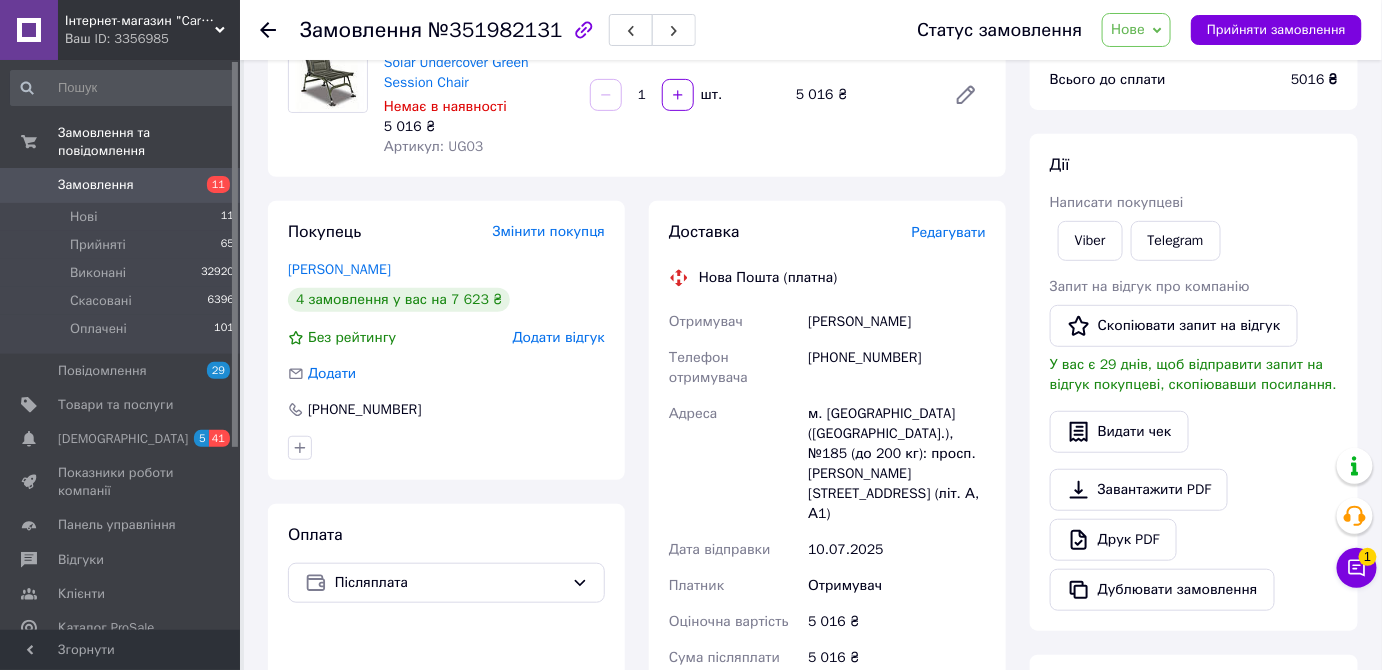 scroll, scrollTop: 0, scrollLeft: 0, axis: both 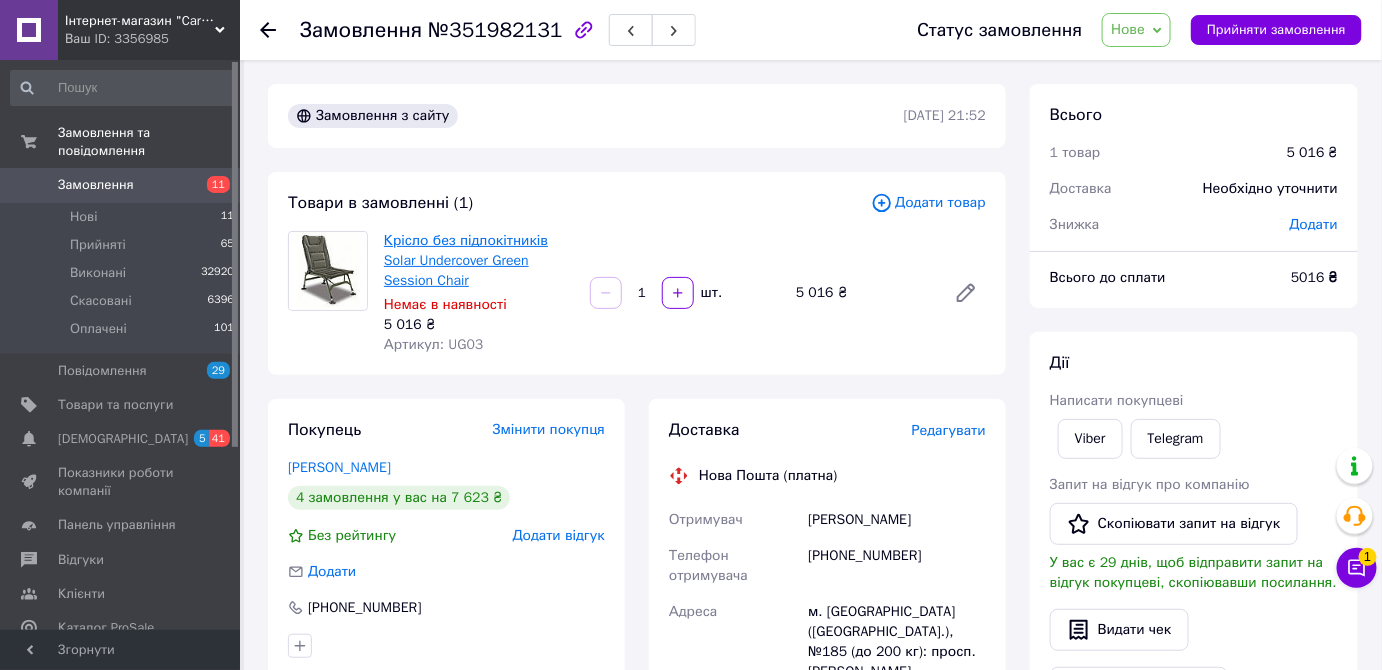 click on "Крісло без підлокітників Solar Undercover Green Session Chair" at bounding box center (466, 260) 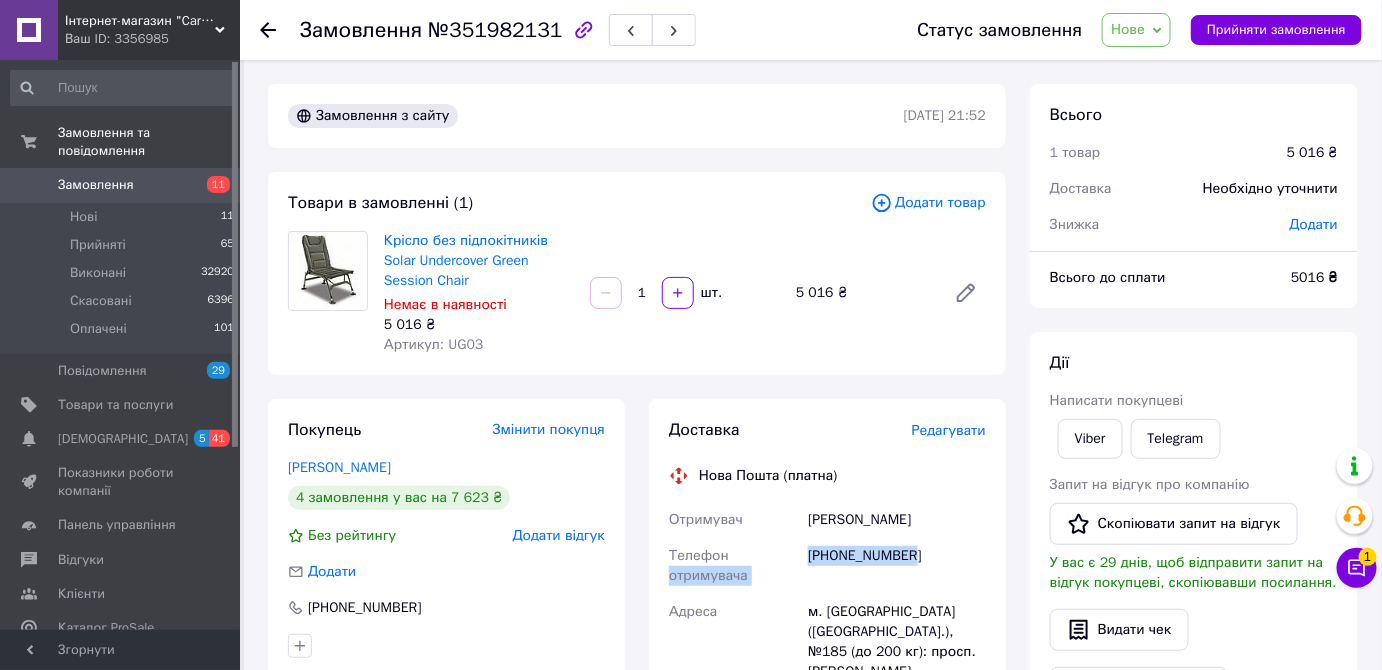 drag, startPoint x: 800, startPoint y: 559, endPoint x: 940, endPoint y: 560, distance: 140.00357 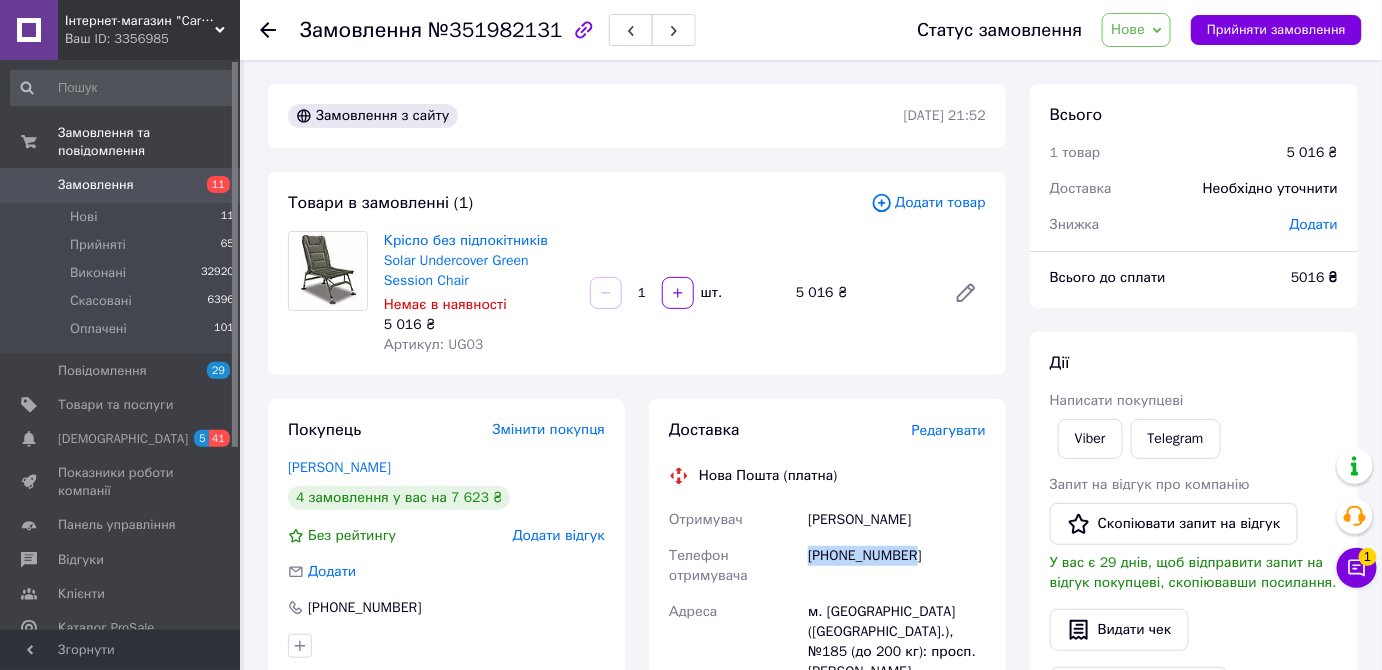 drag, startPoint x: 811, startPoint y: 562, endPoint x: 938, endPoint y: 563, distance: 127.00394 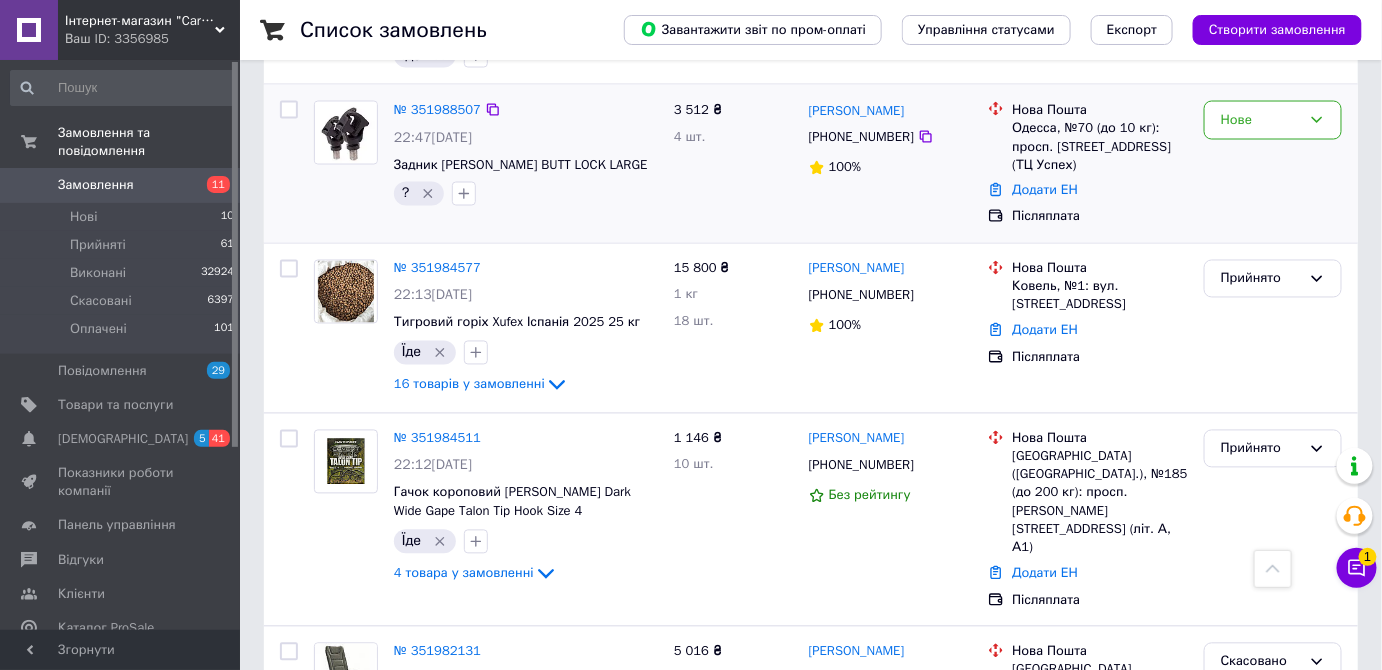 scroll, scrollTop: 1272, scrollLeft: 0, axis: vertical 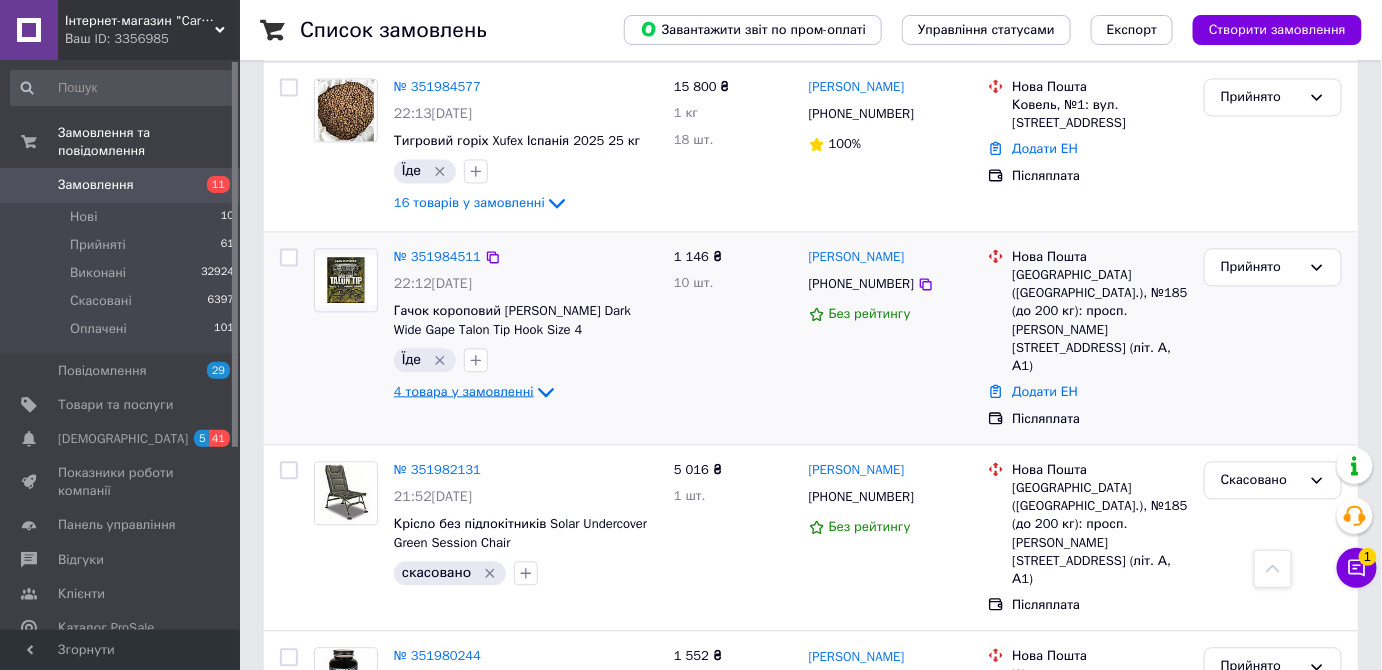 click on "4 товара у замовленні" at bounding box center [464, 390] 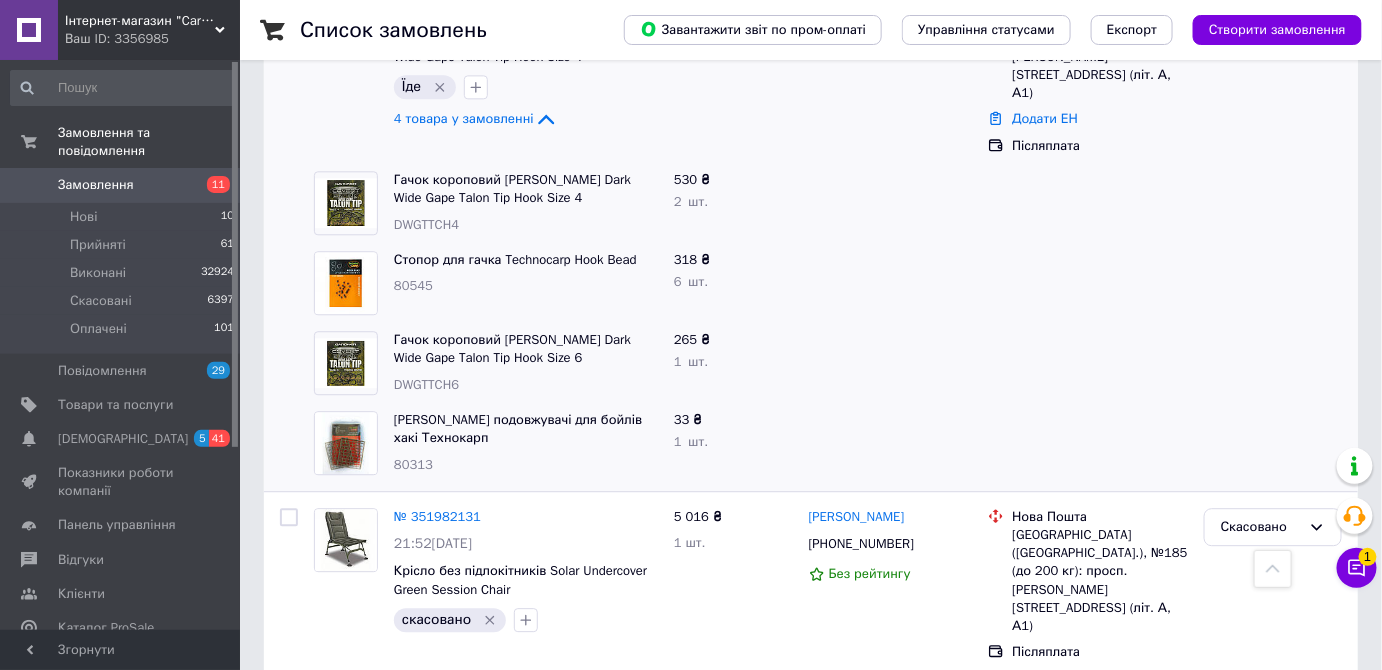 scroll, scrollTop: 1363, scrollLeft: 0, axis: vertical 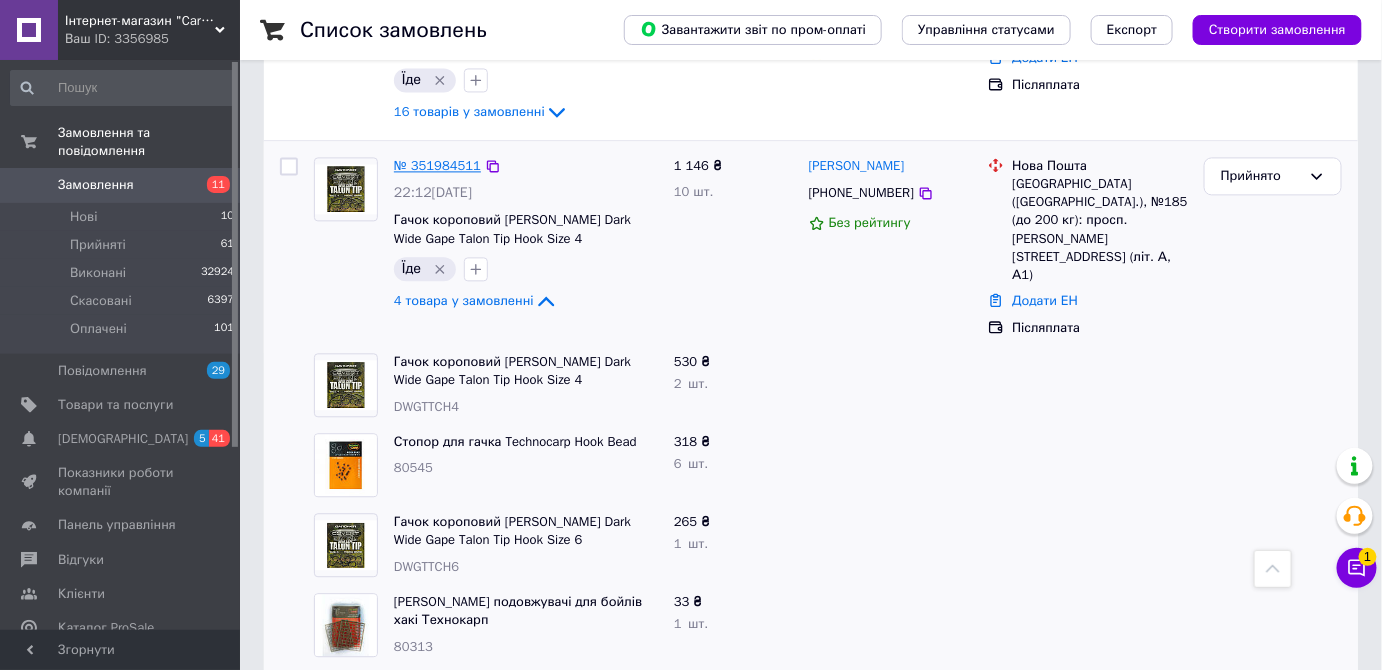 click on "№ 351984511" at bounding box center [437, 165] 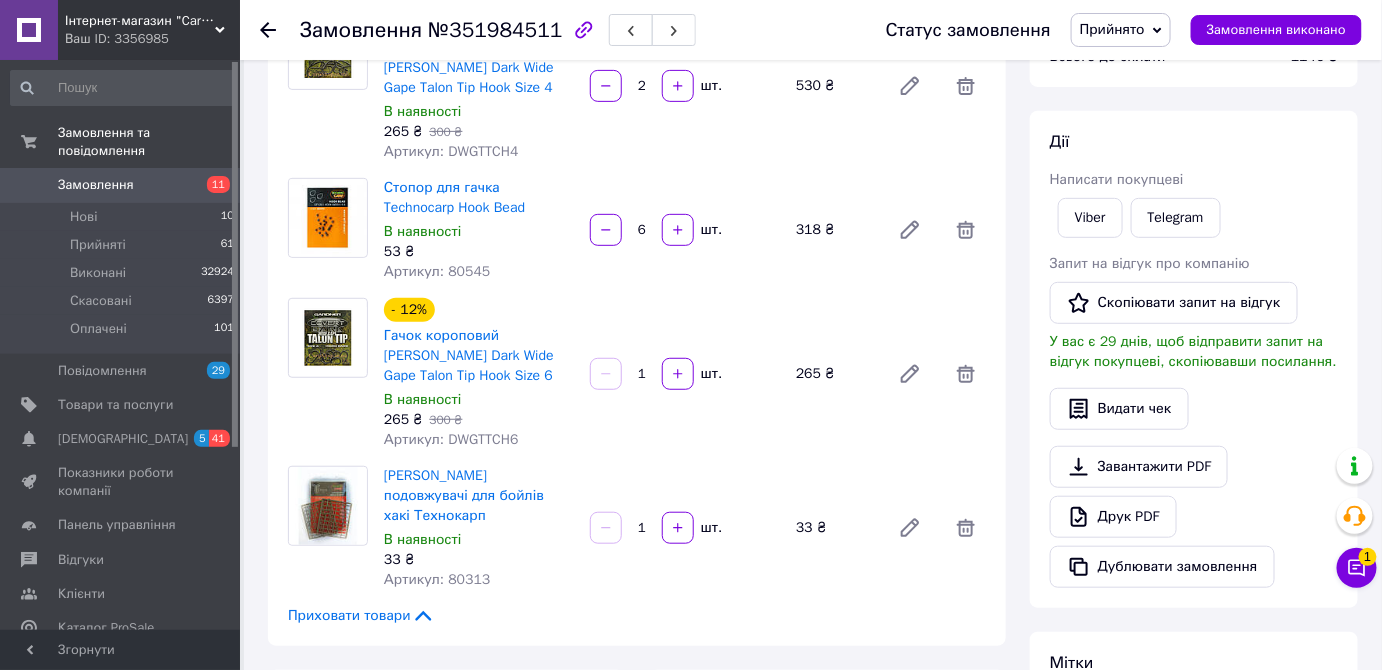 scroll, scrollTop: 130, scrollLeft: 0, axis: vertical 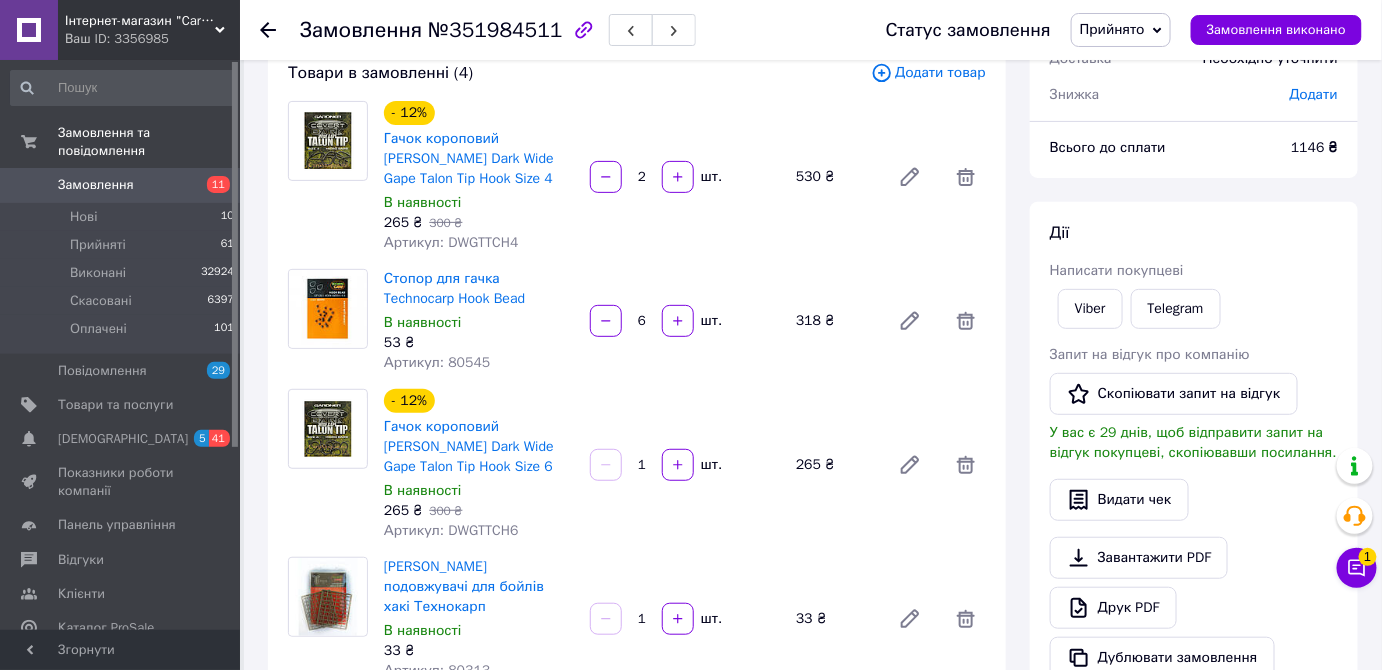 drag, startPoint x: 637, startPoint y: 318, endPoint x: 648, endPoint y: 322, distance: 11.7046995 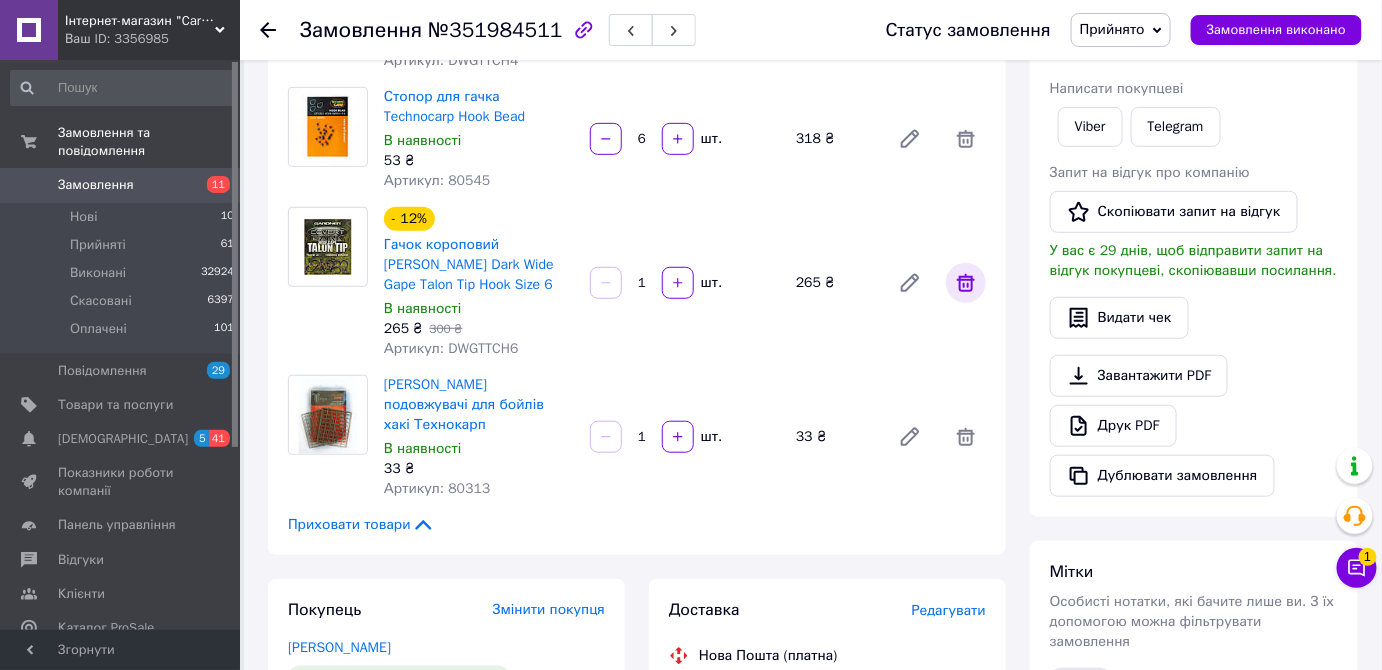 scroll, scrollTop: 221, scrollLeft: 0, axis: vertical 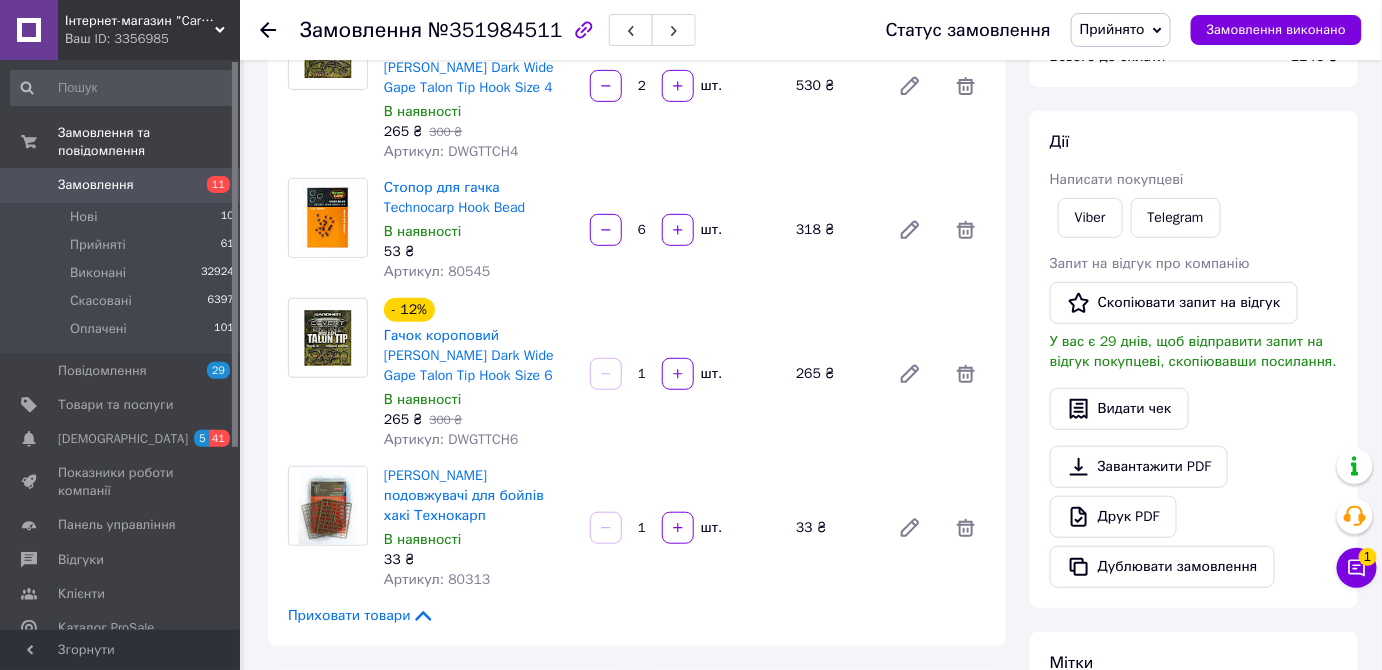 click on "6" at bounding box center (642, 230) 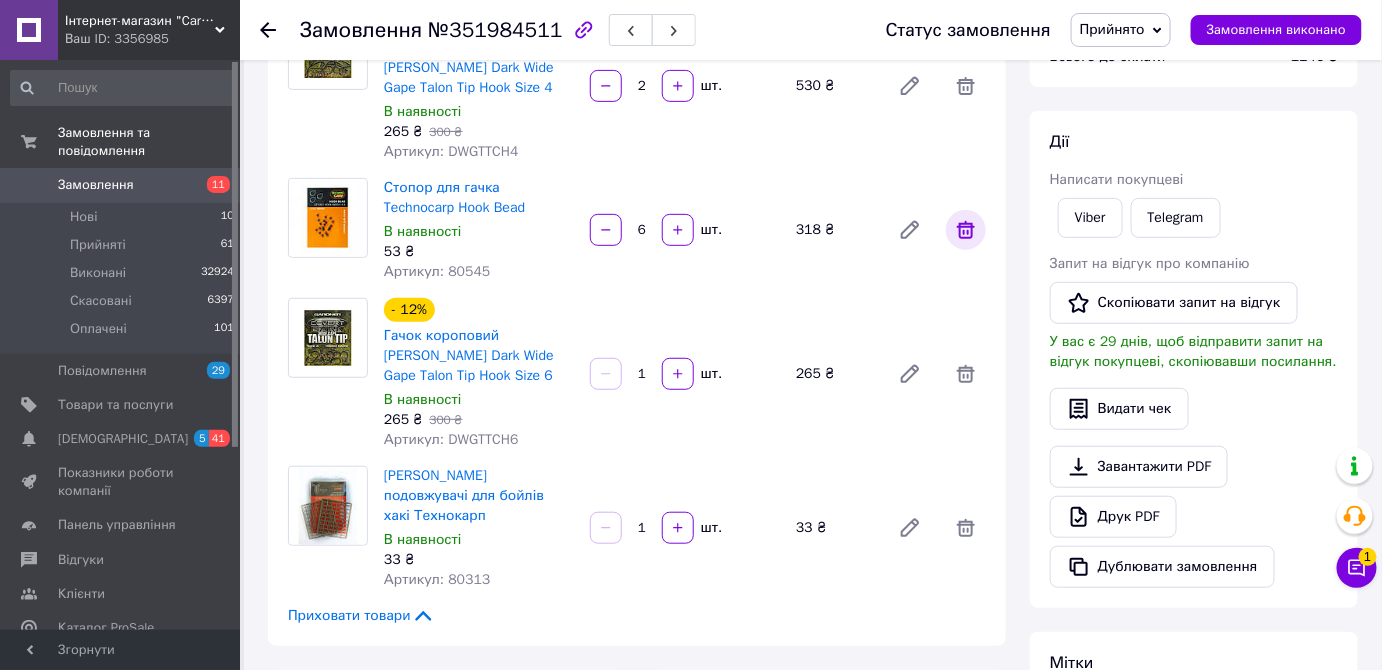 click 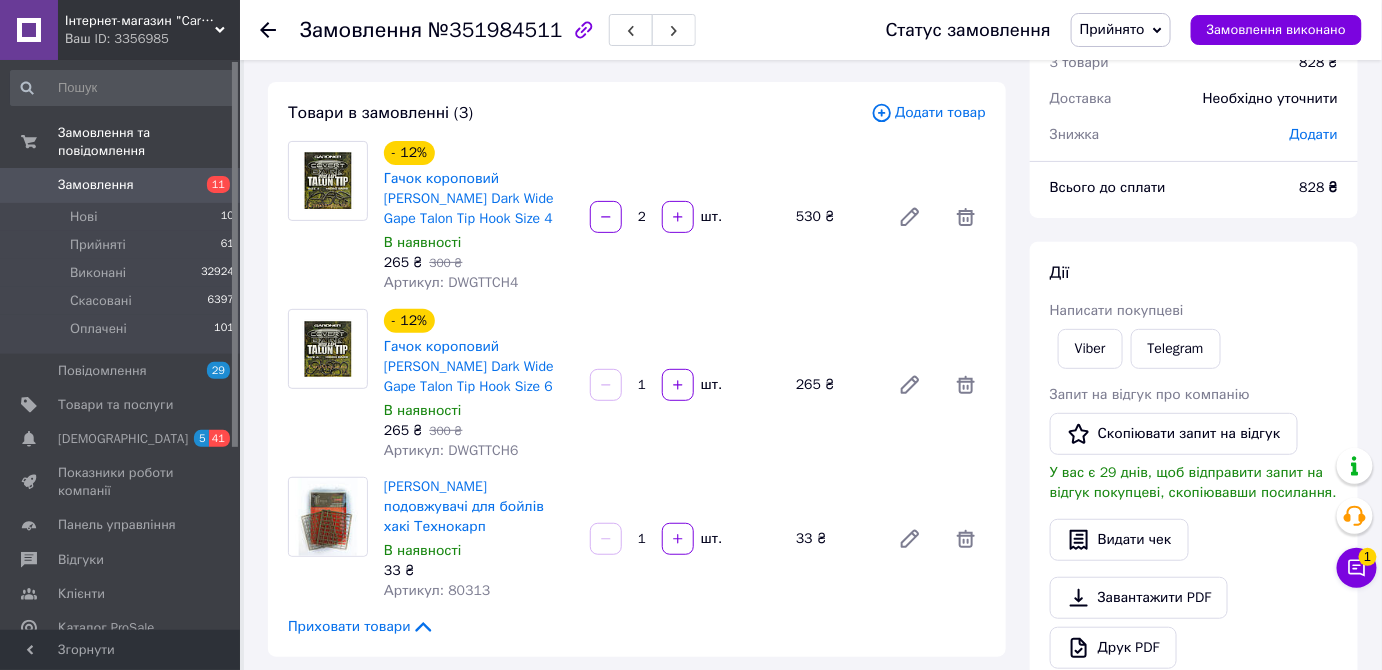scroll, scrollTop: 0, scrollLeft: 0, axis: both 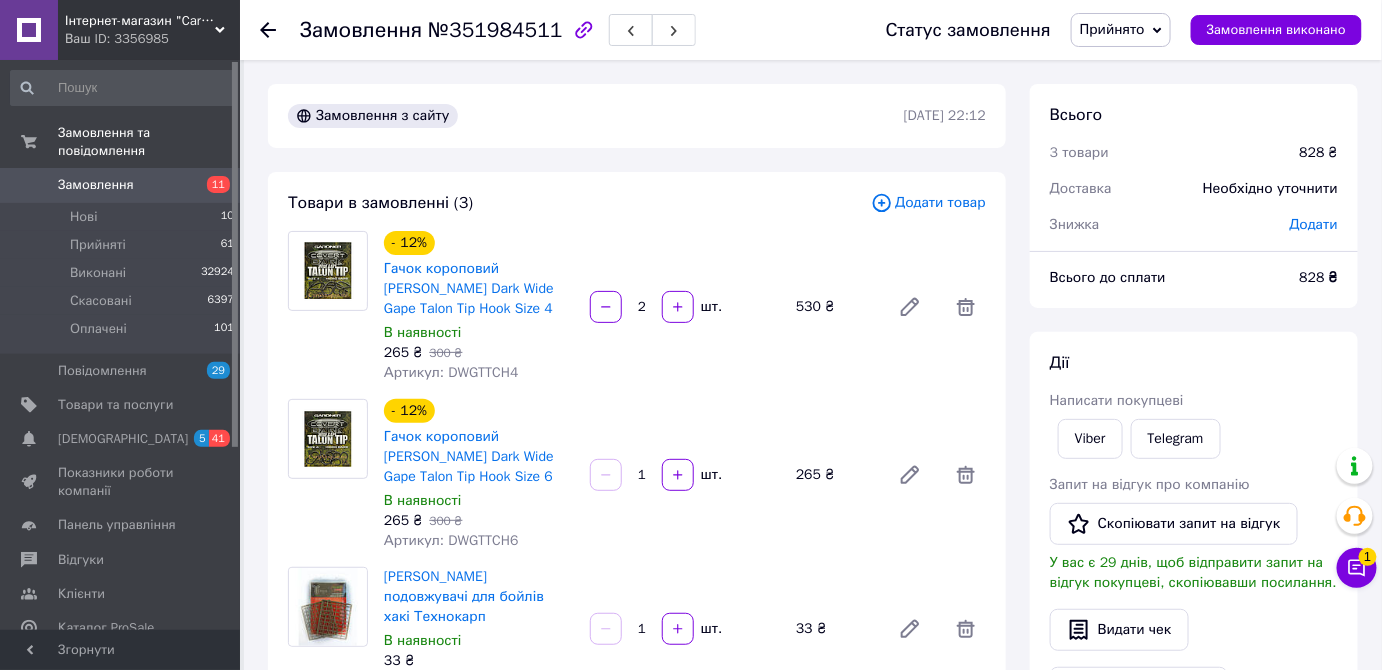 click on "Замовлення" at bounding box center [96, 185] 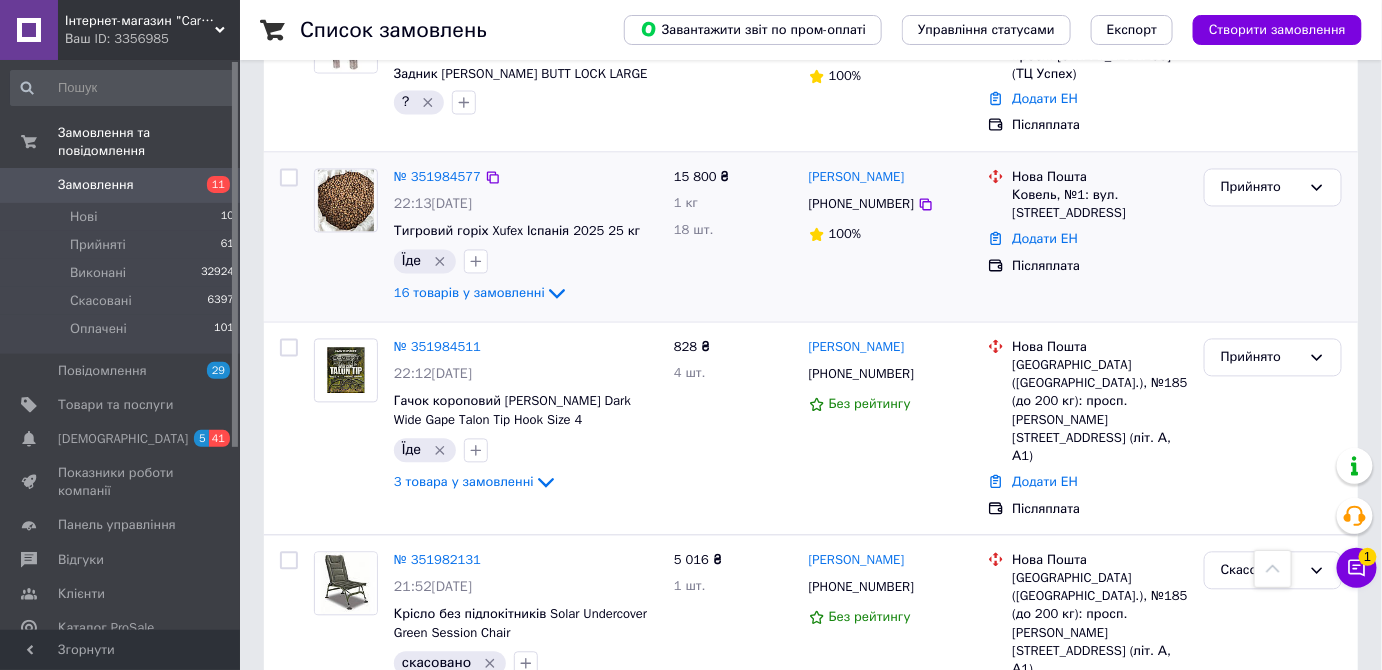 scroll, scrollTop: 1363, scrollLeft: 0, axis: vertical 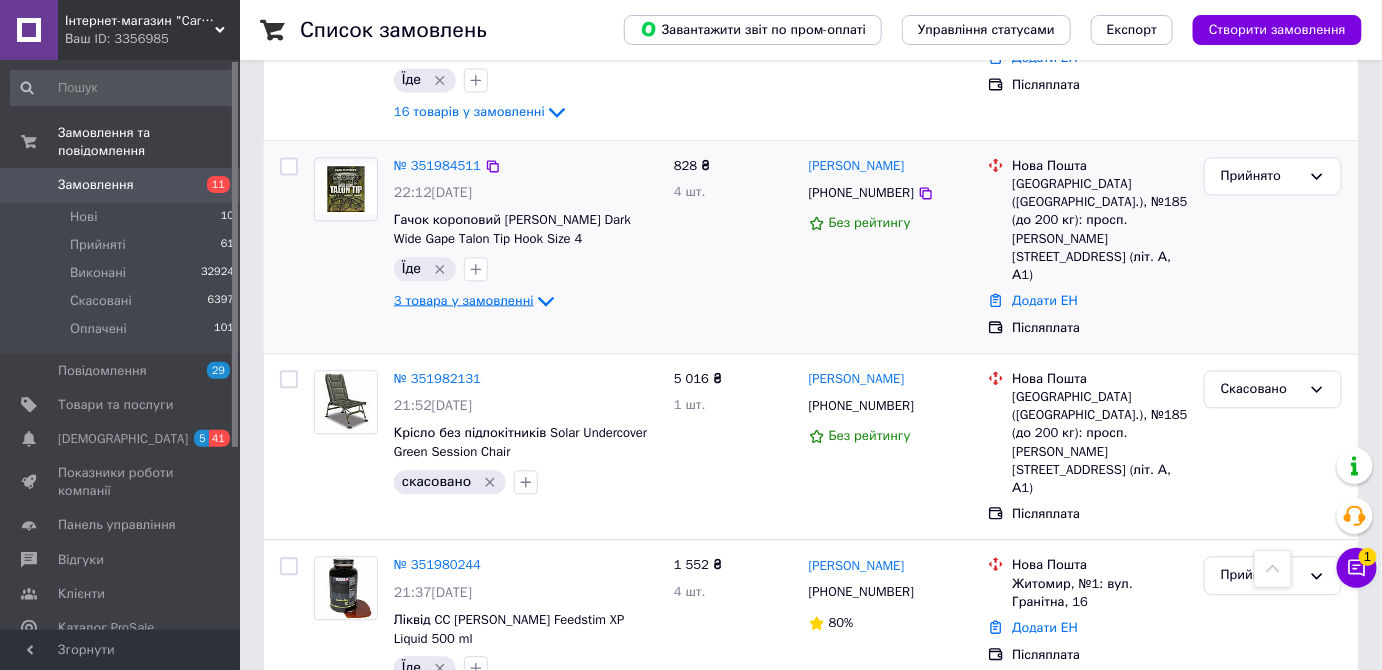 click 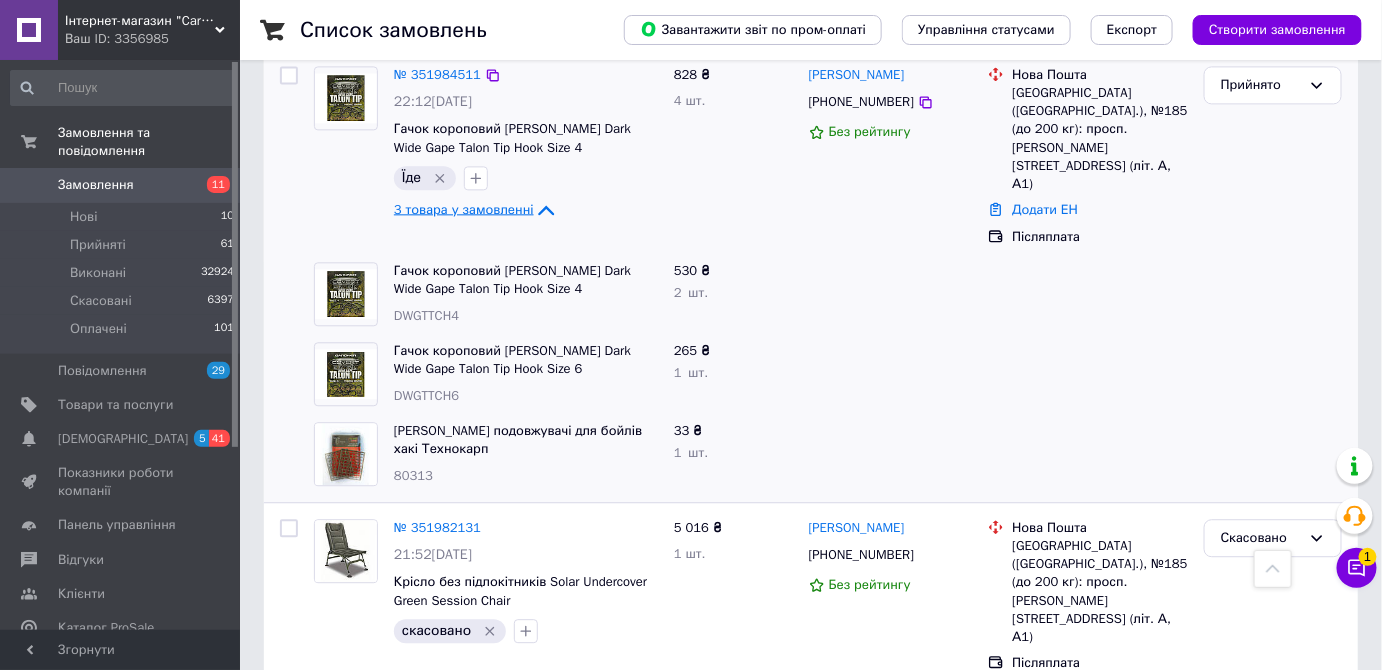 scroll, scrollTop: 1272, scrollLeft: 0, axis: vertical 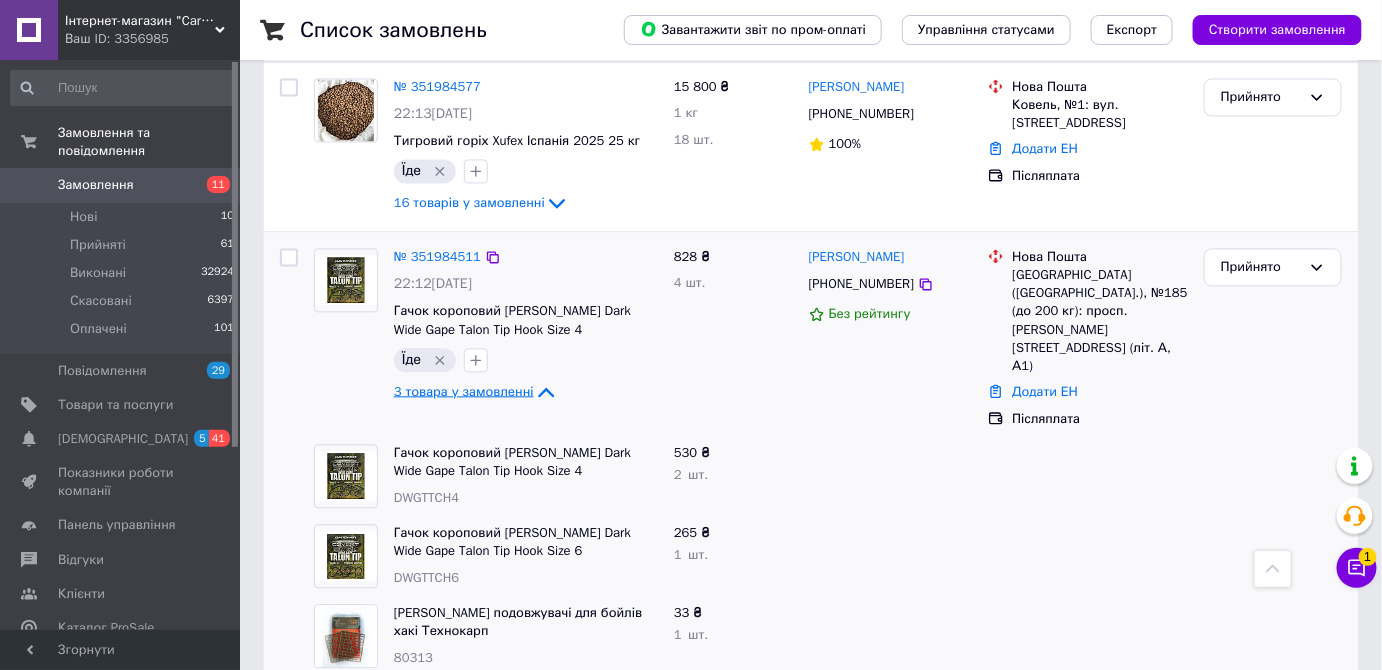 click on "3 товара у замовленні" at bounding box center [464, 390] 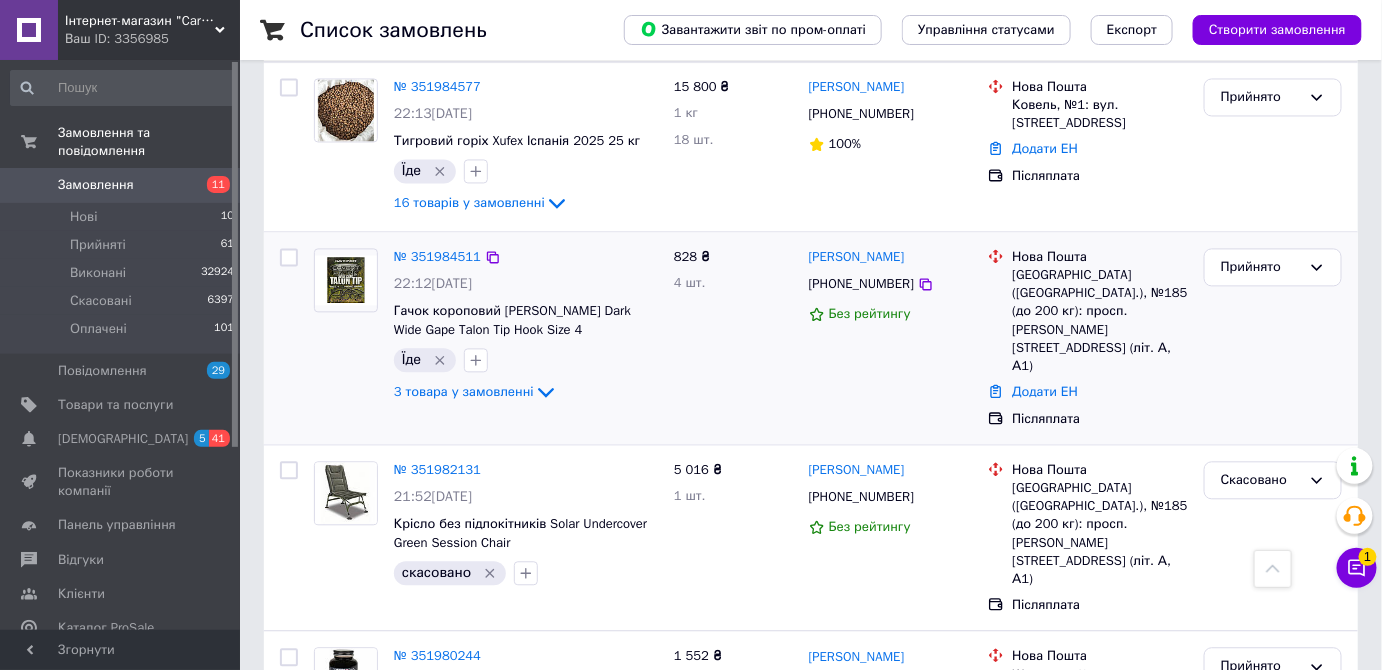 scroll, scrollTop: 1363, scrollLeft: 0, axis: vertical 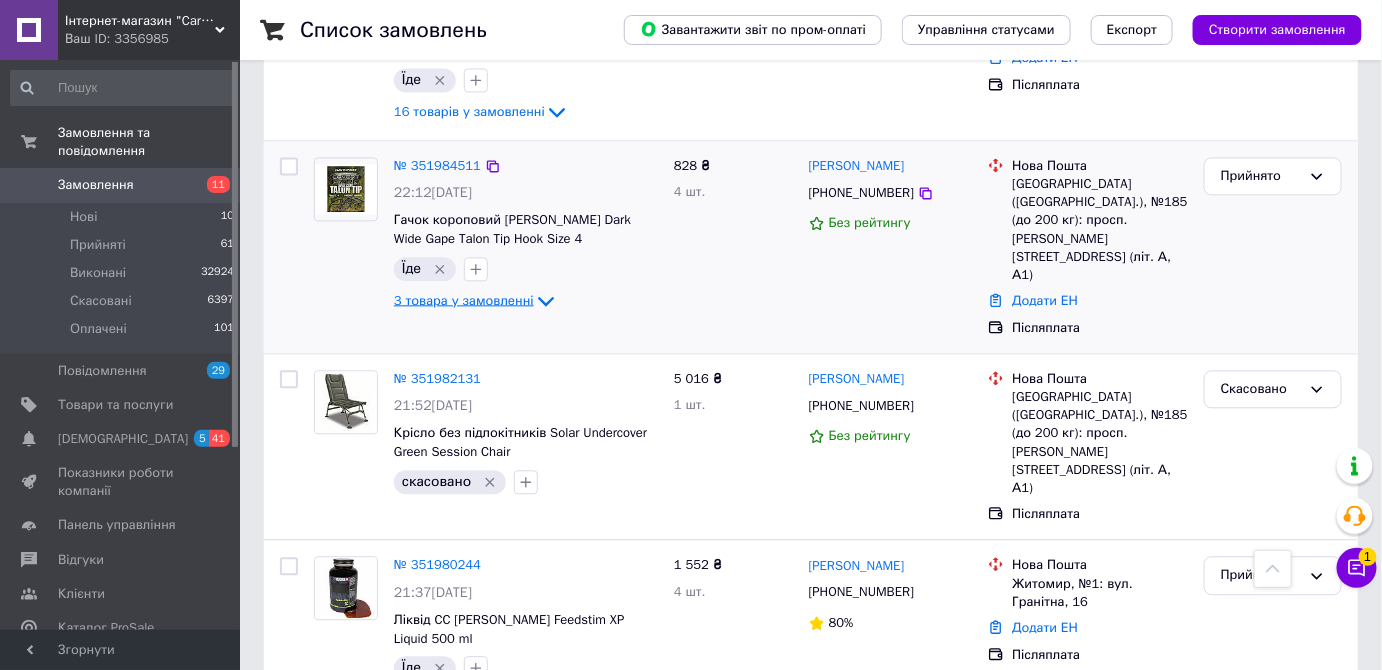 click 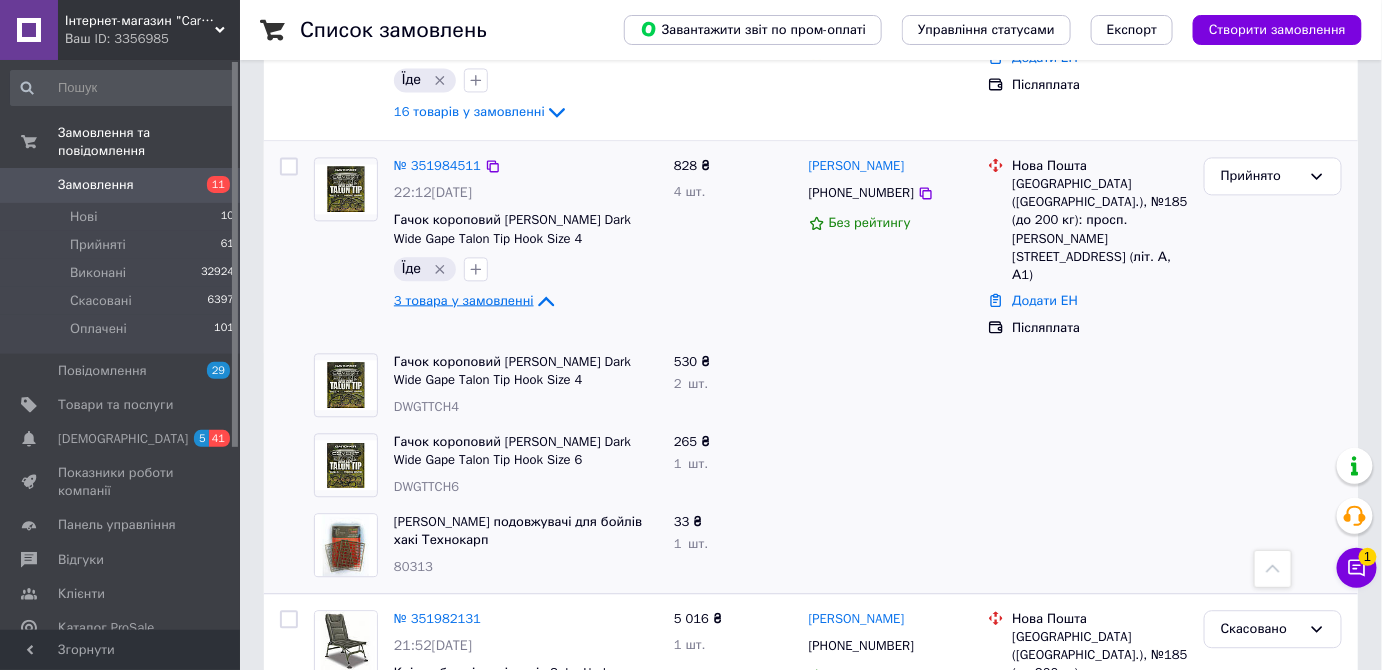 click 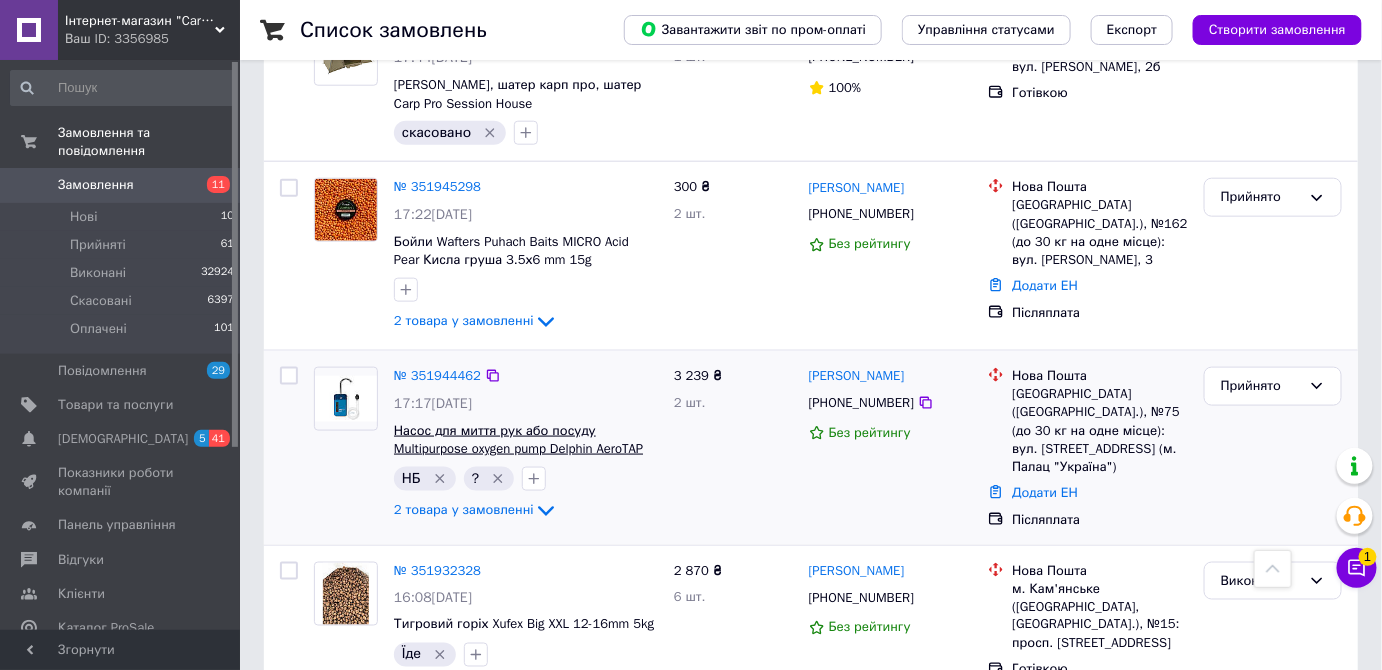scroll, scrollTop: 3272, scrollLeft: 0, axis: vertical 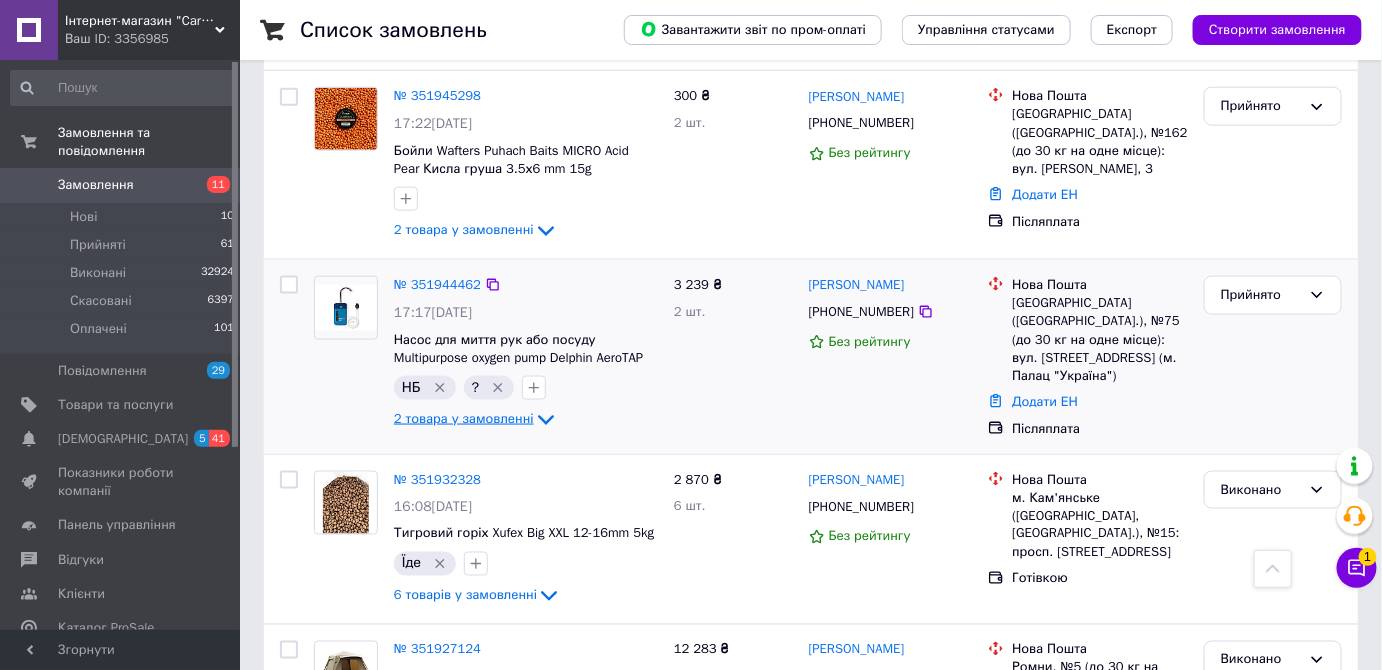 click on "2 товара у замовленні" at bounding box center [464, 418] 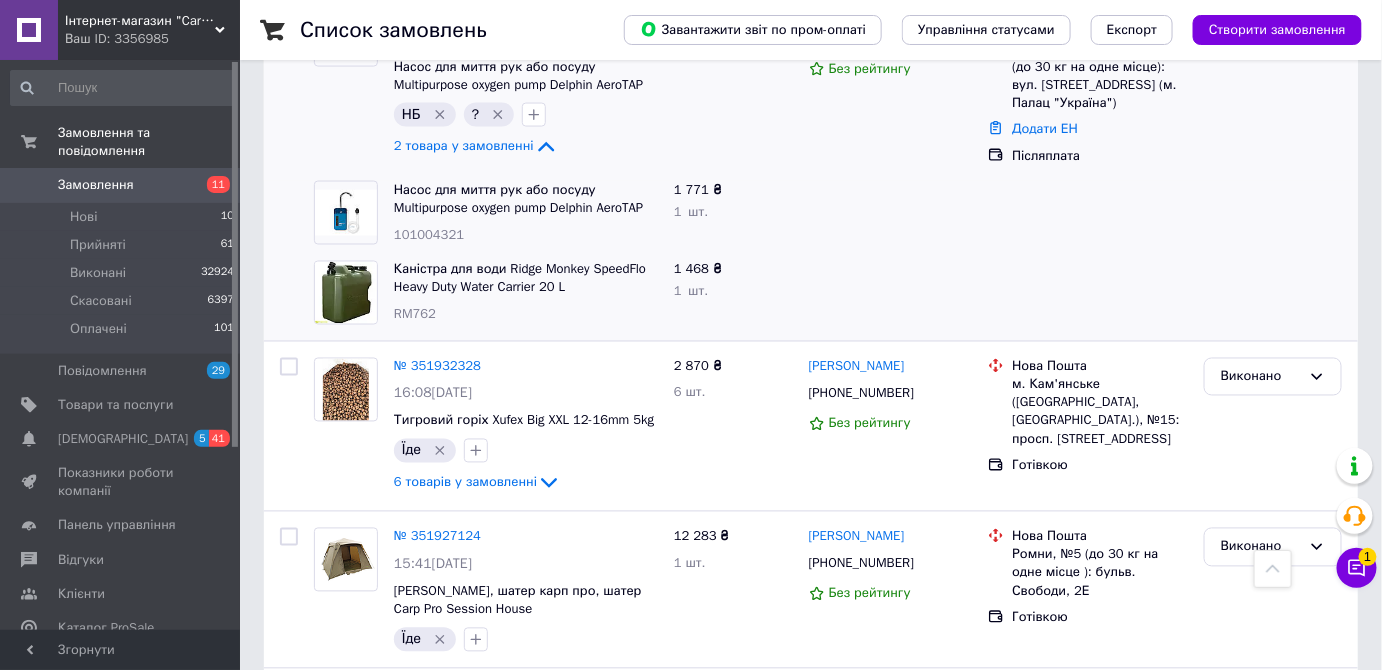 scroll, scrollTop: 3272, scrollLeft: 0, axis: vertical 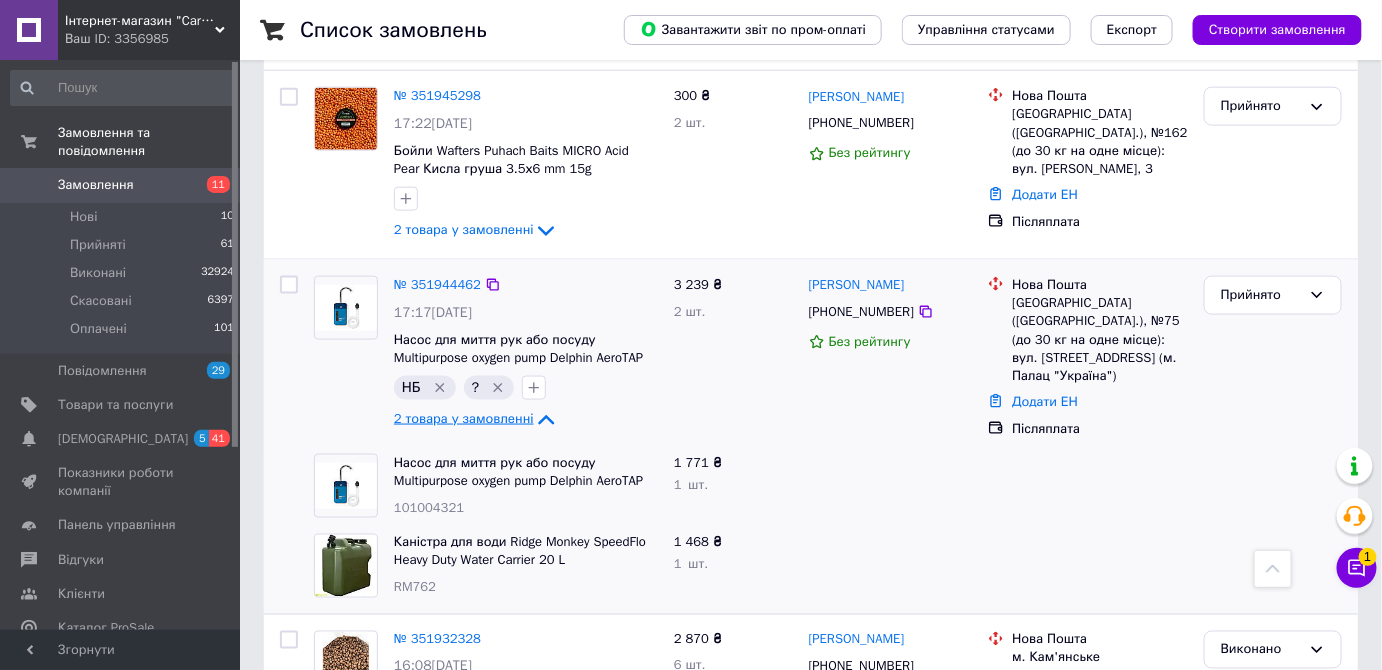 click on "2 товара у замовленні" at bounding box center [464, 418] 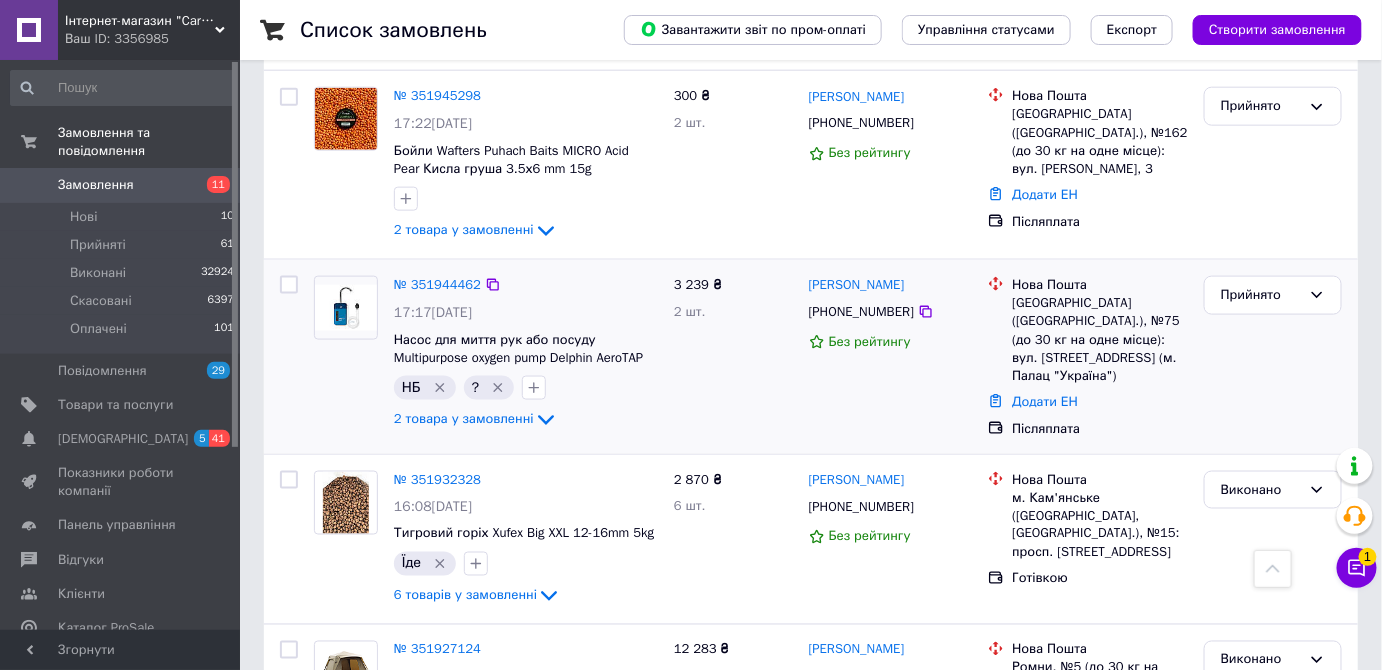 click on "2 товара у замовленні" 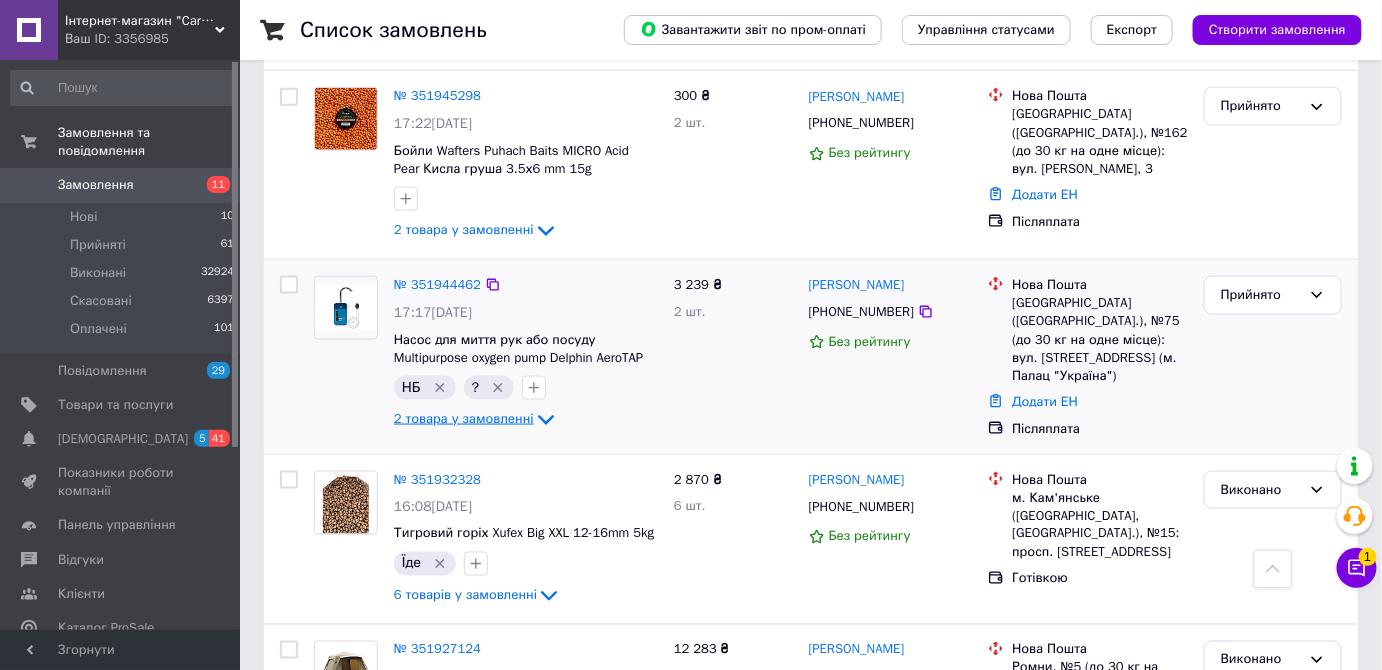 click on "2 товара у замовленні" at bounding box center [464, 418] 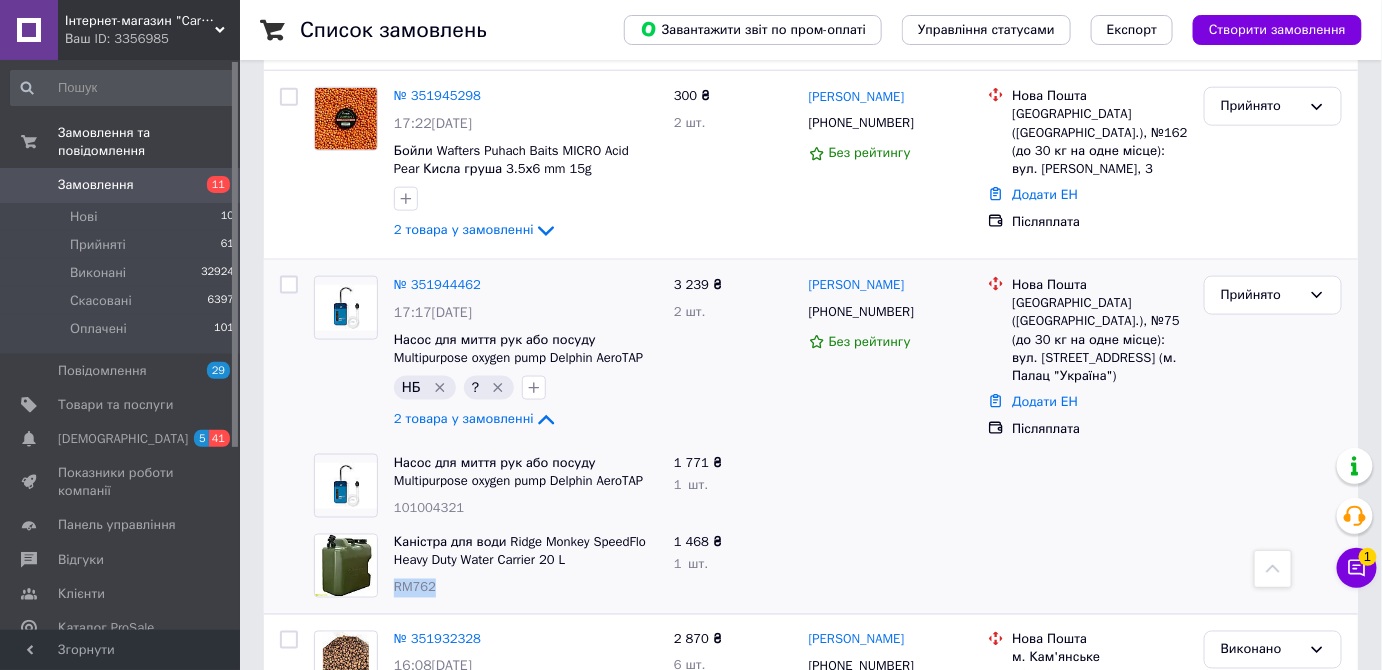 drag, startPoint x: 394, startPoint y: 493, endPoint x: 436, endPoint y: 500, distance: 42.579338 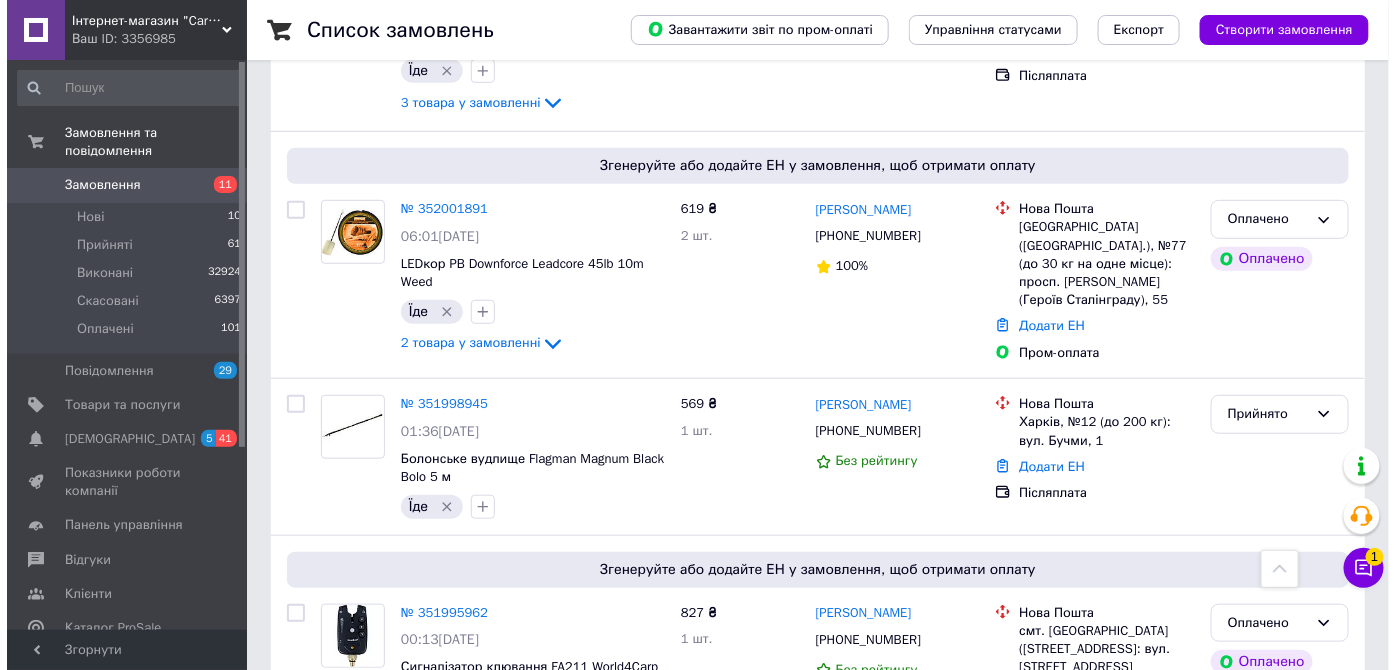 scroll, scrollTop: 0, scrollLeft: 0, axis: both 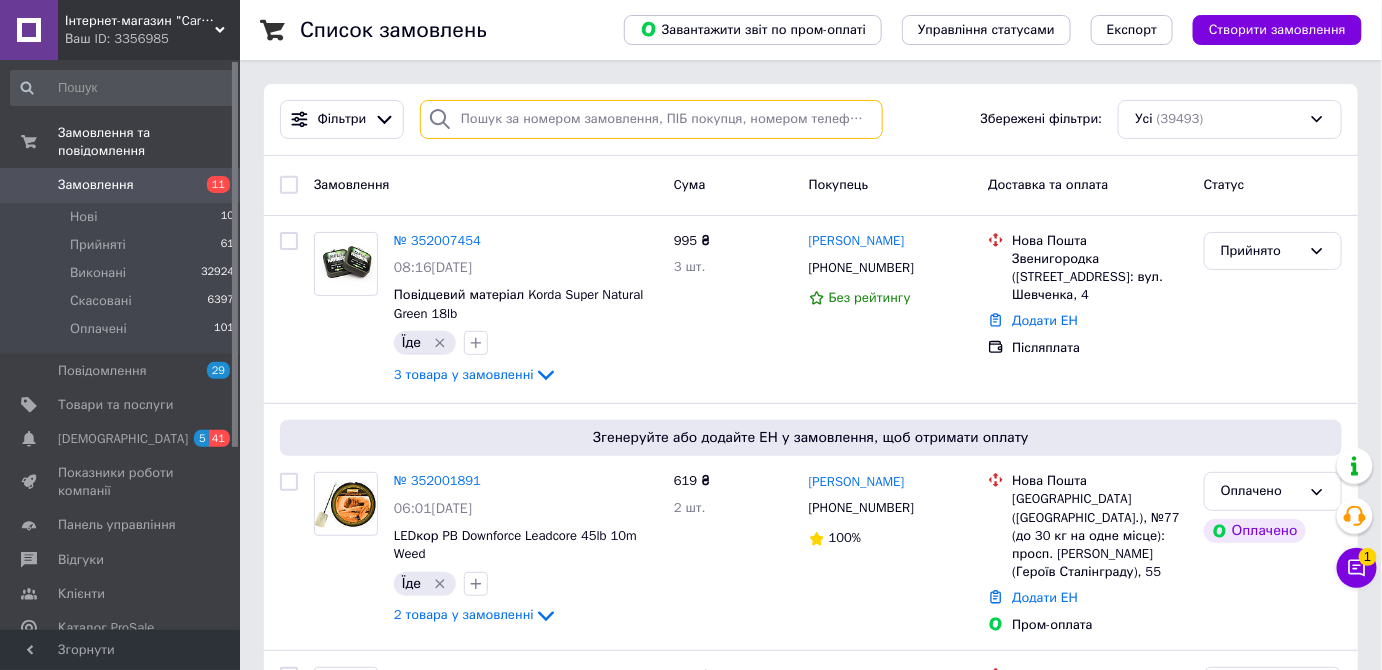 click at bounding box center (651, 119) 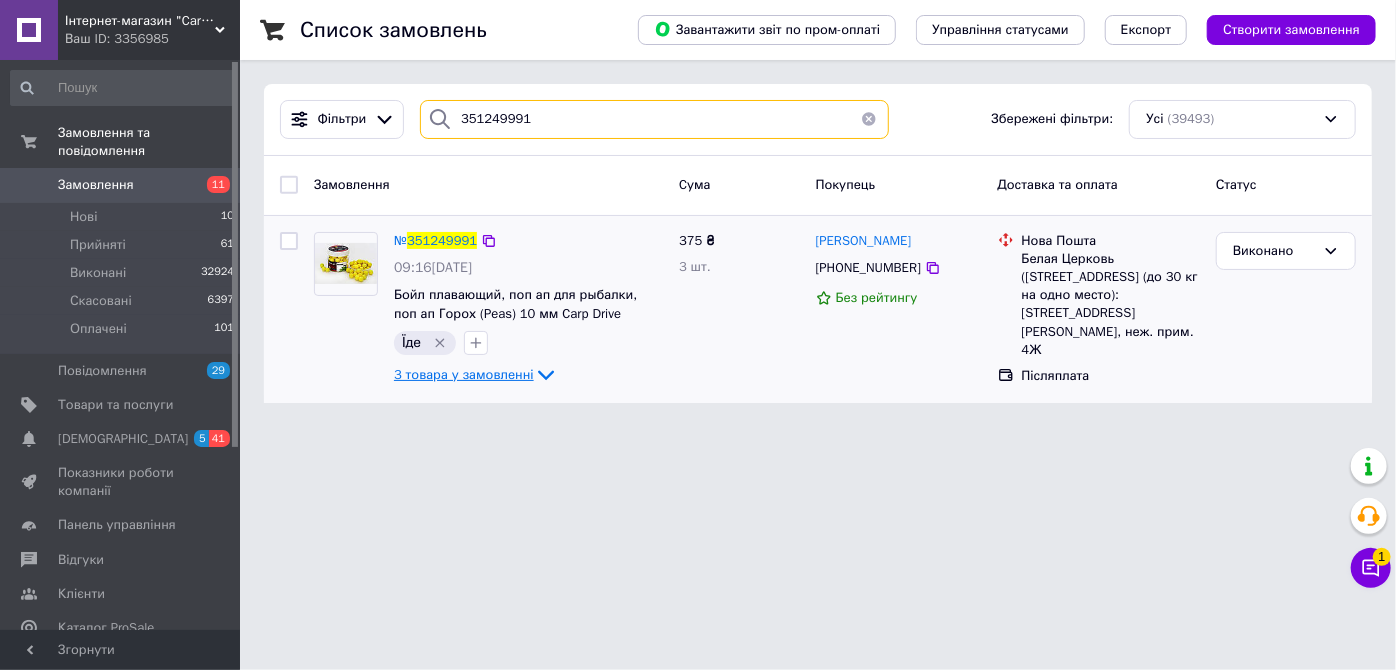 type on "351249991" 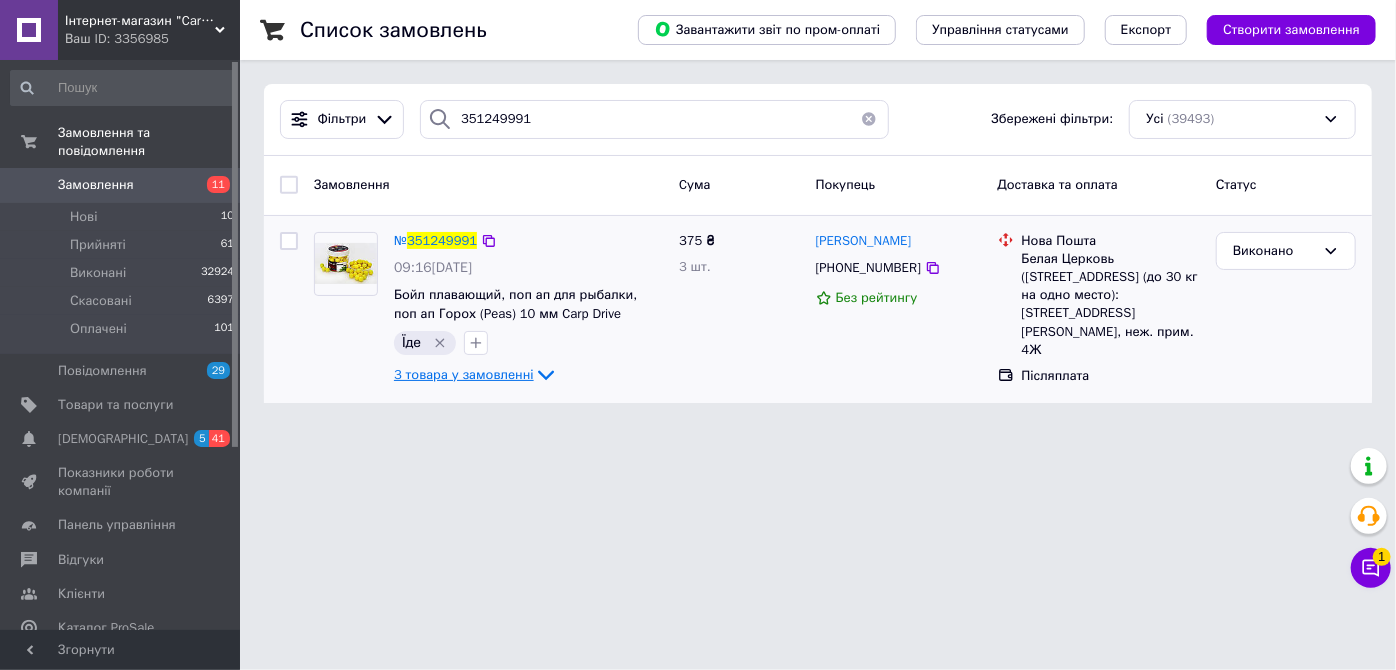 click on "3 товара у замовленні" at bounding box center (464, 374) 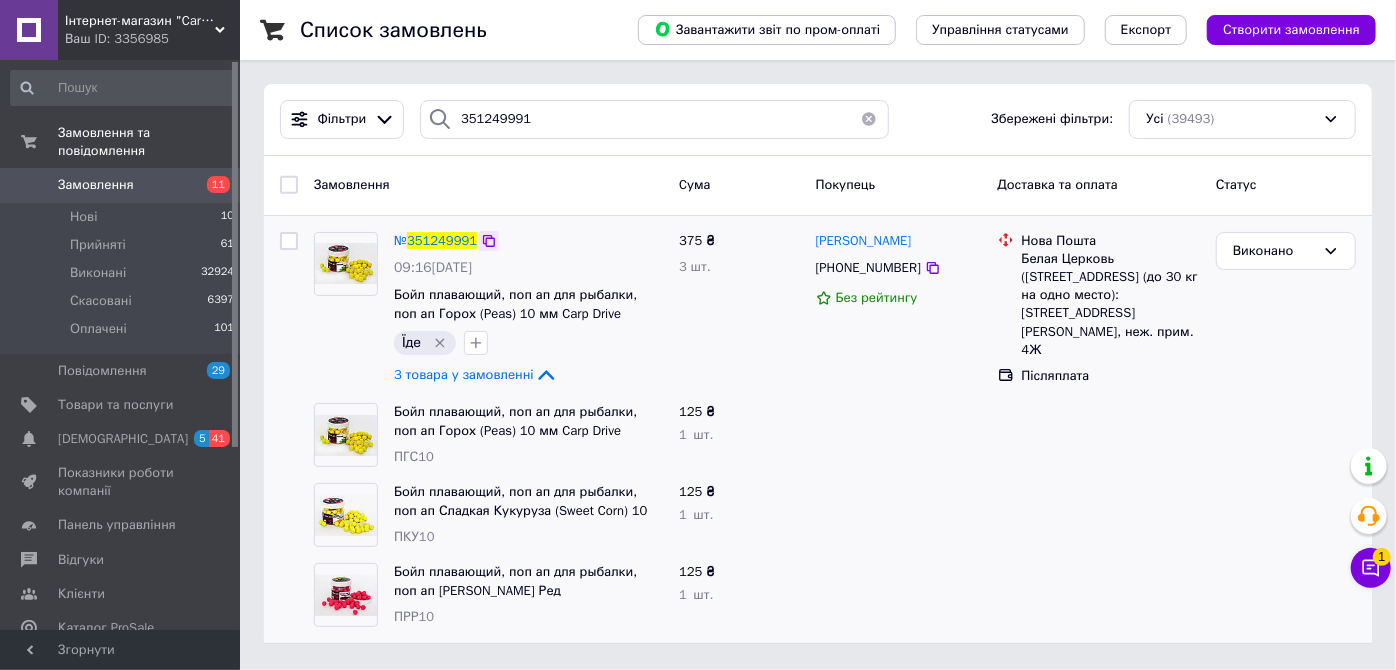 click at bounding box center (489, 241) 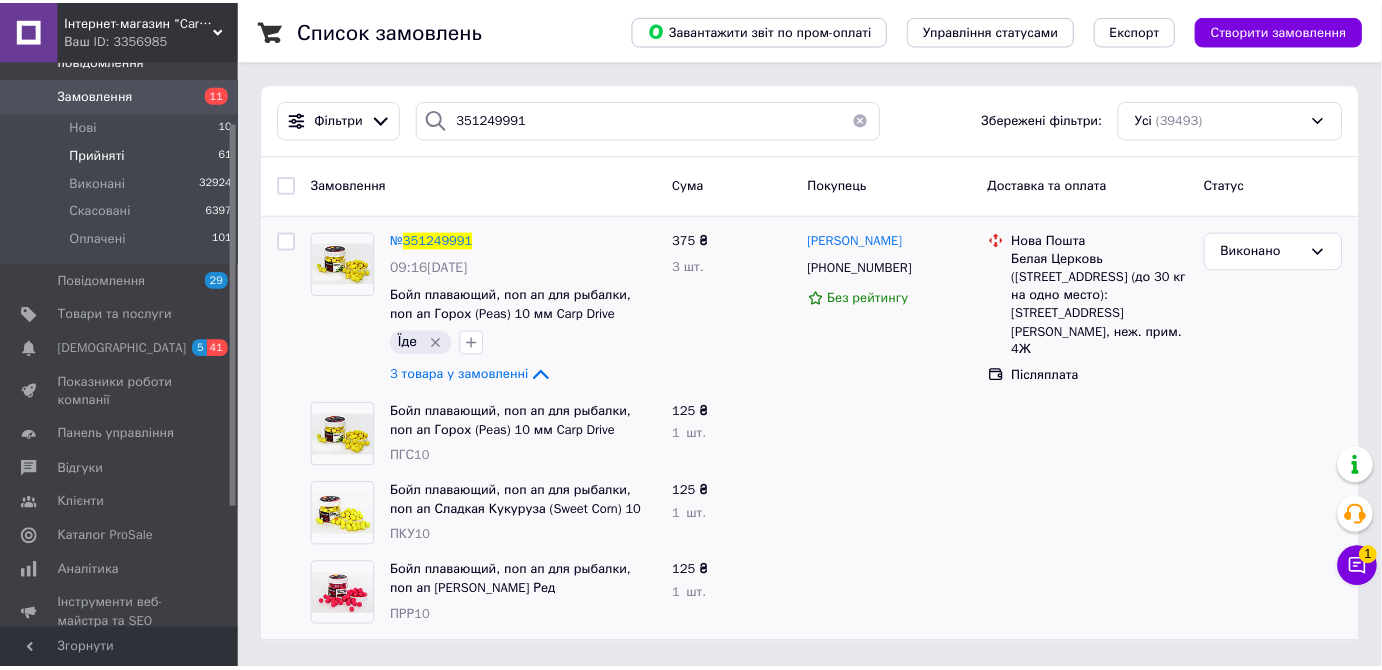 scroll, scrollTop: 0, scrollLeft: 0, axis: both 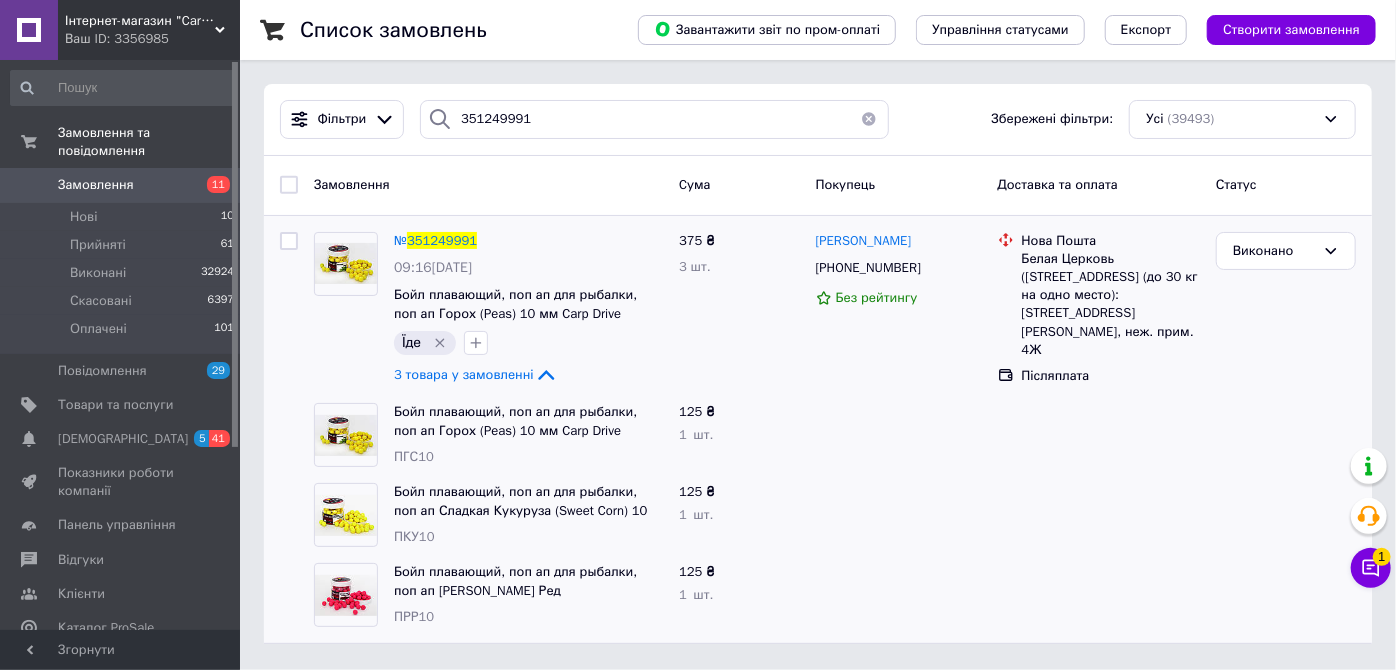 click on "Замовлення" at bounding box center (96, 185) 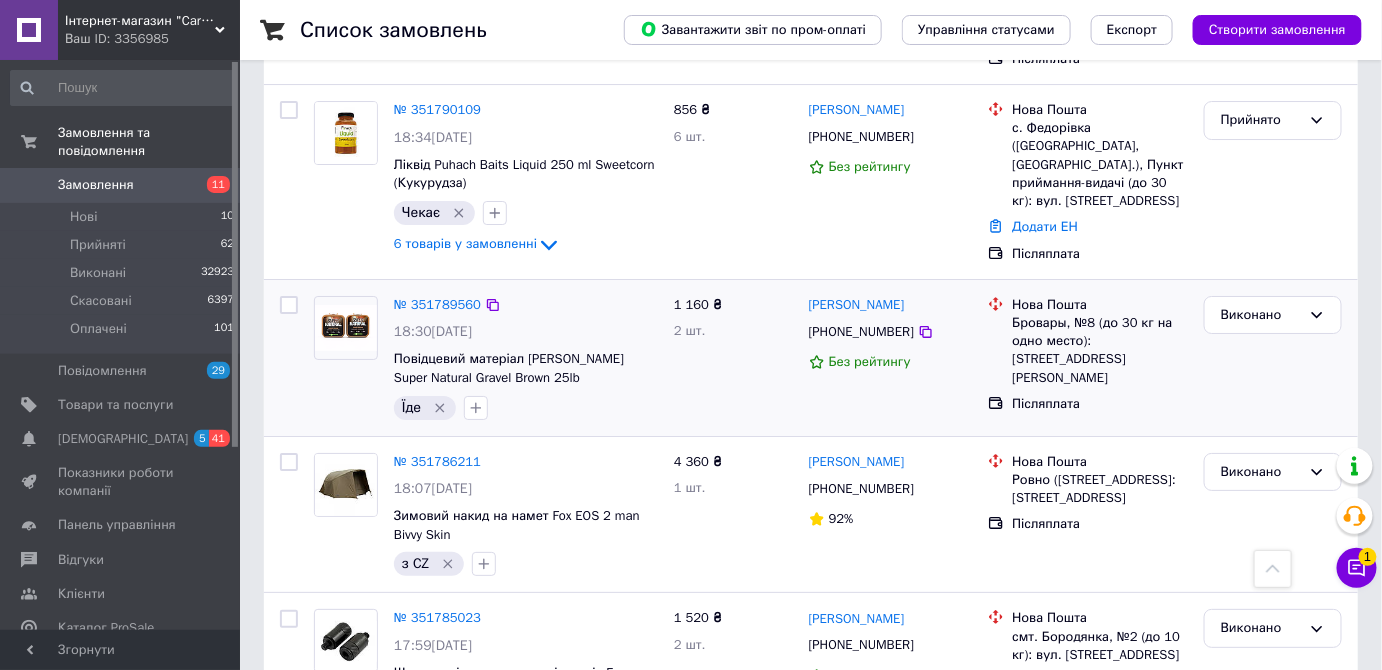 scroll, scrollTop: 10000, scrollLeft: 0, axis: vertical 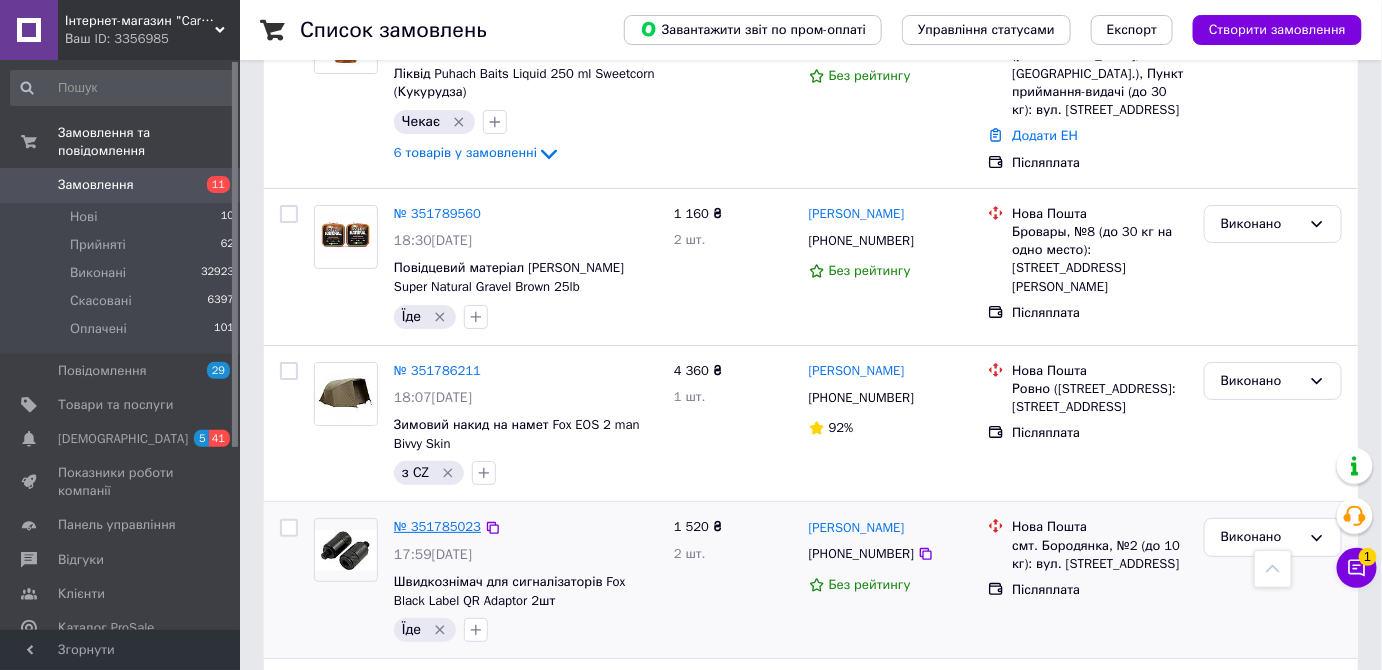 click on "№ 351785023" at bounding box center [437, 526] 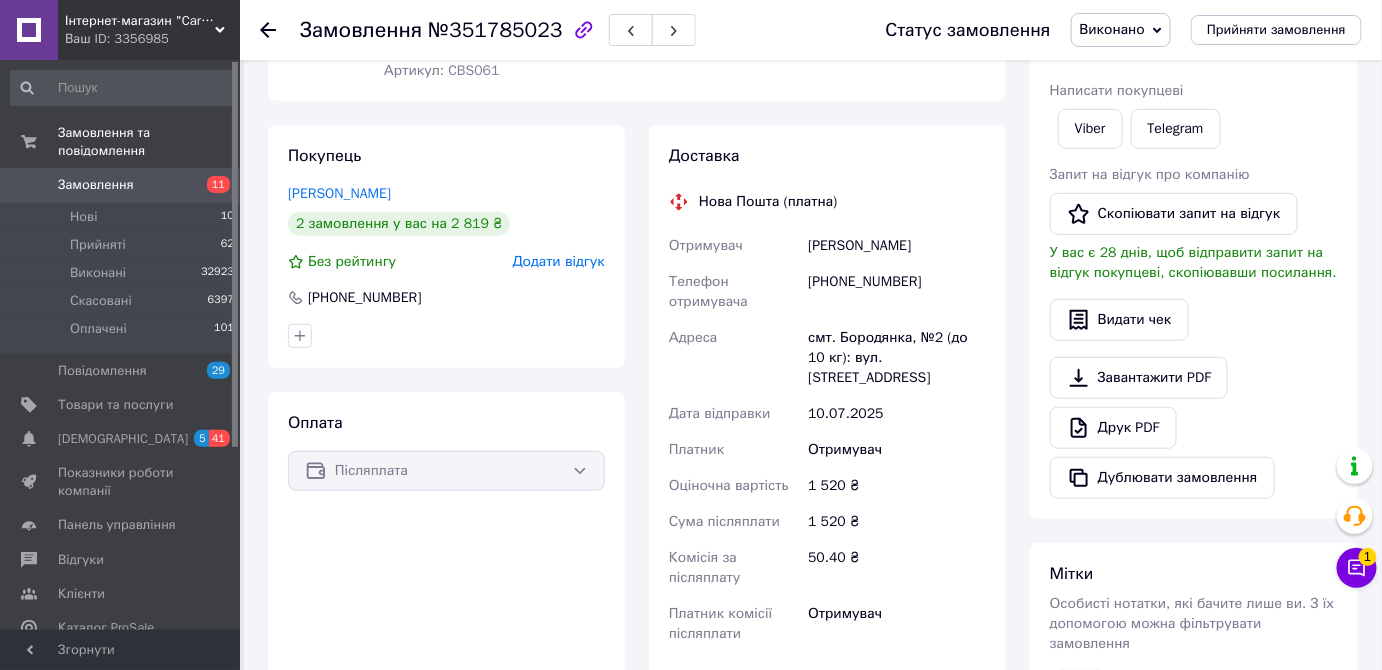 scroll, scrollTop: 0, scrollLeft: 0, axis: both 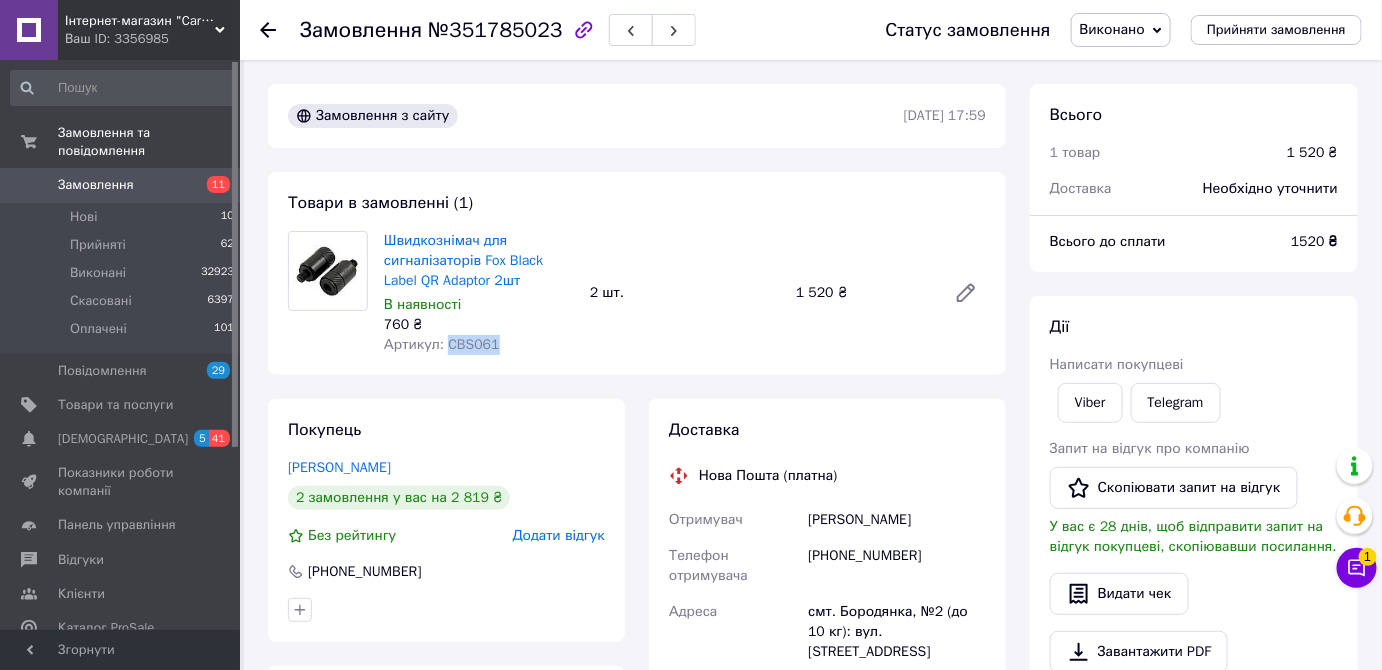 drag, startPoint x: 443, startPoint y: 345, endPoint x: 514, endPoint y: 349, distance: 71.11259 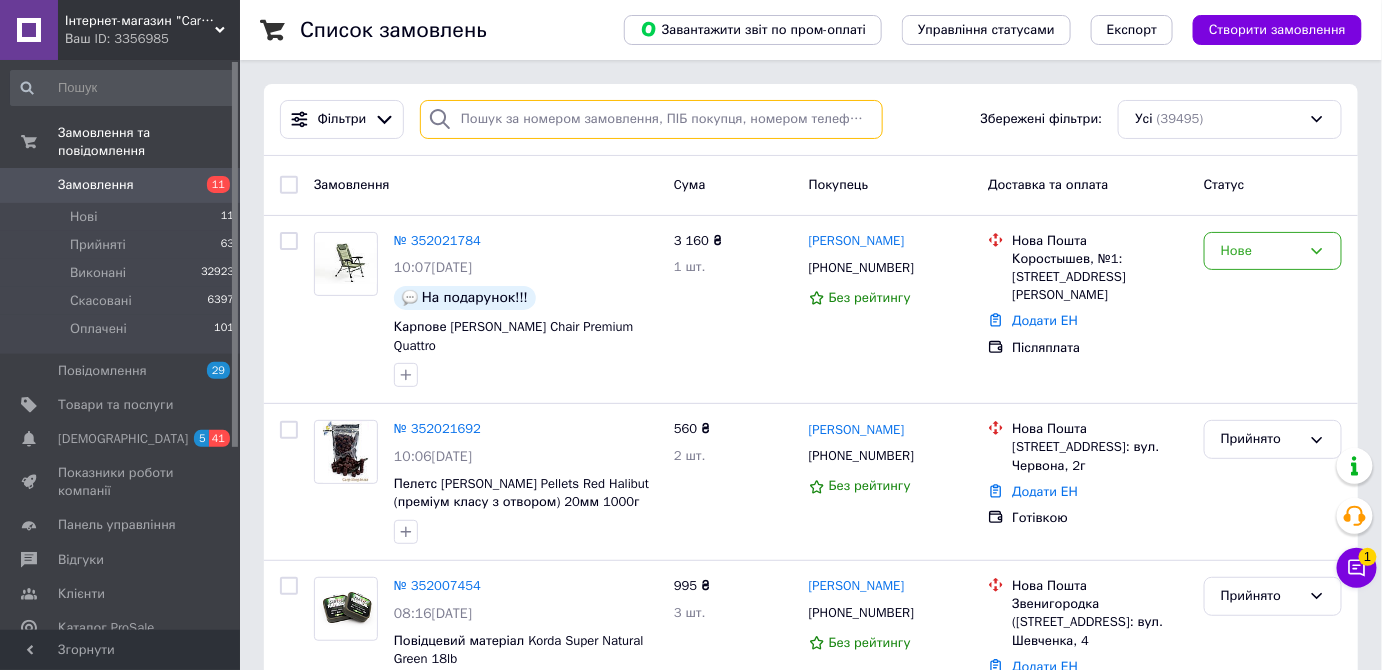 click at bounding box center (651, 119) 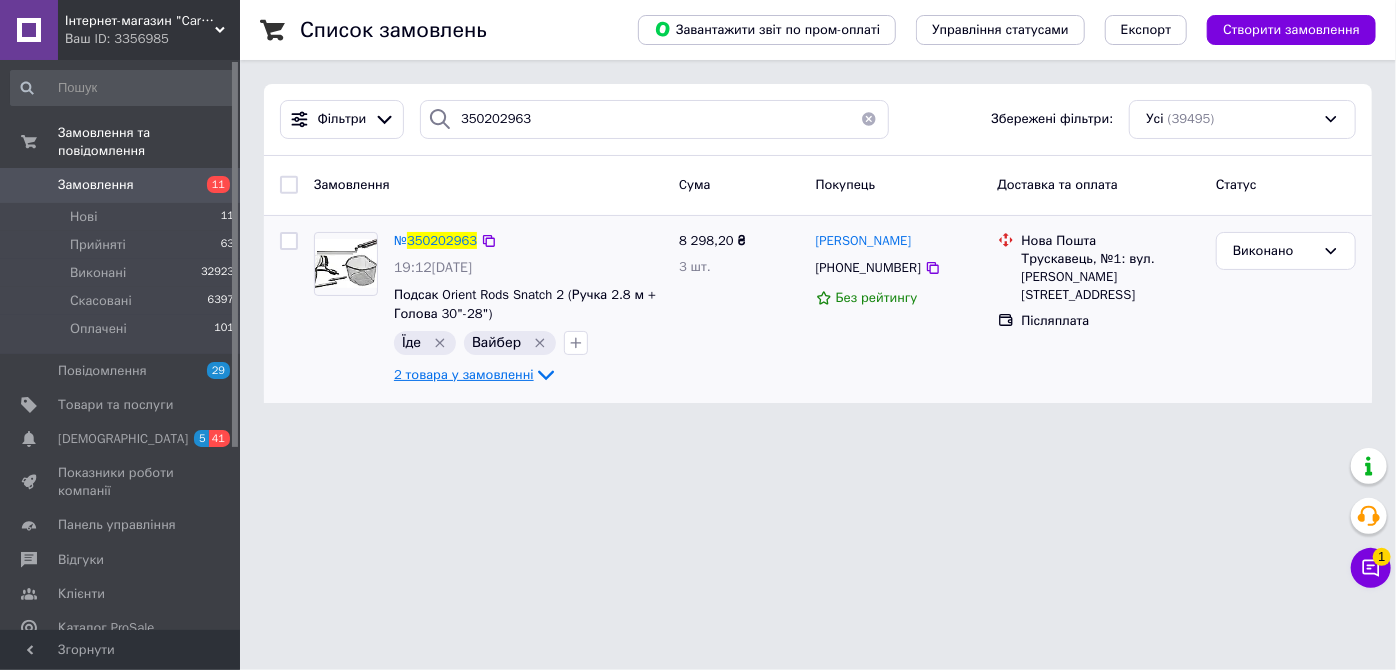 click on "2 товара у замовленні" at bounding box center (464, 374) 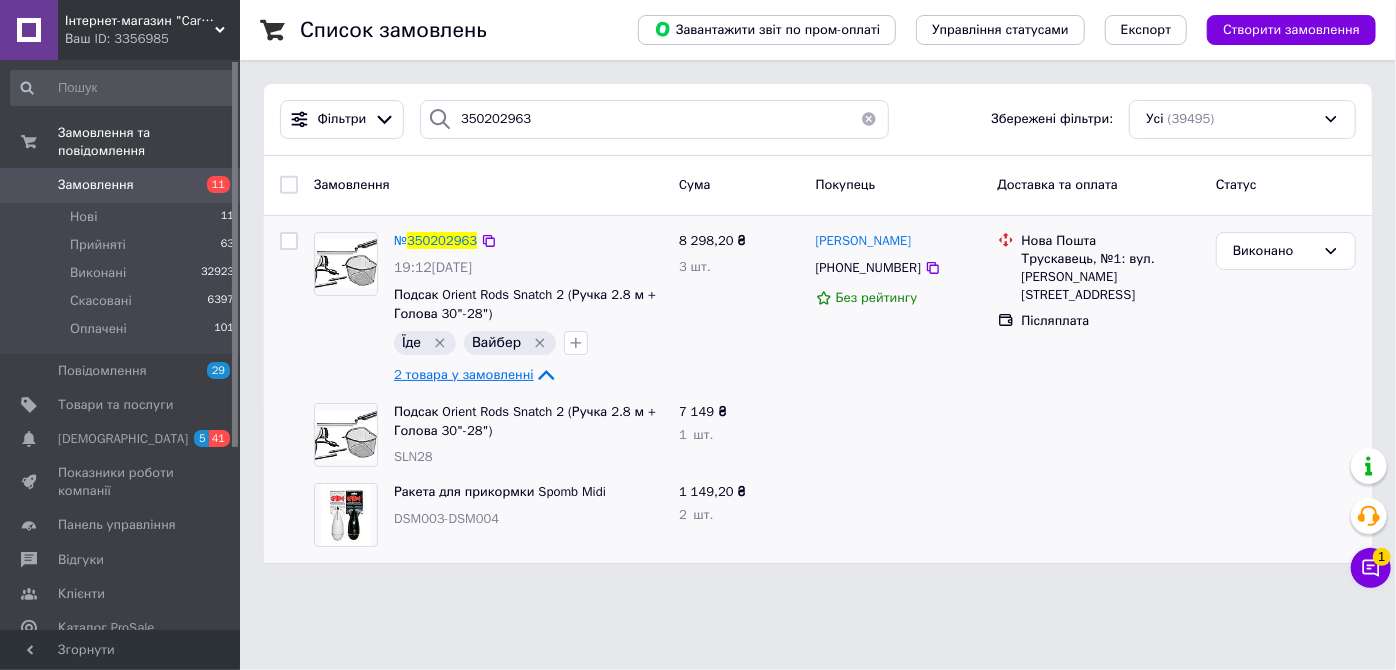 click on "2 товара у замовленні" at bounding box center [464, 374] 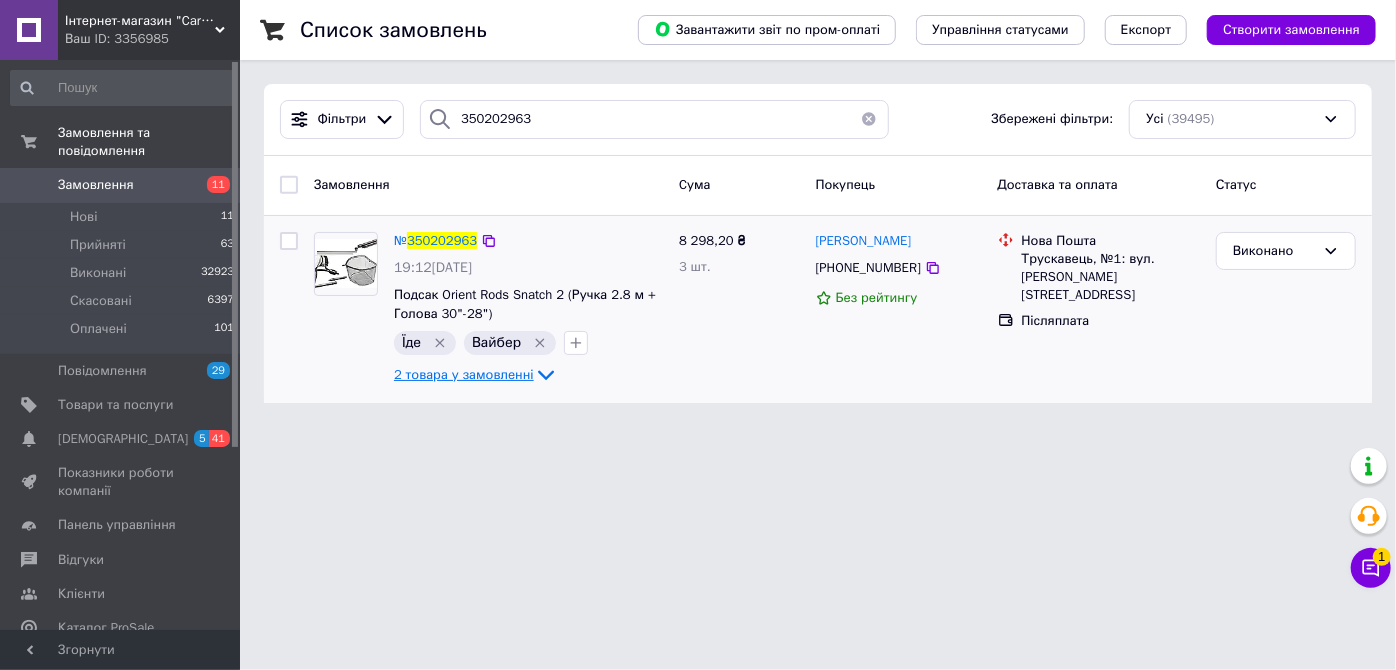 click on "2 товара у замовленні" at bounding box center (464, 374) 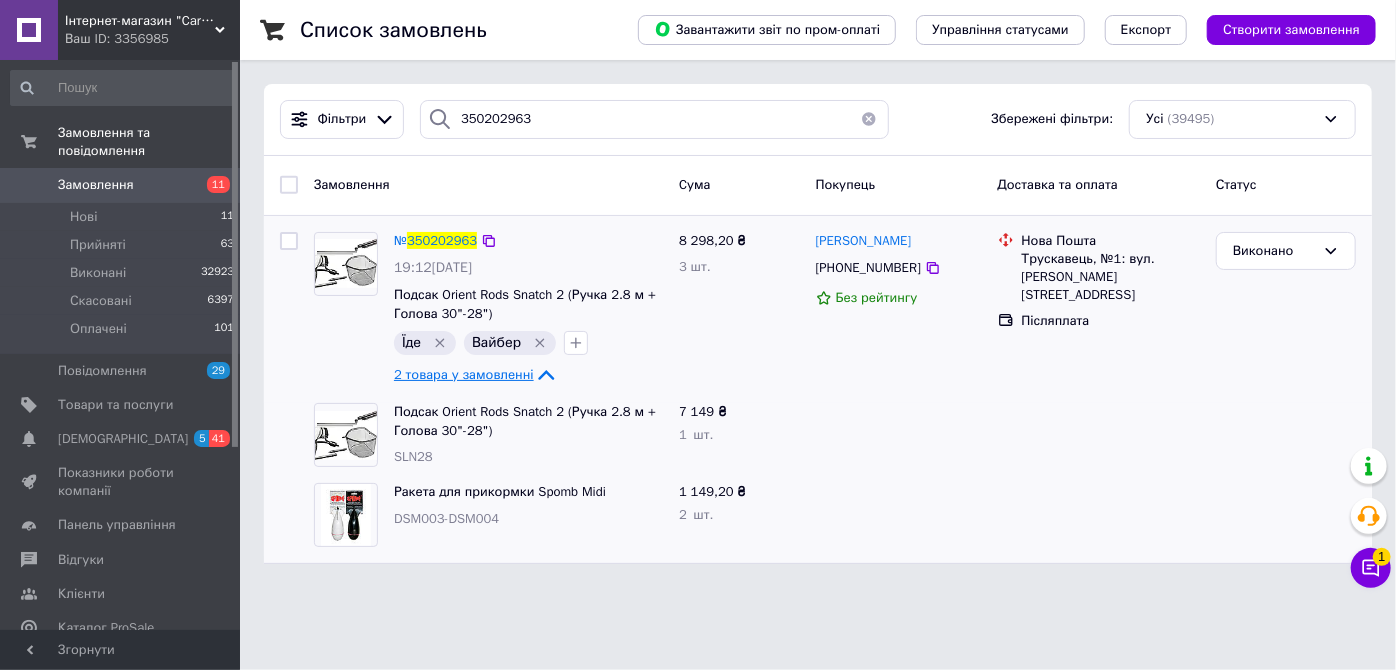 click on "2 товара у замовленні" at bounding box center [464, 374] 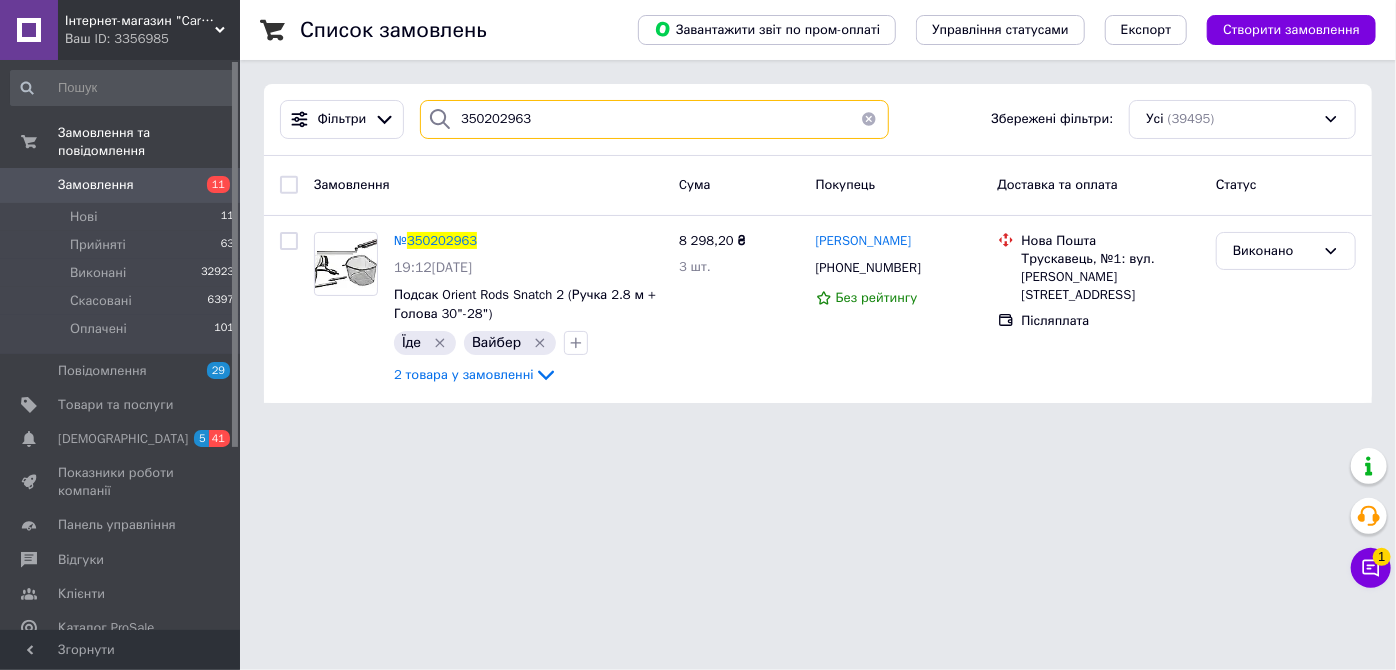 drag, startPoint x: 458, startPoint y: 118, endPoint x: 665, endPoint y: 119, distance: 207.00241 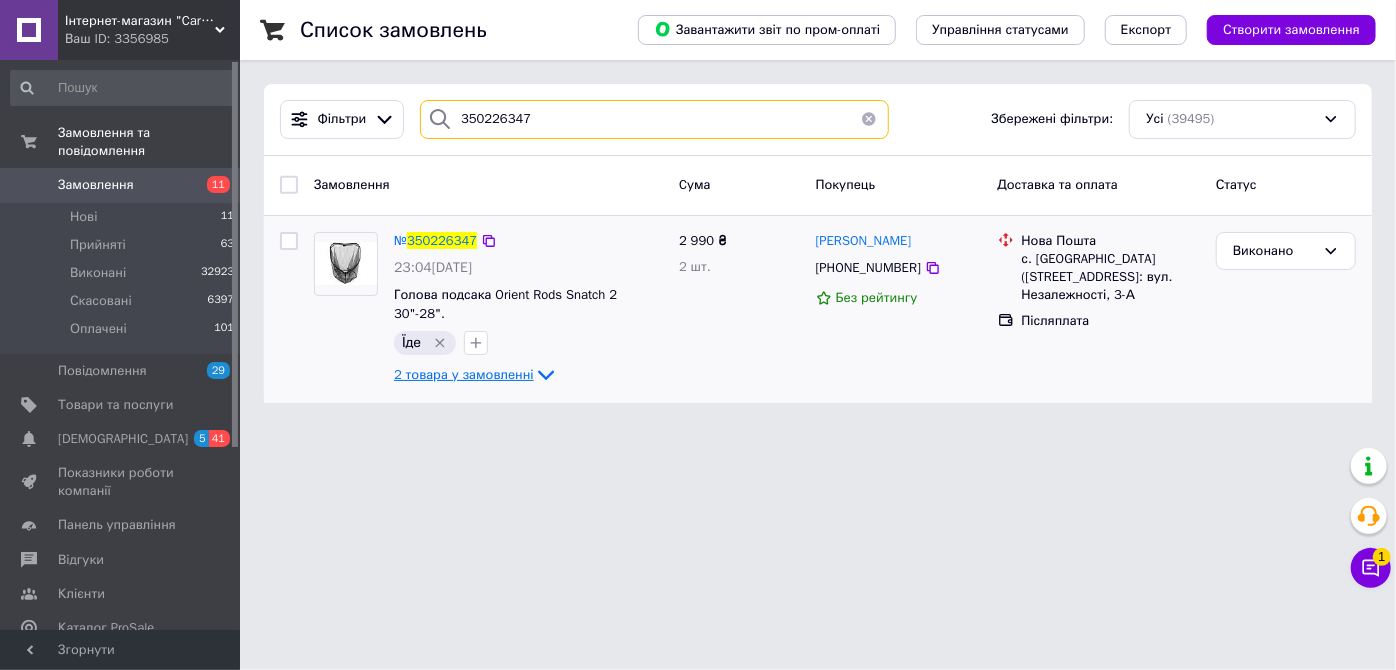 type on "350226347" 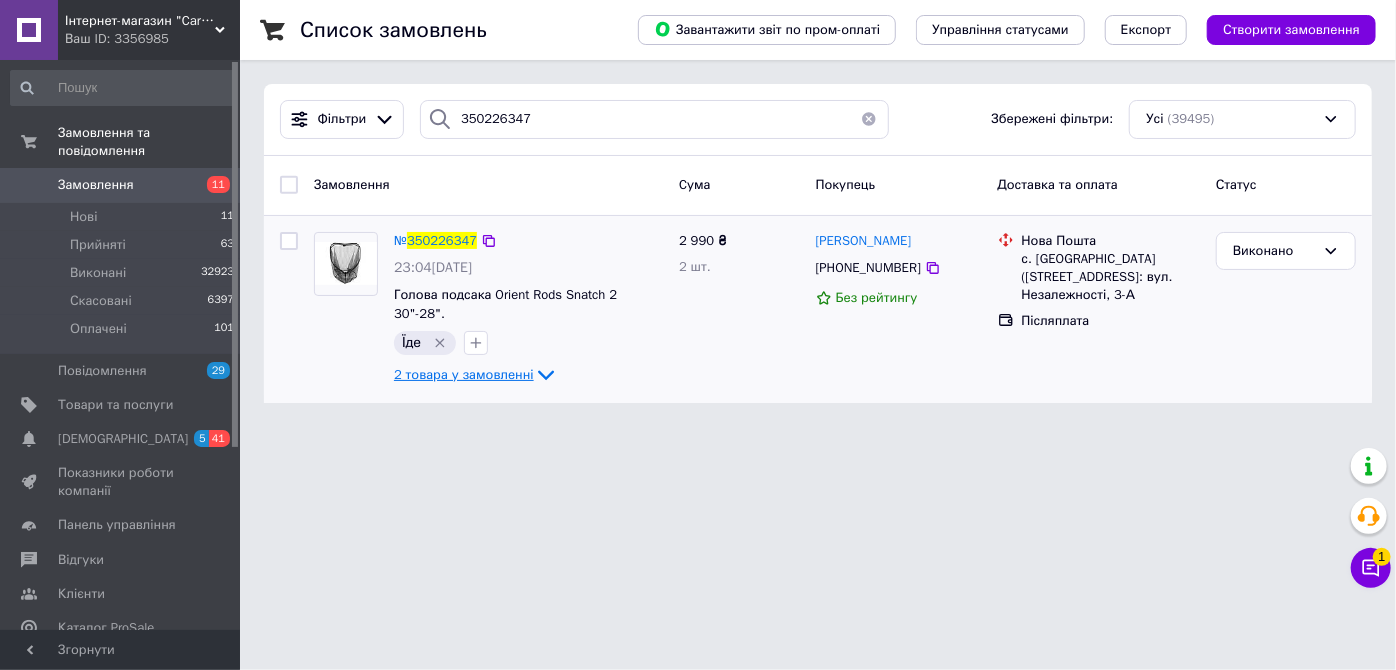 click on "2 товара у замовленні" at bounding box center (464, 374) 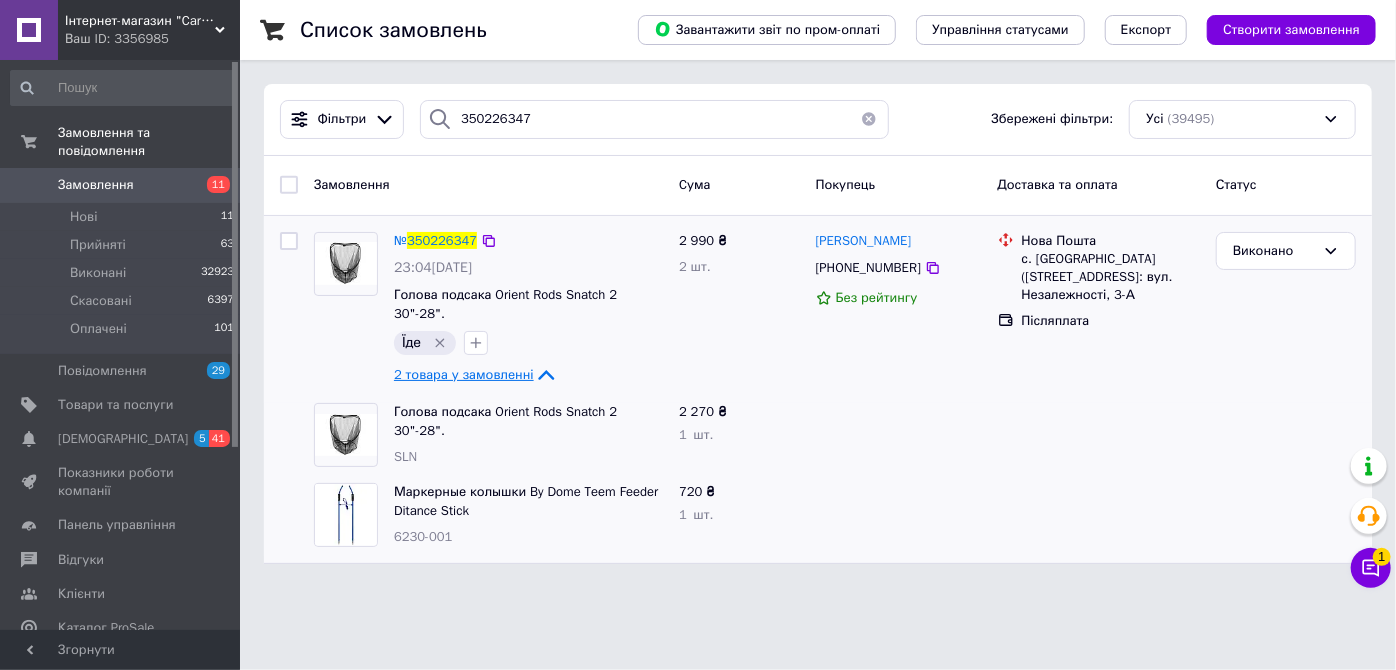 click on "2 товара у замовленні" at bounding box center (464, 374) 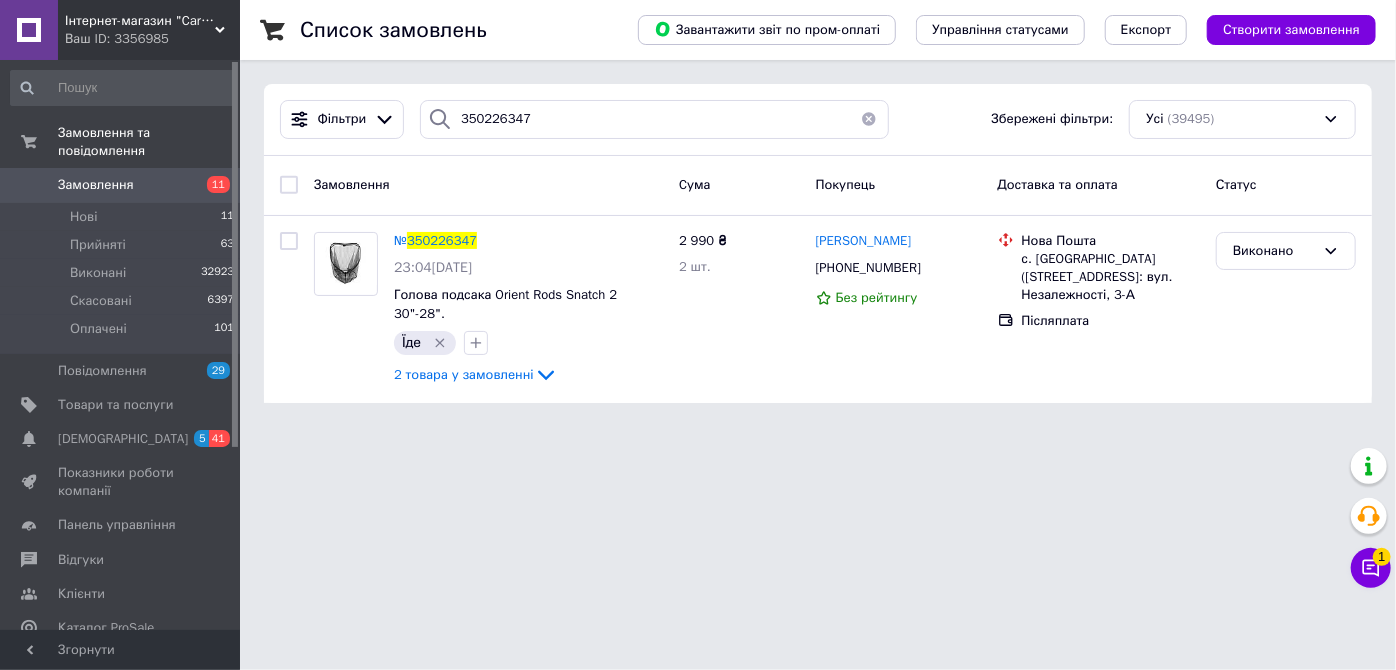 click on "Замовлення" at bounding box center (96, 185) 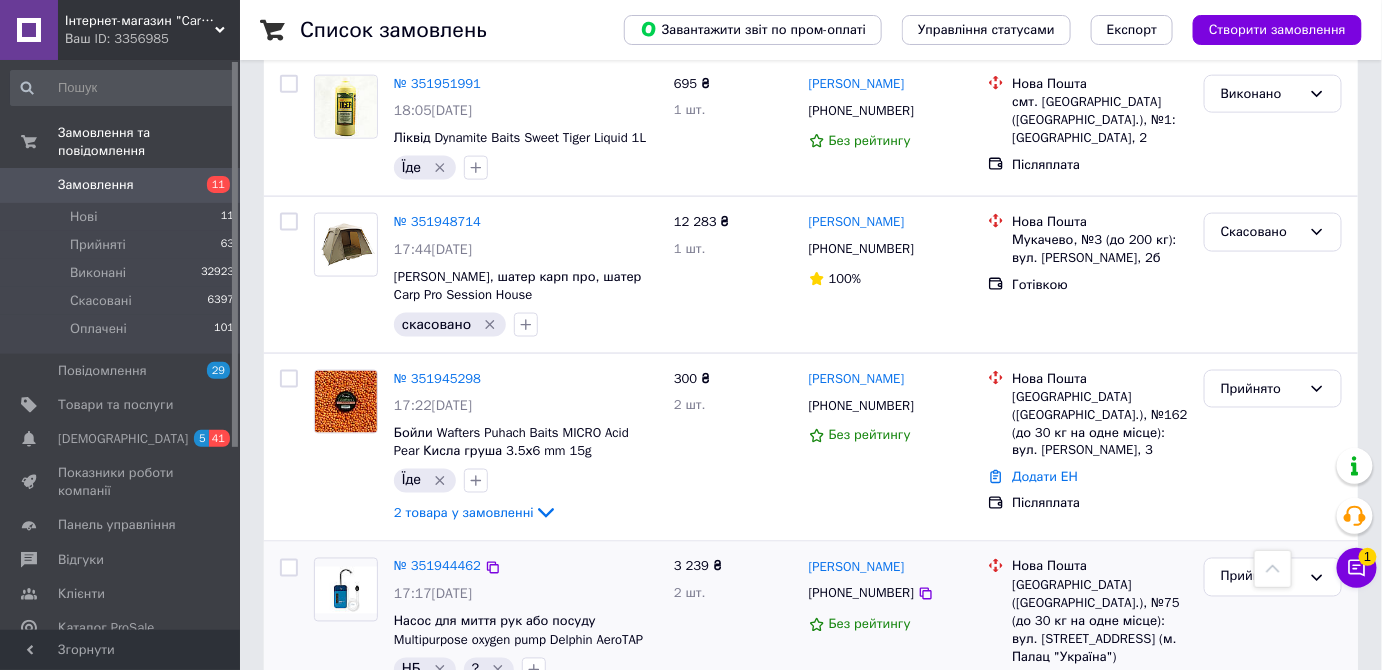 scroll, scrollTop: 3545, scrollLeft: 0, axis: vertical 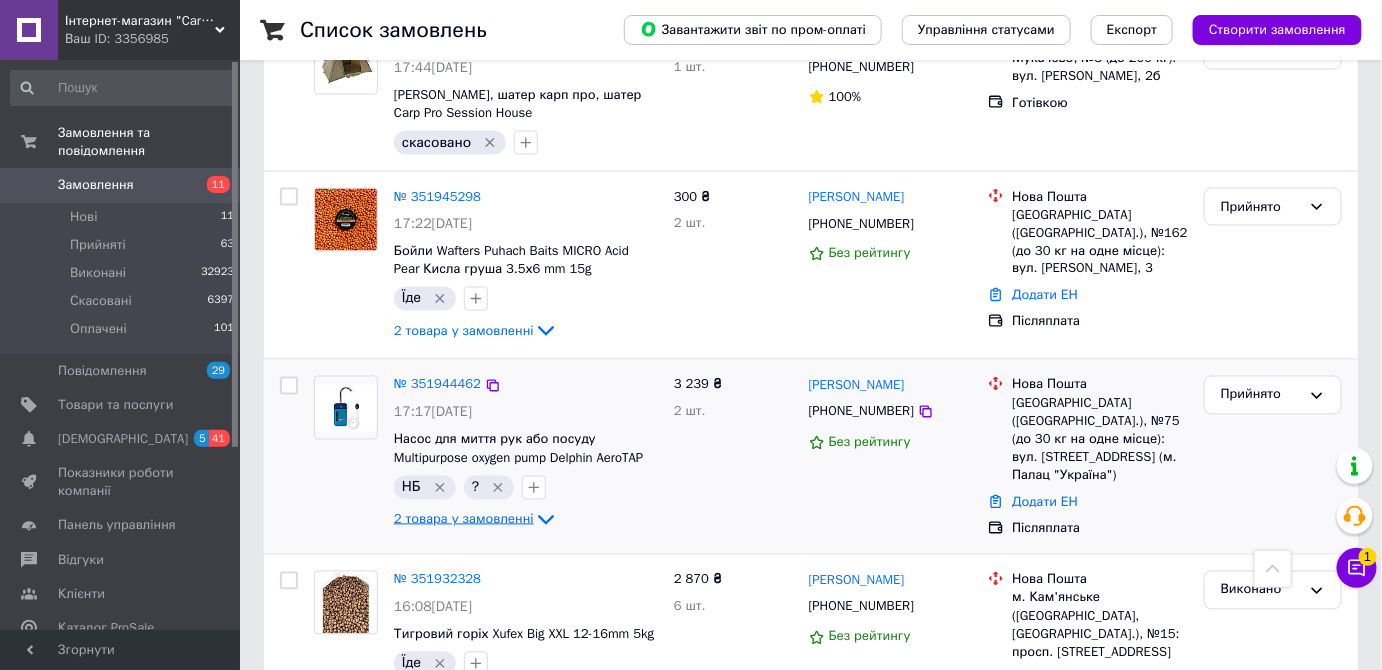 click on "2 товара у замовленні" at bounding box center [464, 519] 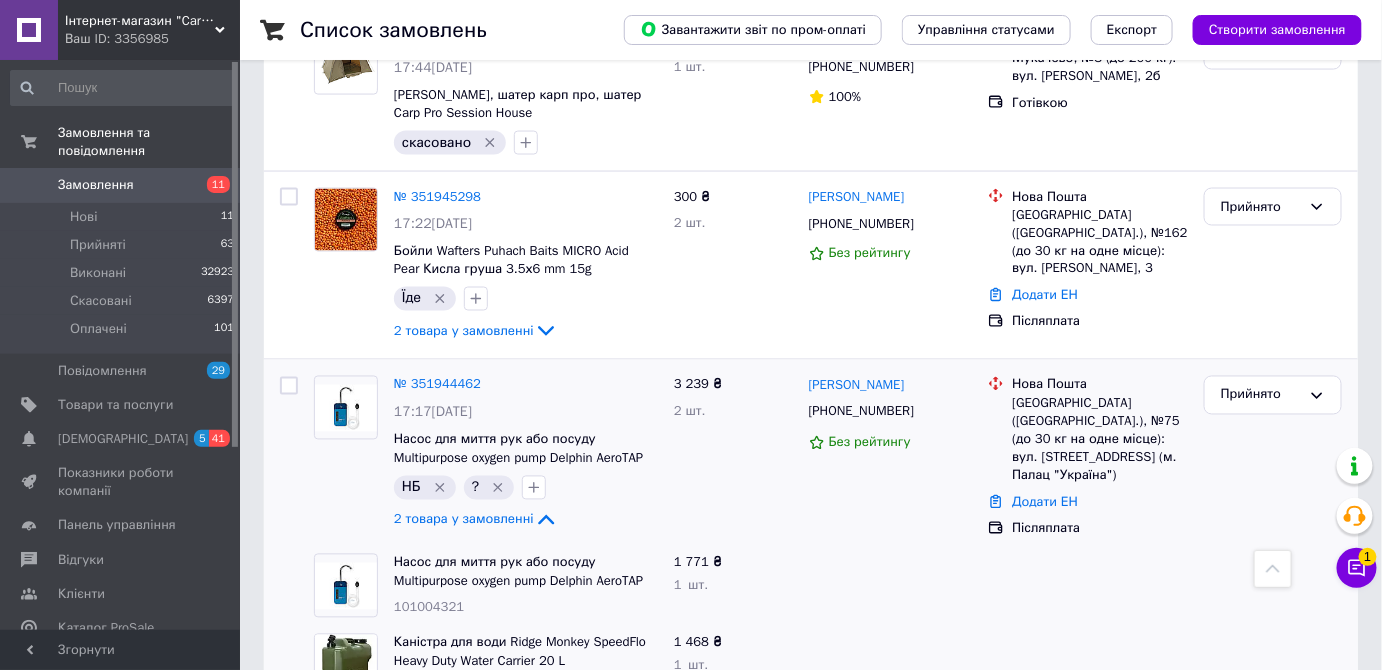 drag, startPoint x: 393, startPoint y: 590, endPoint x: 463, endPoint y: 600, distance: 70.71068 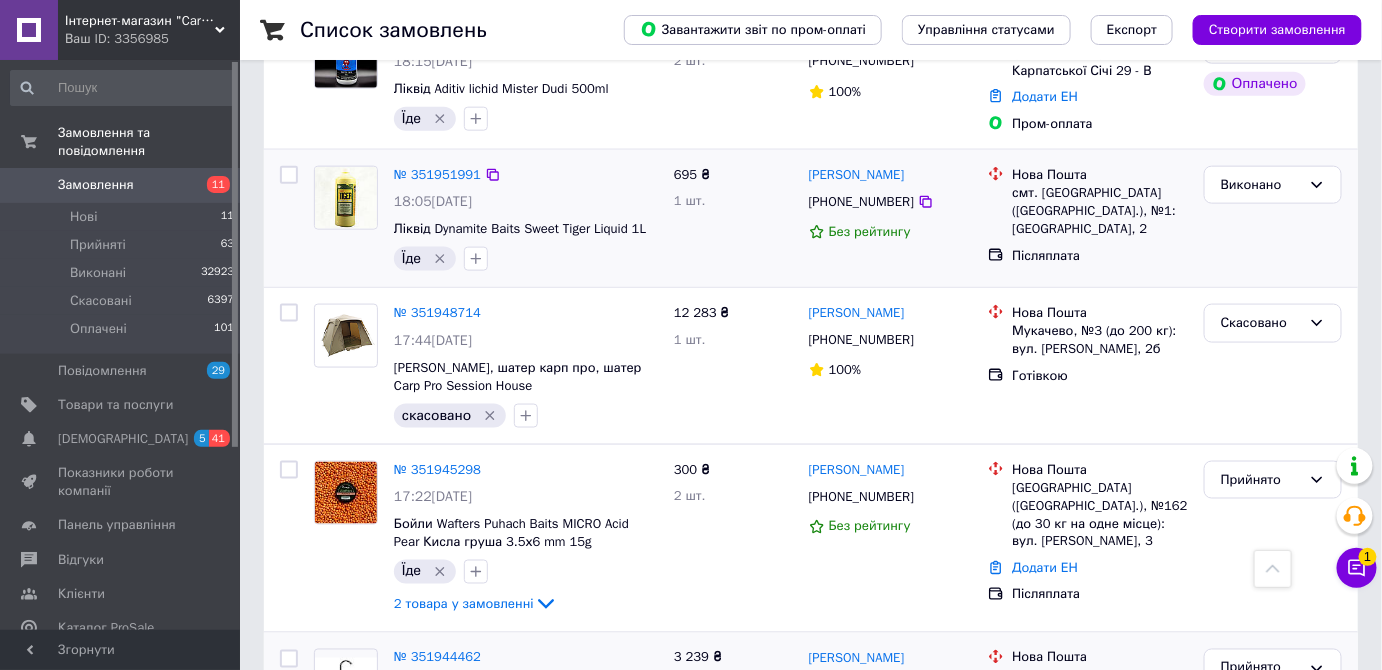 scroll, scrollTop: 3181, scrollLeft: 0, axis: vertical 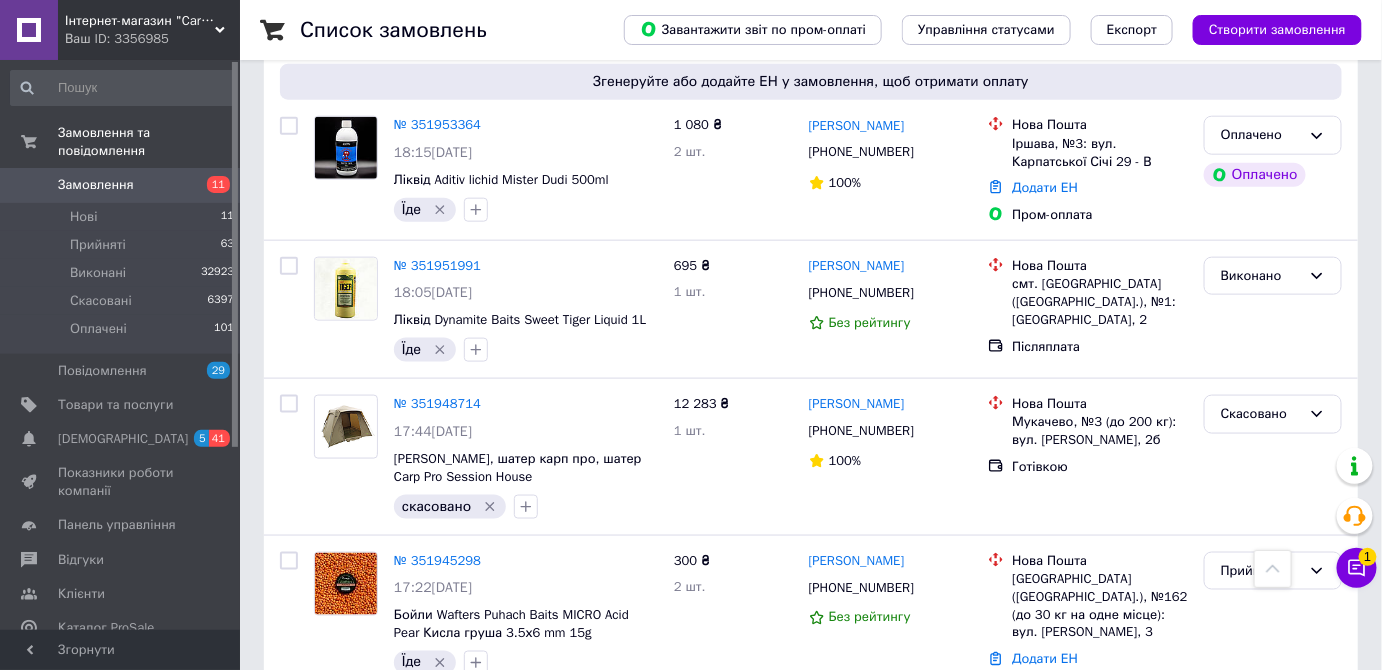 click on "Замовлення" at bounding box center (121, 185) 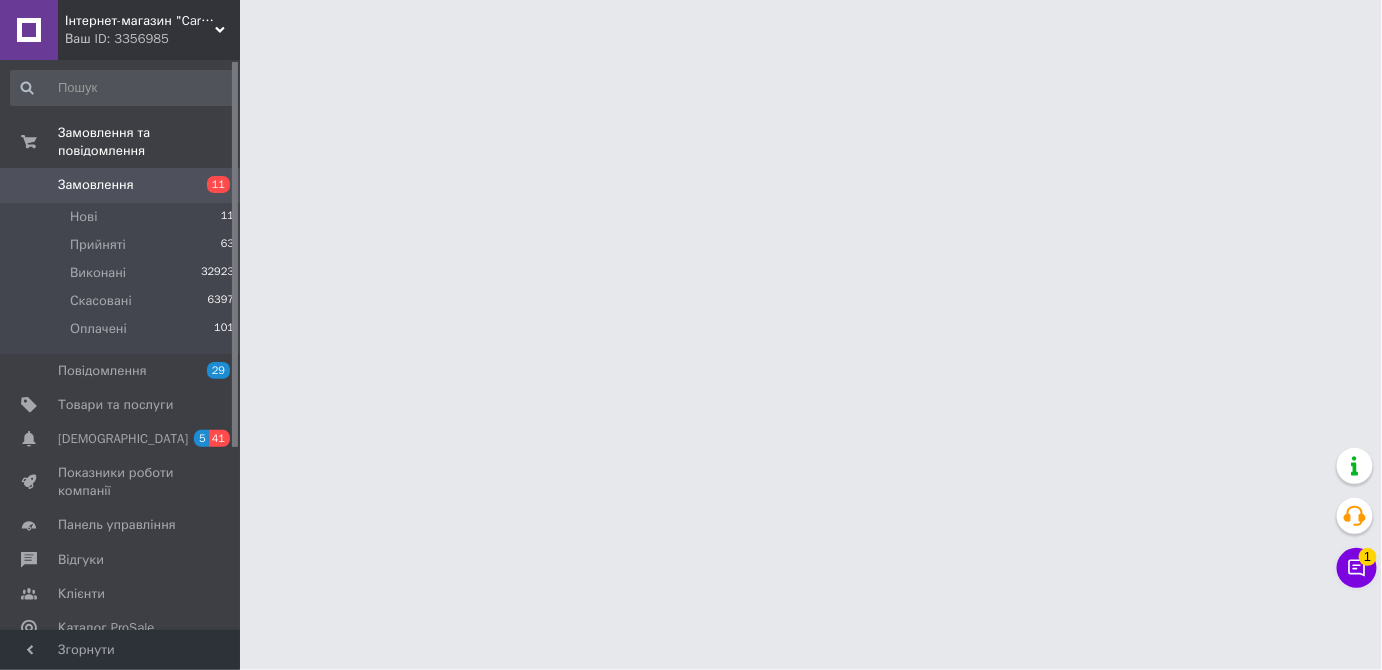 scroll, scrollTop: 0, scrollLeft: 0, axis: both 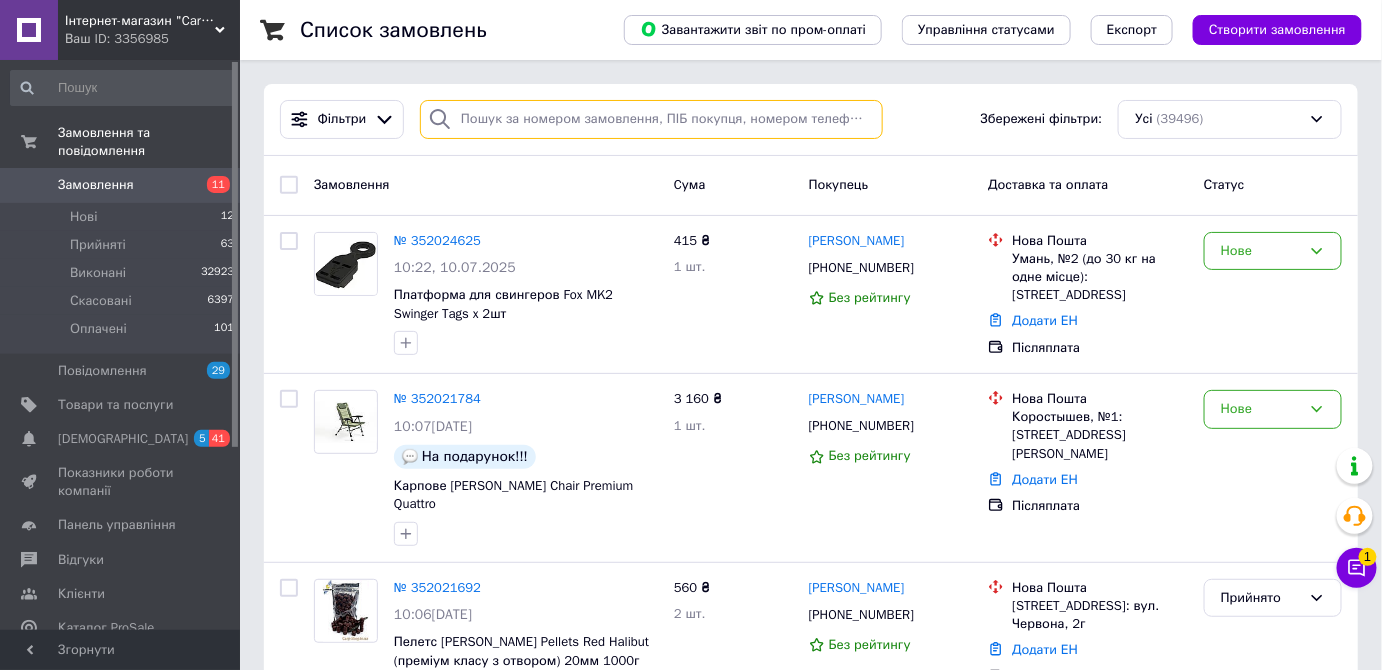 click at bounding box center [651, 119] 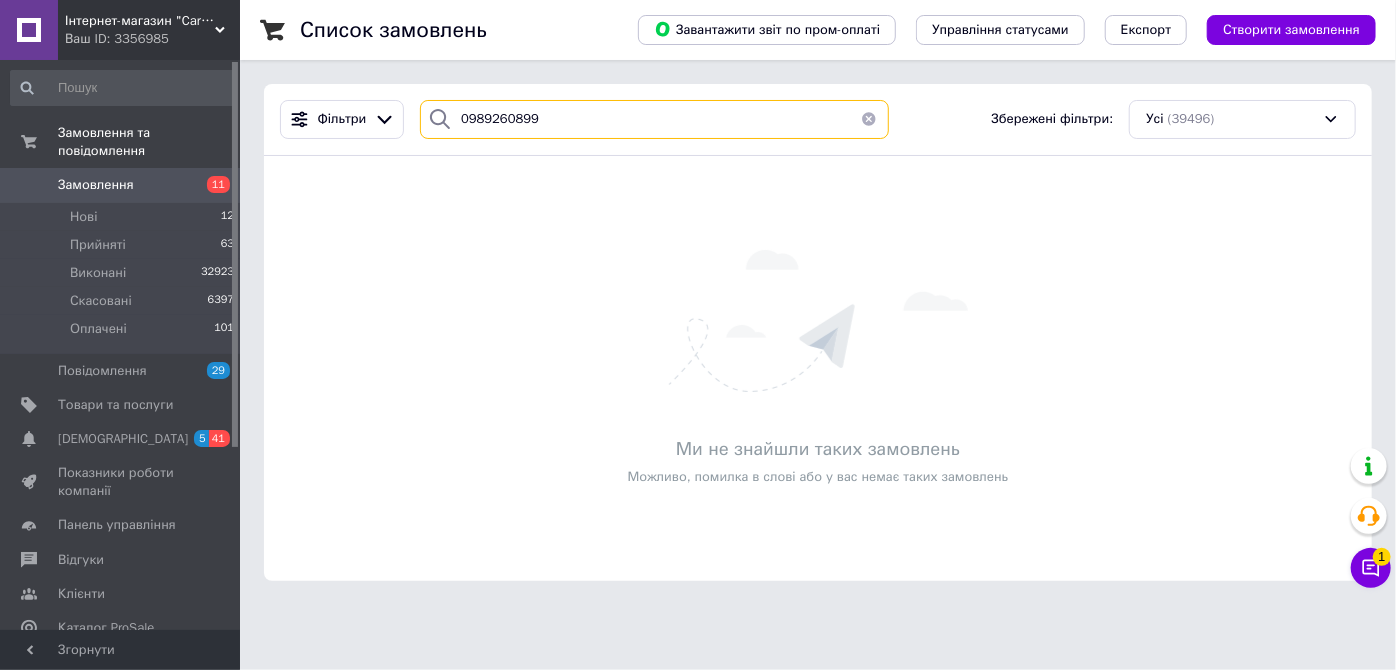 type on "0989260899" 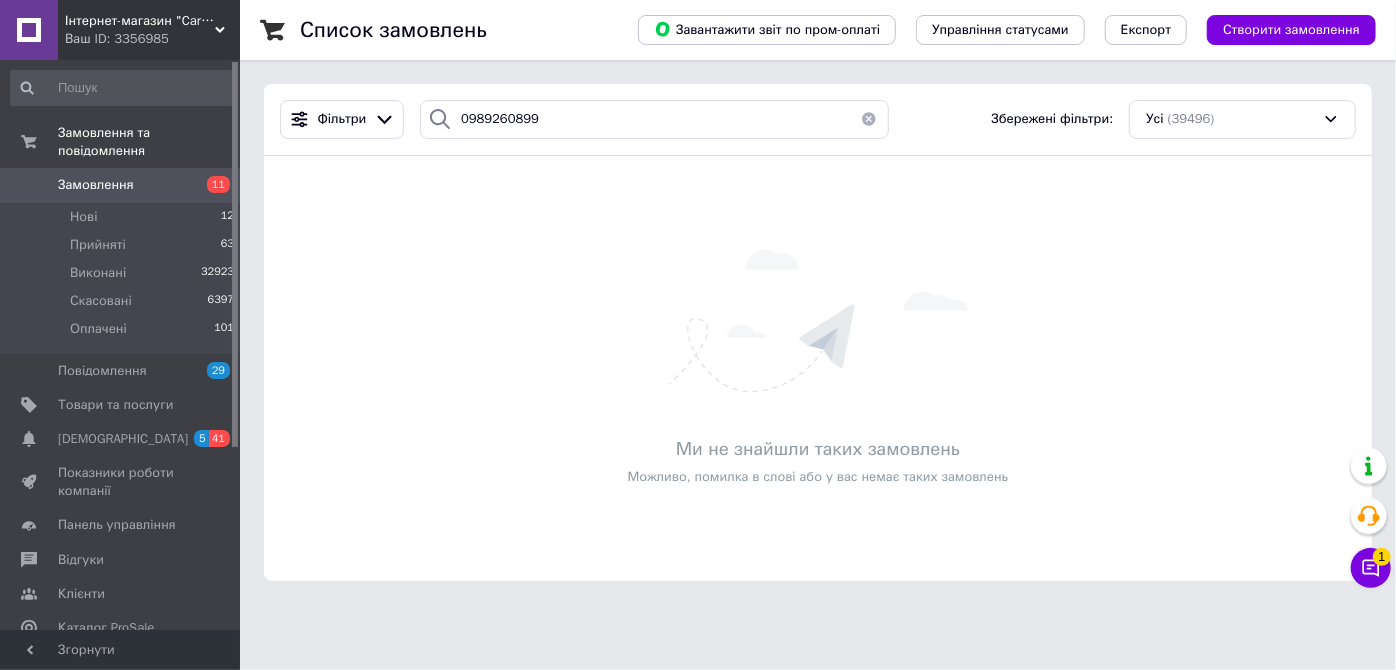 click on "Замовлення 11" at bounding box center [123, 185] 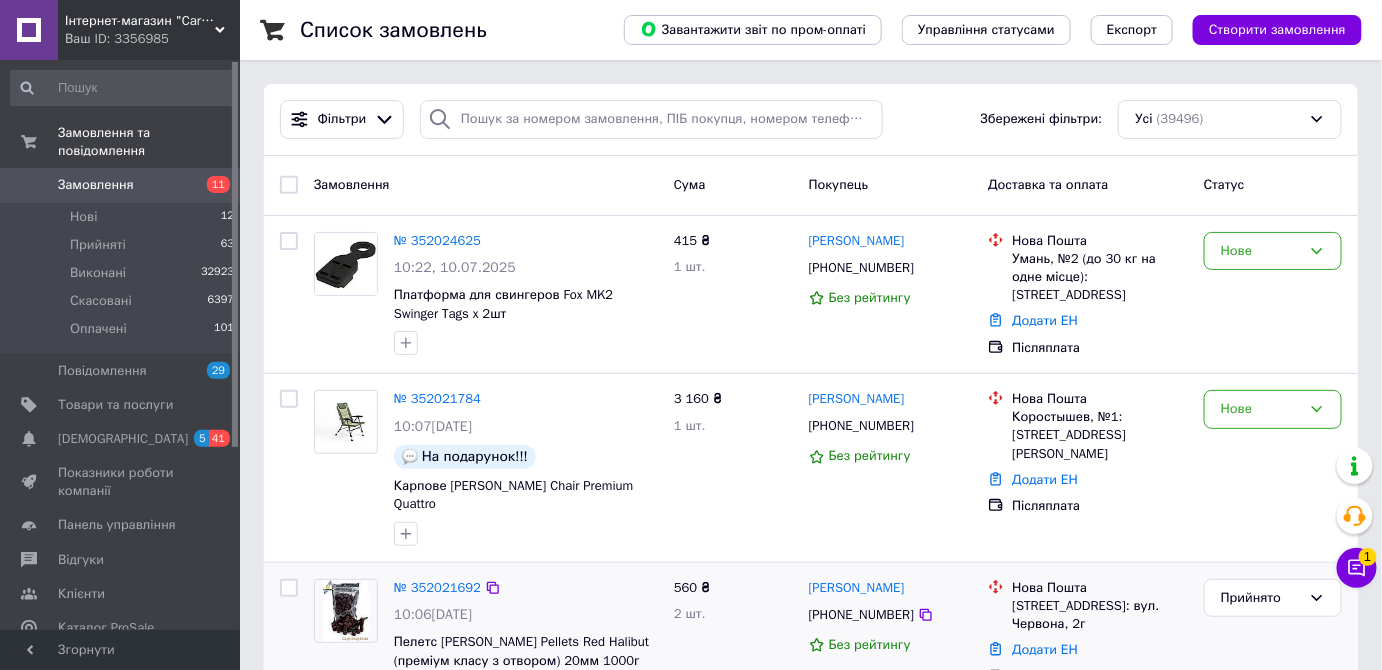 scroll, scrollTop: 181, scrollLeft: 0, axis: vertical 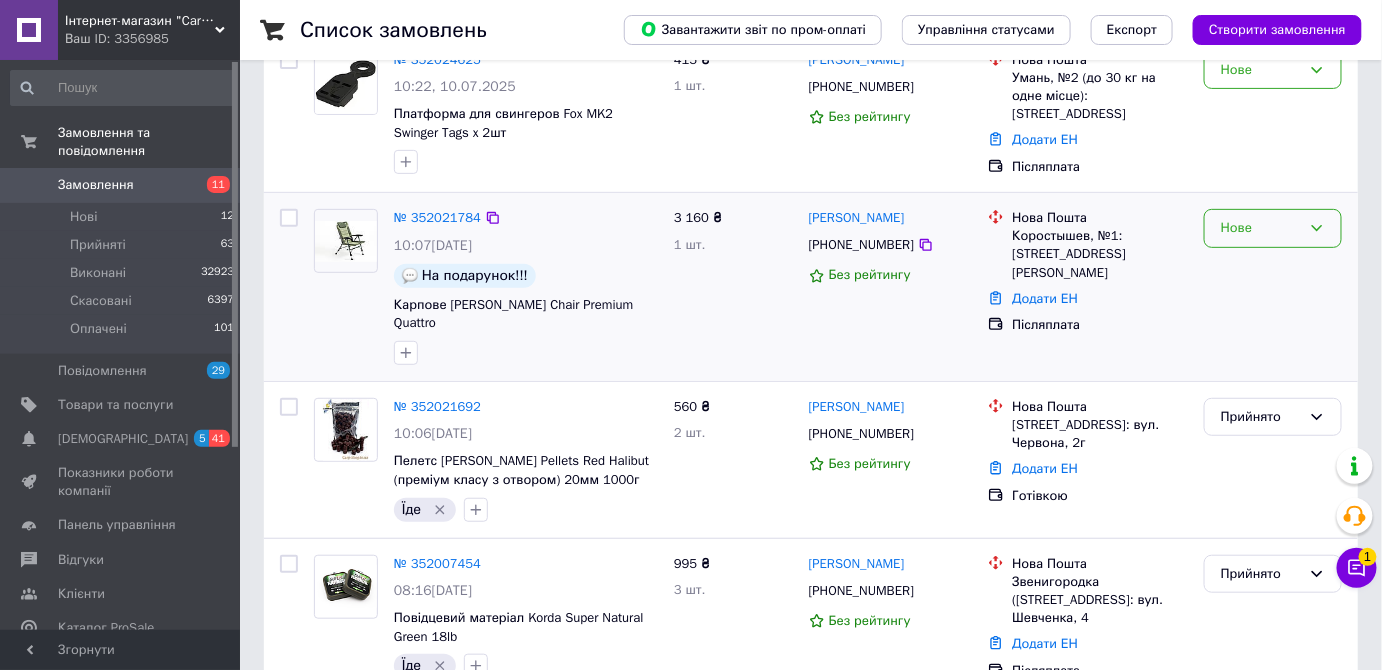 click on "Нове" at bounding box center (1261, 228) 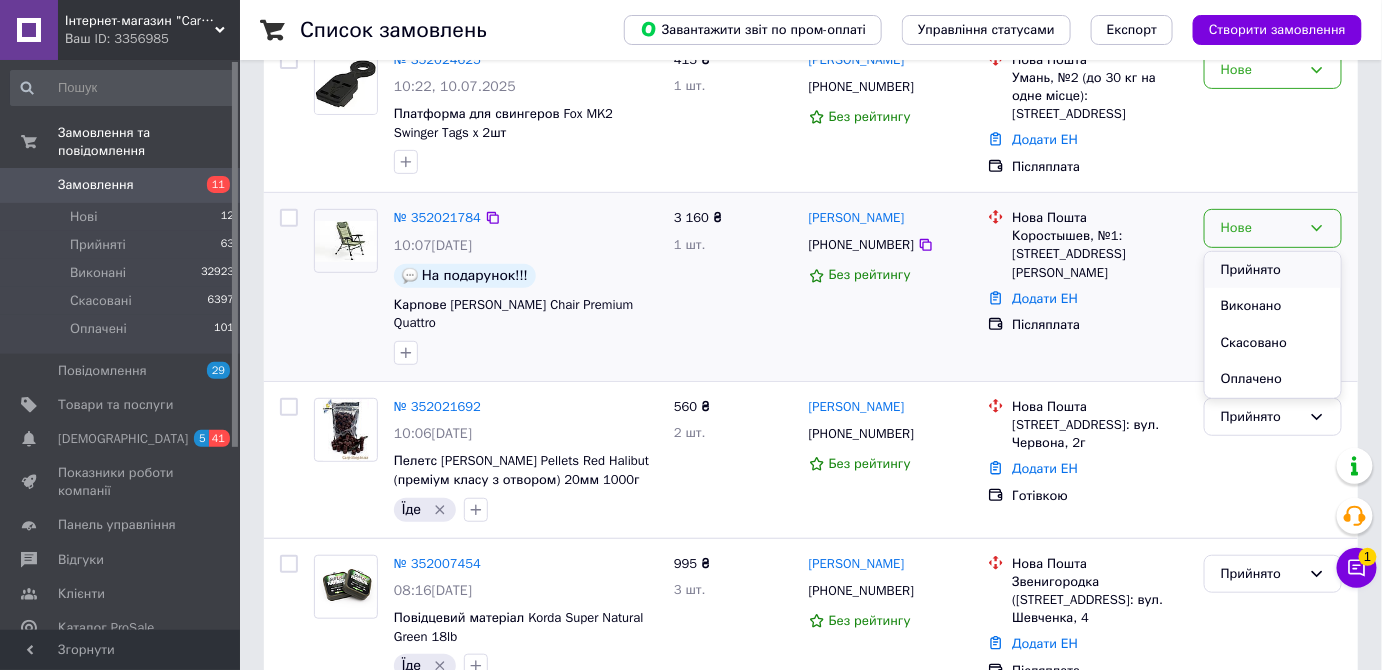 click on "Прийнято" at bounding box center [1273, 270] 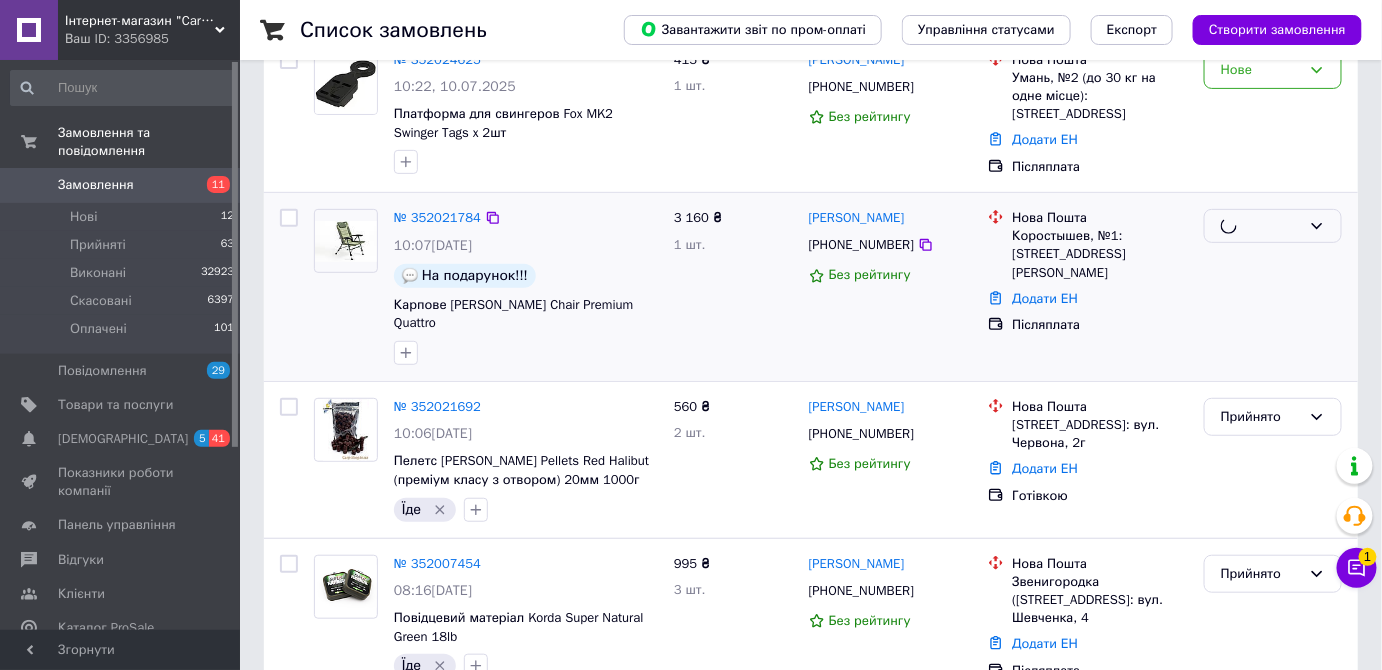 scroll, scrollTop: 90, scrollLeft: 0, axis: vertical 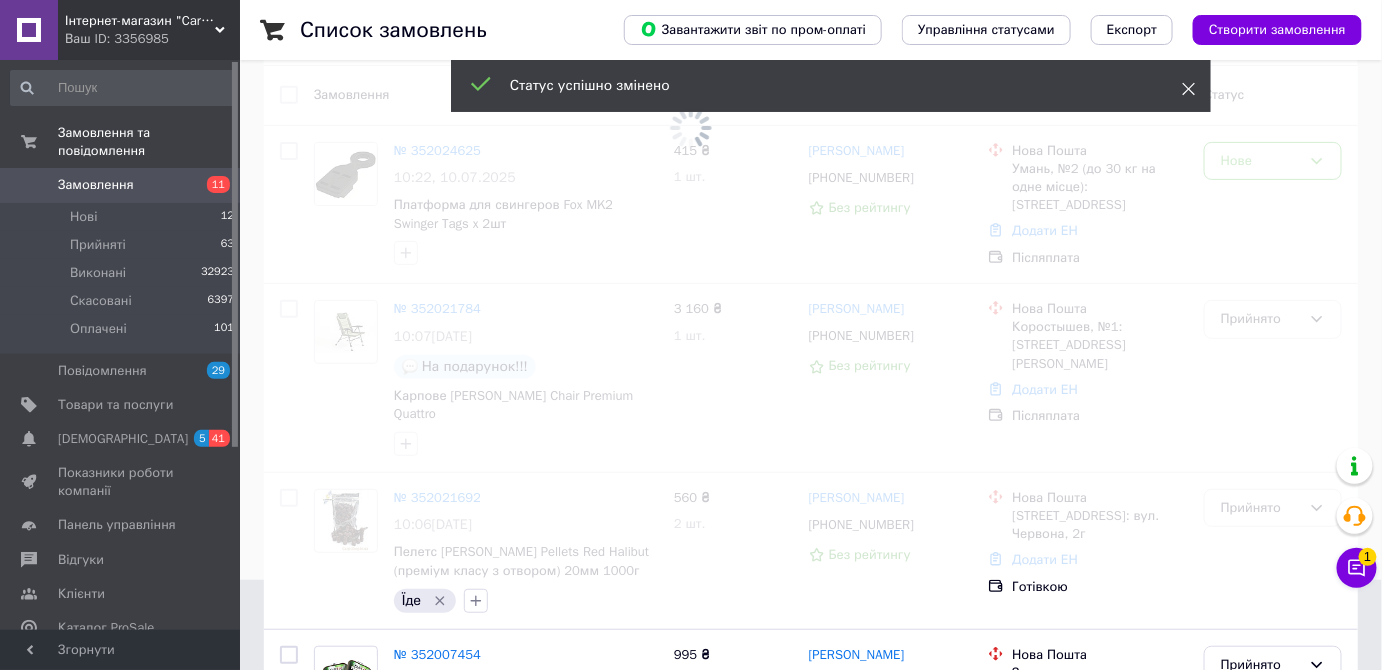 click 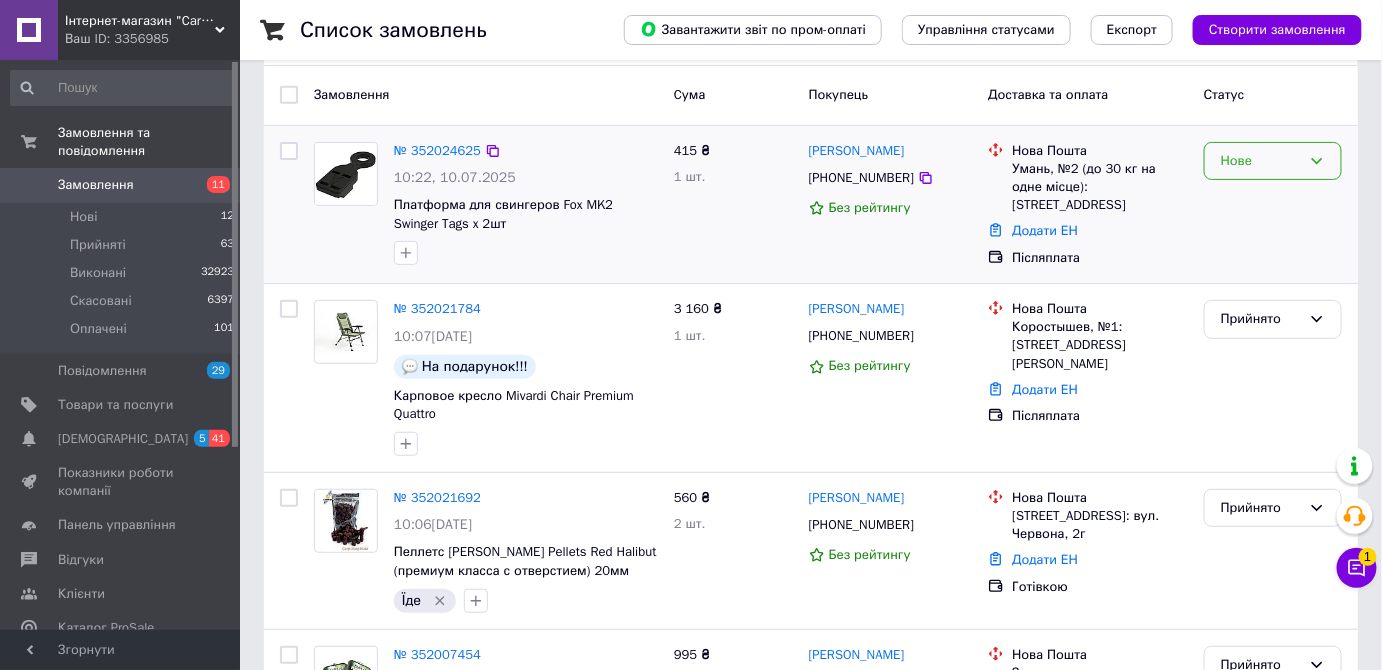 click on "Нове" at bounding box center [1261, 161] 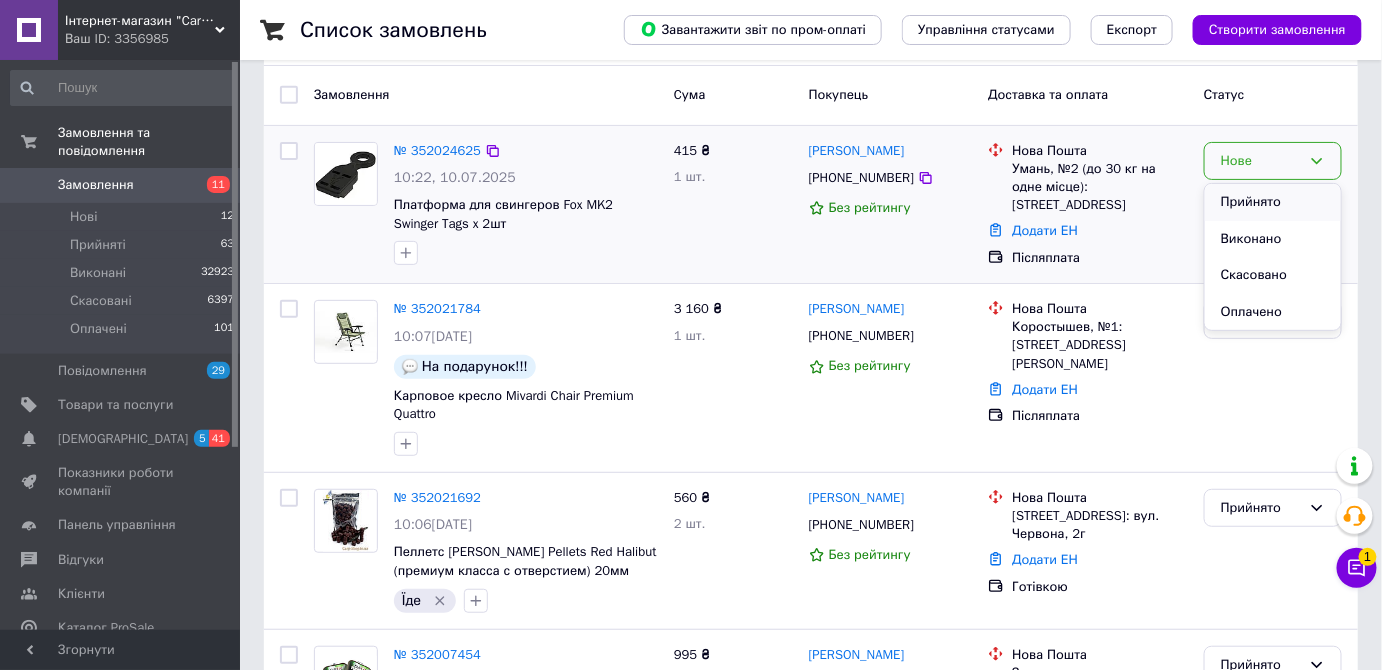click on "Прийнято" at bounding box center (1273, 202) 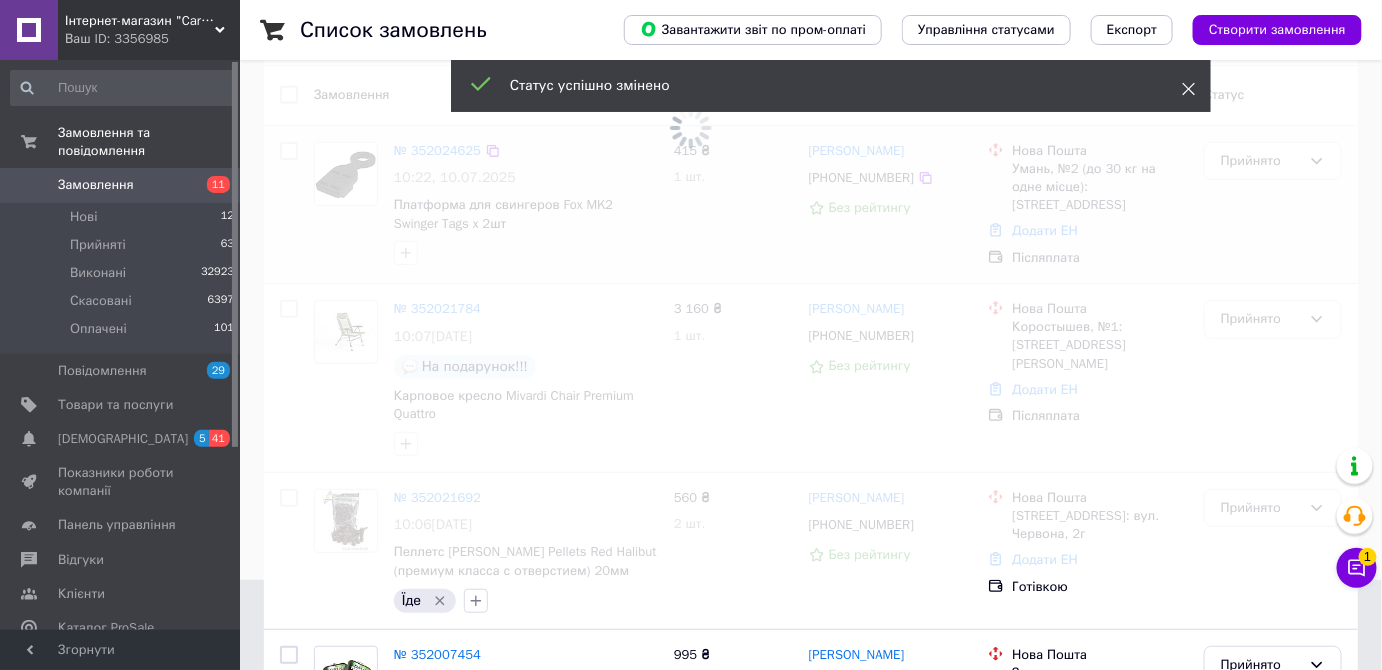 click 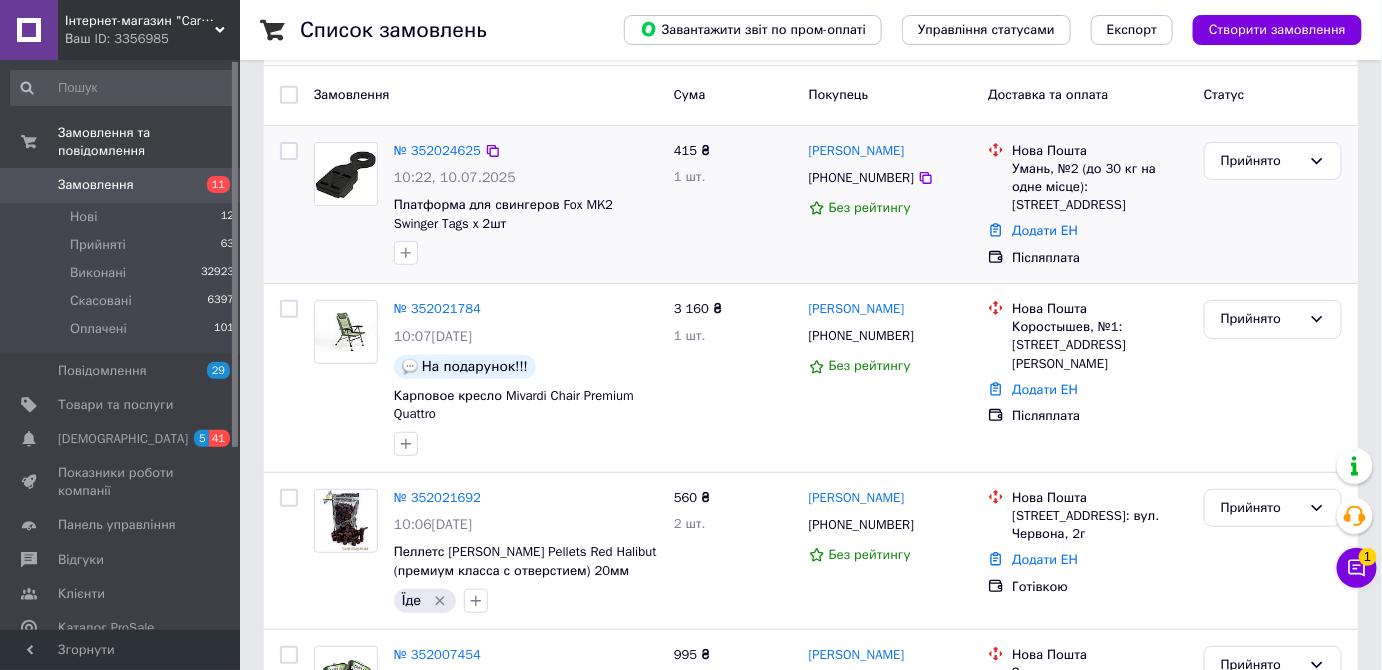 scroll, scrollTop: 0, scrollLeft: 0, axis: both 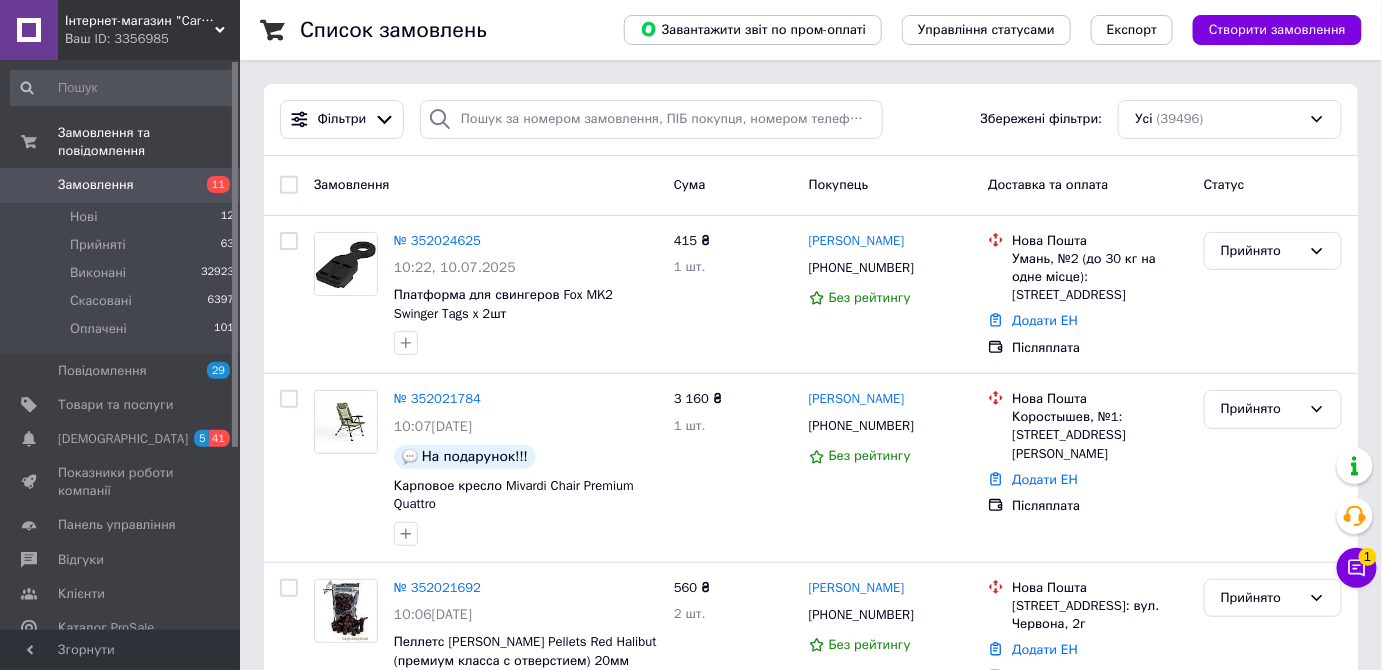 click on "Замовлення" at bounding box center [121, 185] 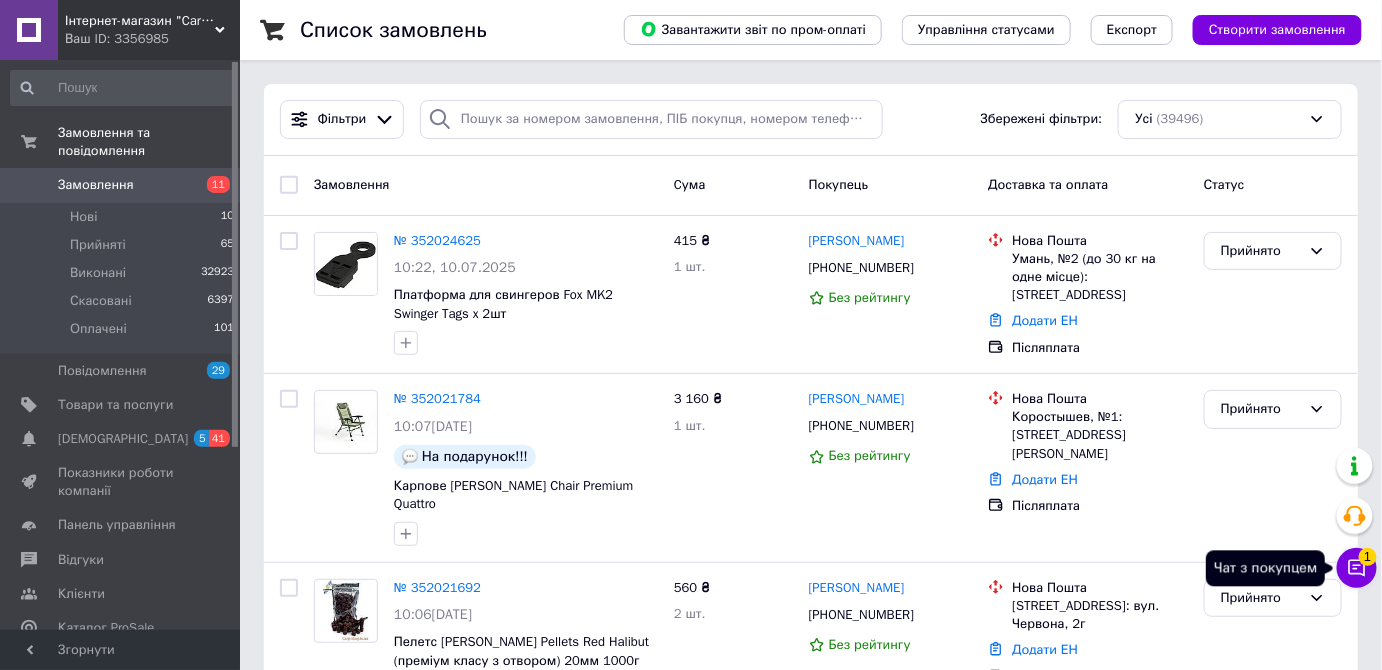 click on "Чат з покупцем 1" at bounding box center [1357, 568] 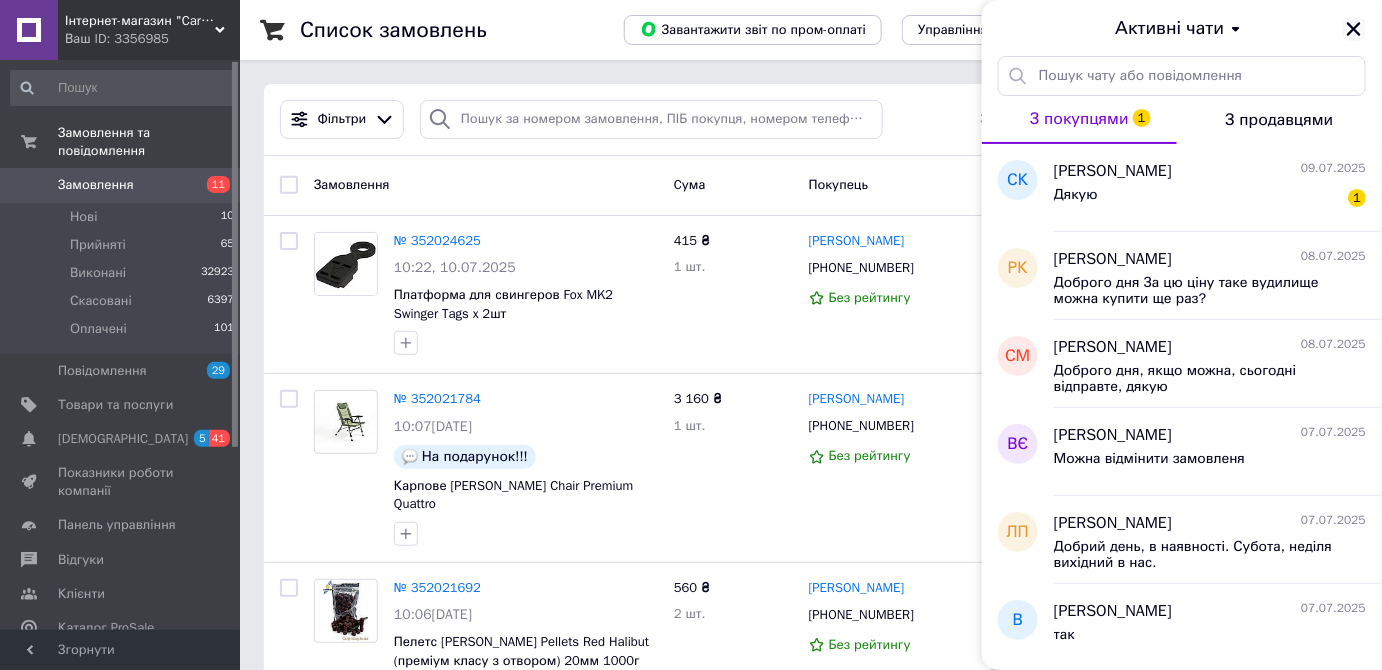 click at bounding box center (1354, 29) 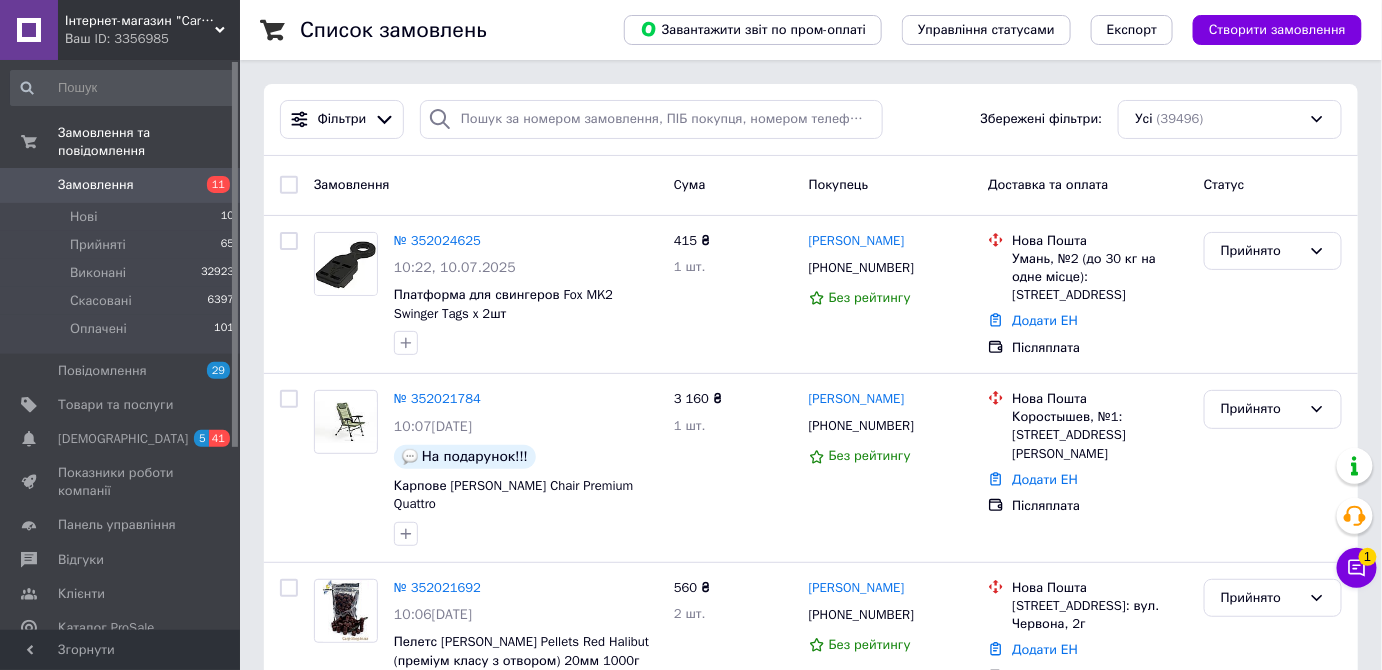 click on "Замовлення 11" at bounding box center (123, 185) 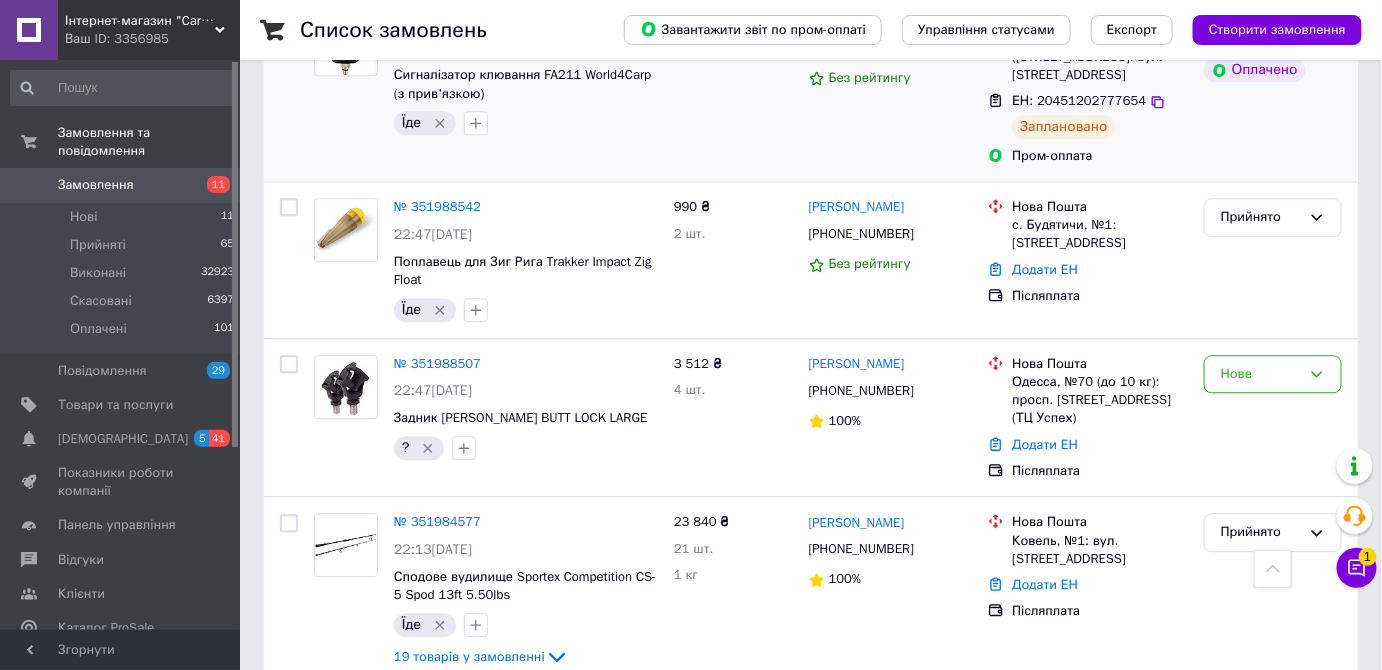 scroll, scrollTop: 1636, scrollLeft: 0, axis: vertical 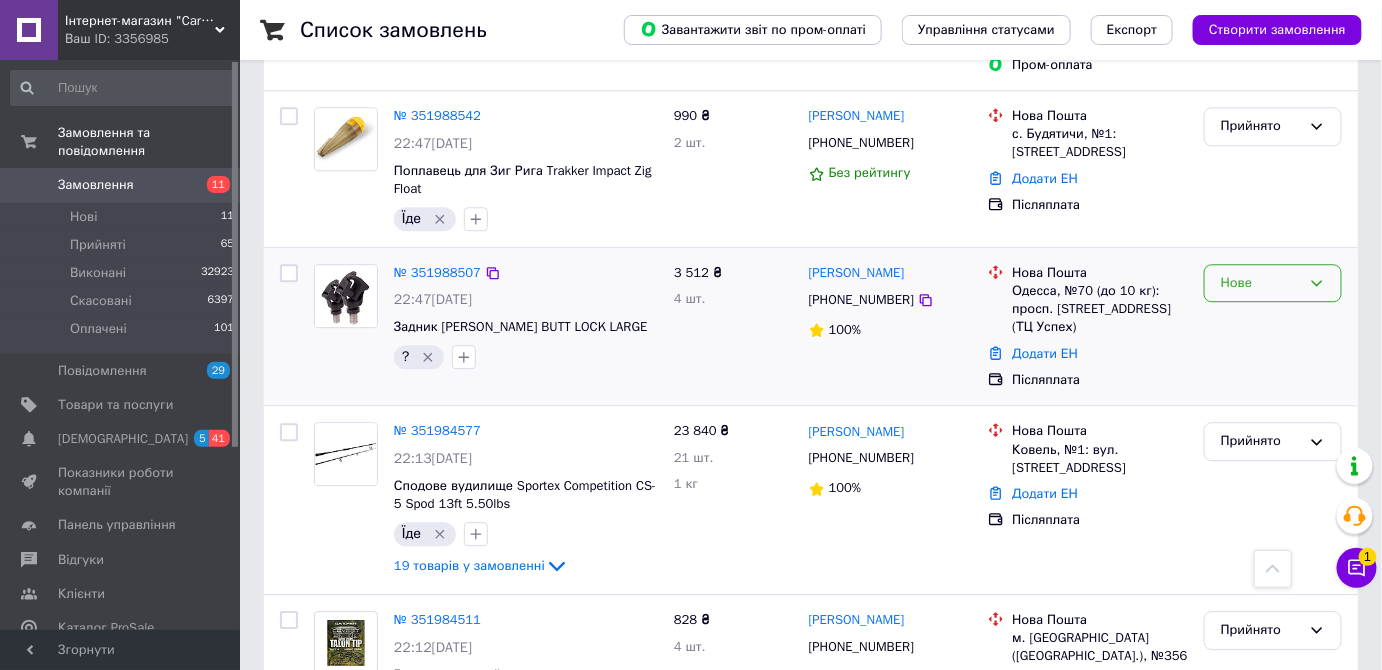 click on "Нове" at bounding box center [1261, 283] 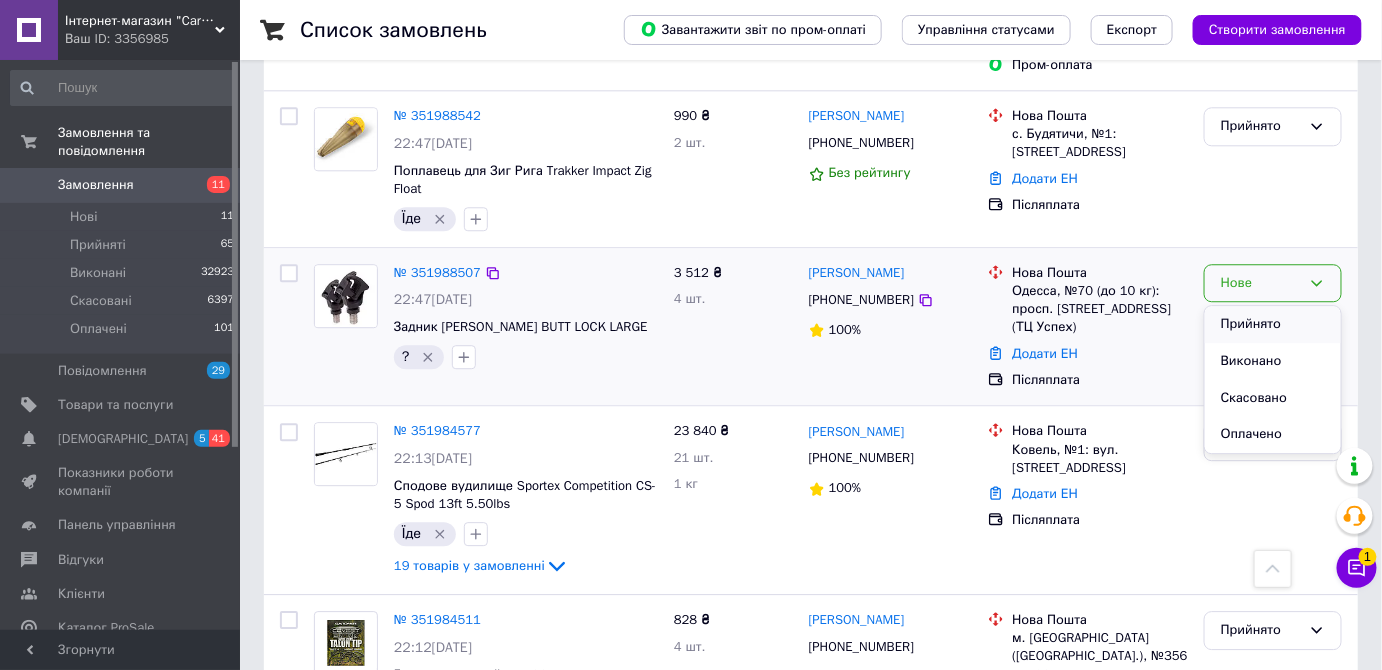 click on "Прийнято" at bounding box center [1273, 324] 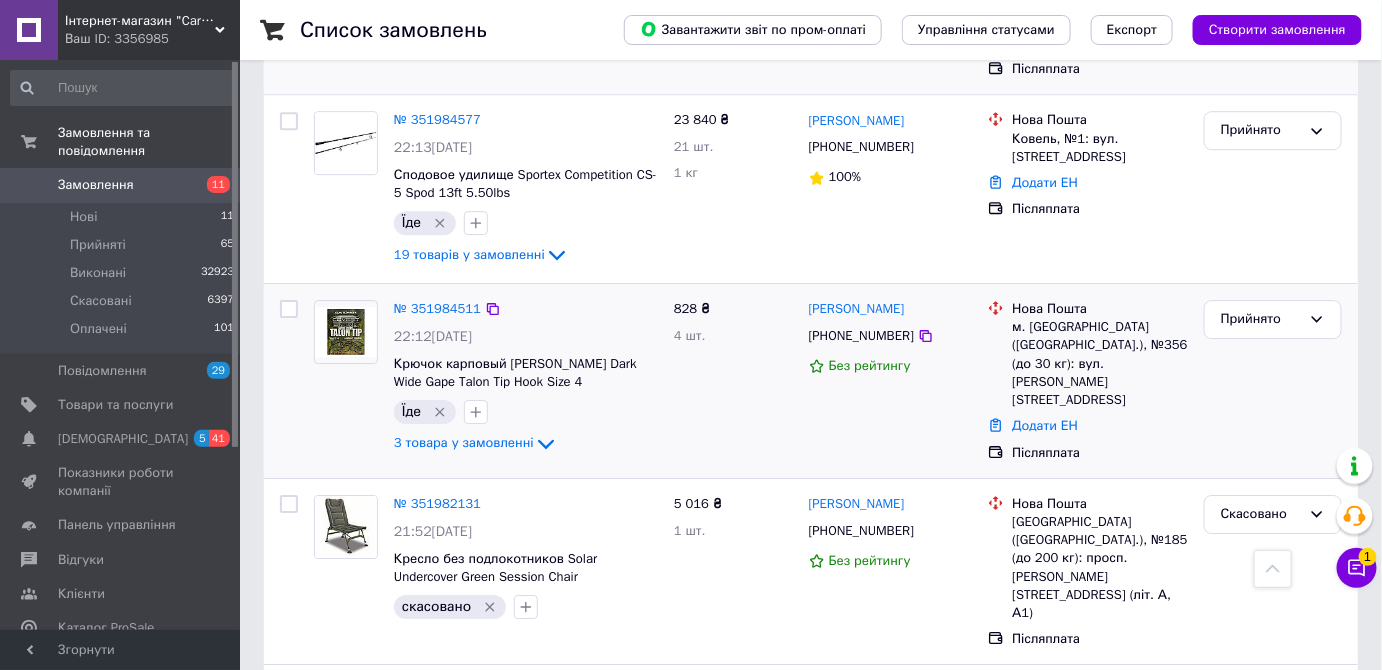 scroll, scrollTop: 1856, scrollLeft: 0, axis: vertical 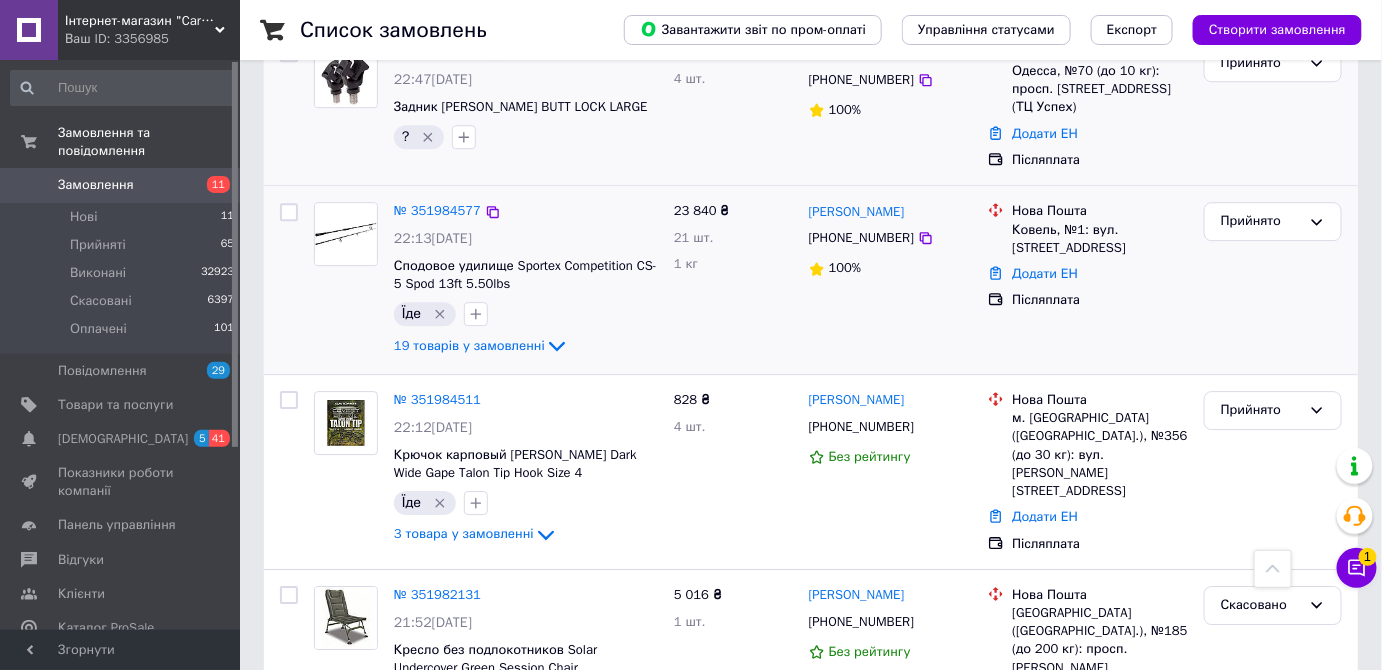click on "19 товарів у замовленні" 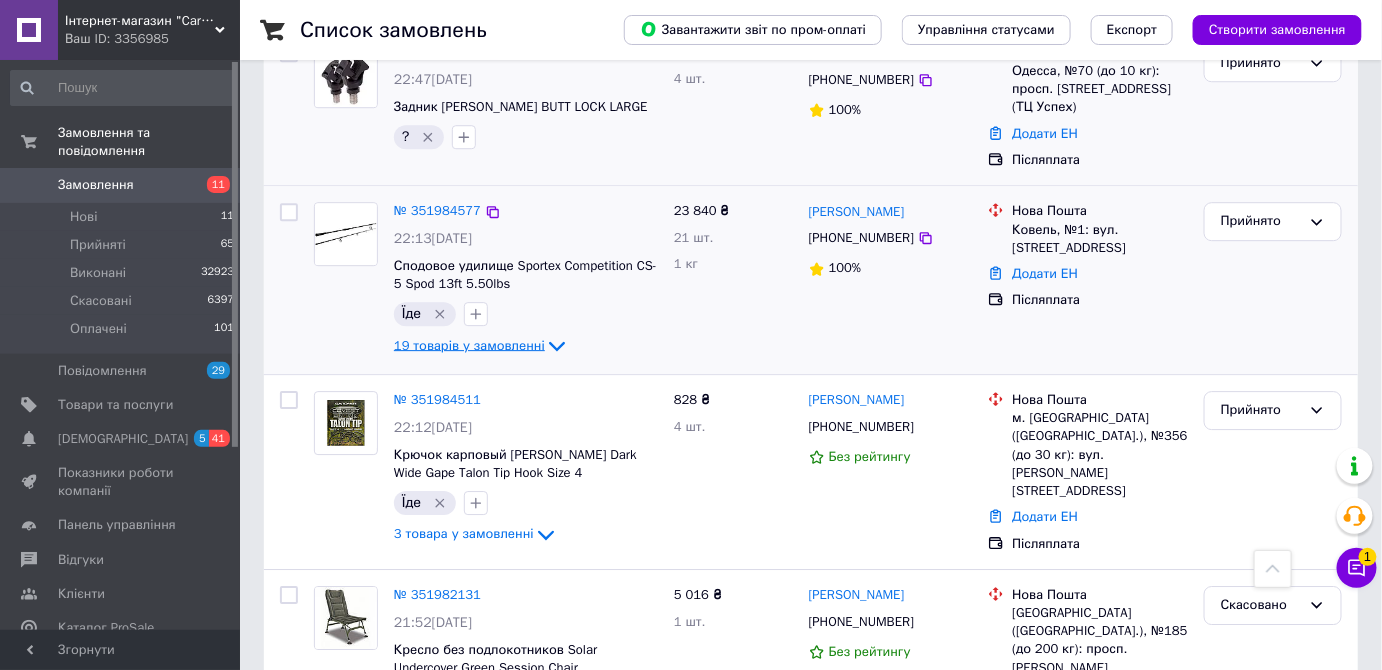 click on "19 товарів у замовленні" at bounding box center [469, 345] 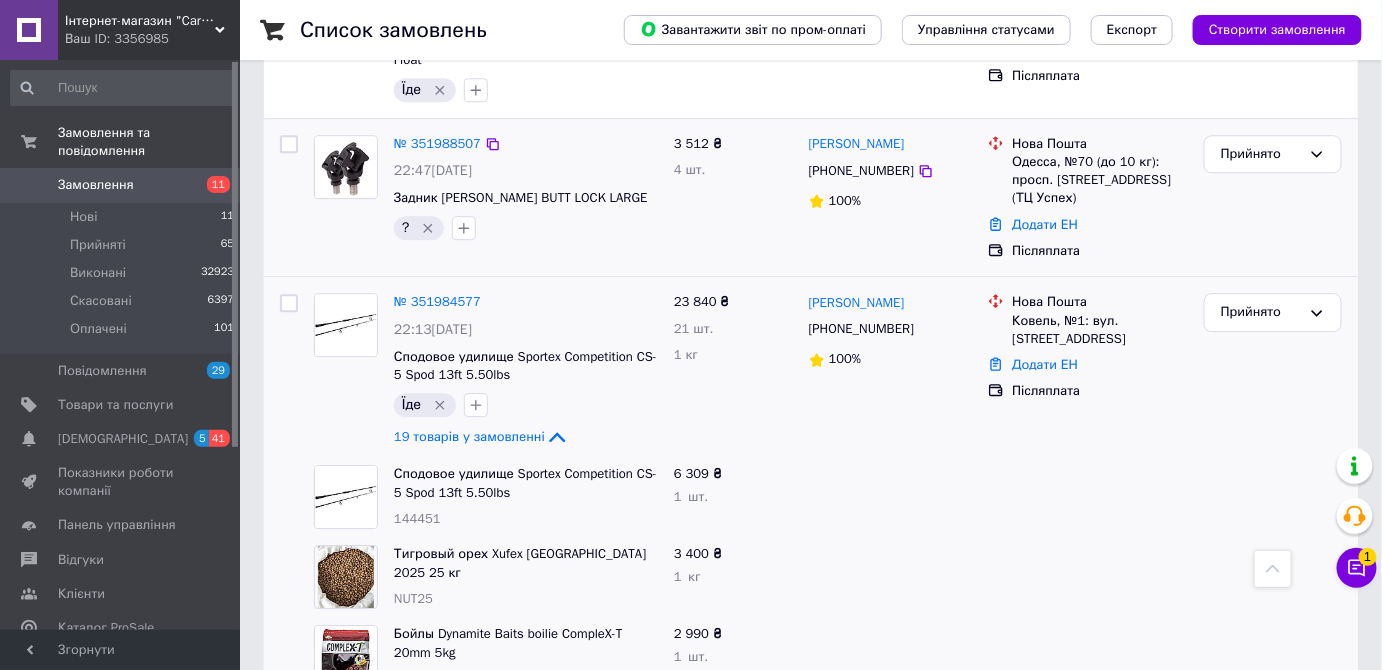 scroll, scrollTop: 1584, scrollLeft: 0, axis: vertical 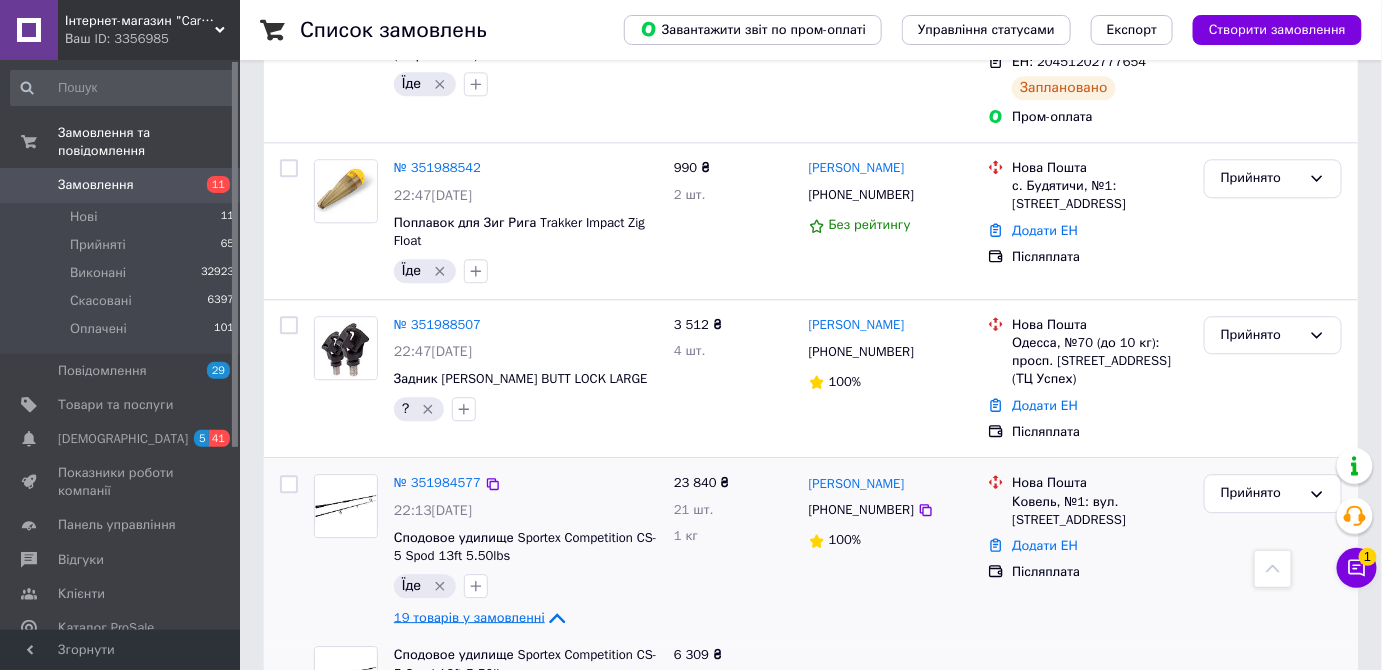 click on "19 товарів у замовленні" at bounding box center (469, 617) 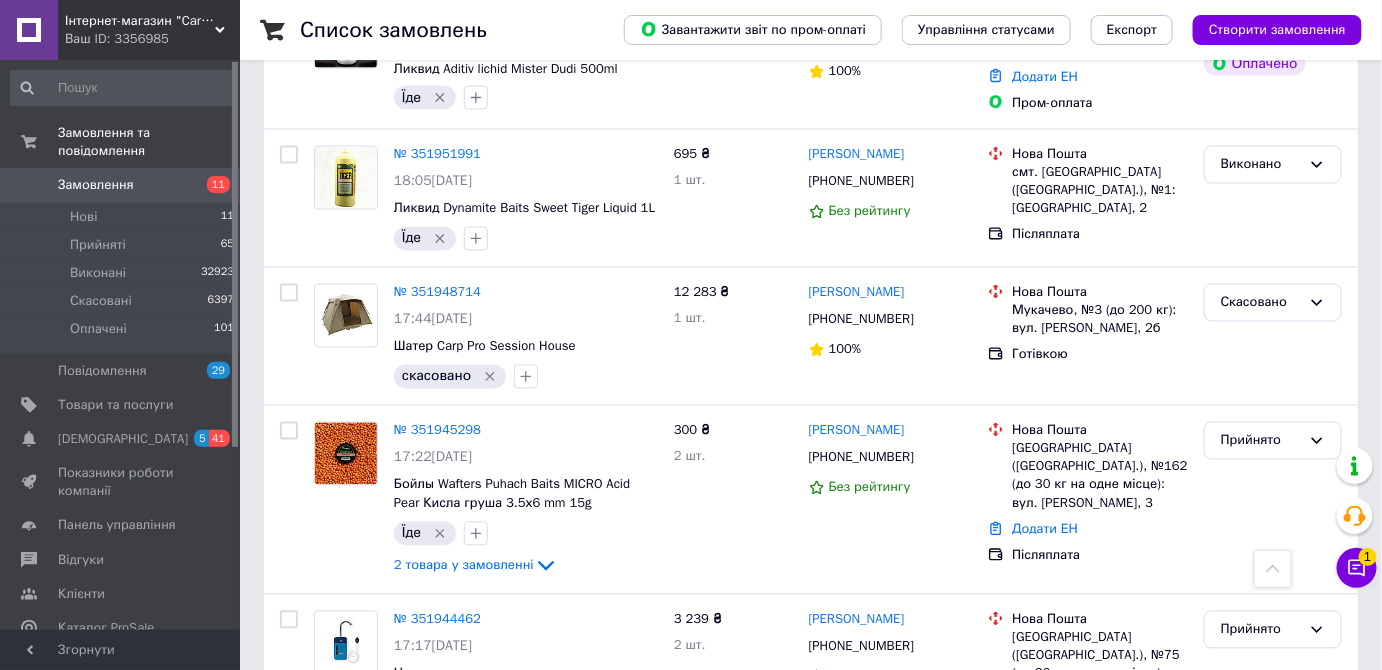 scroll, scrollTop: 3947, scrollLeft: 0, axis: vertical 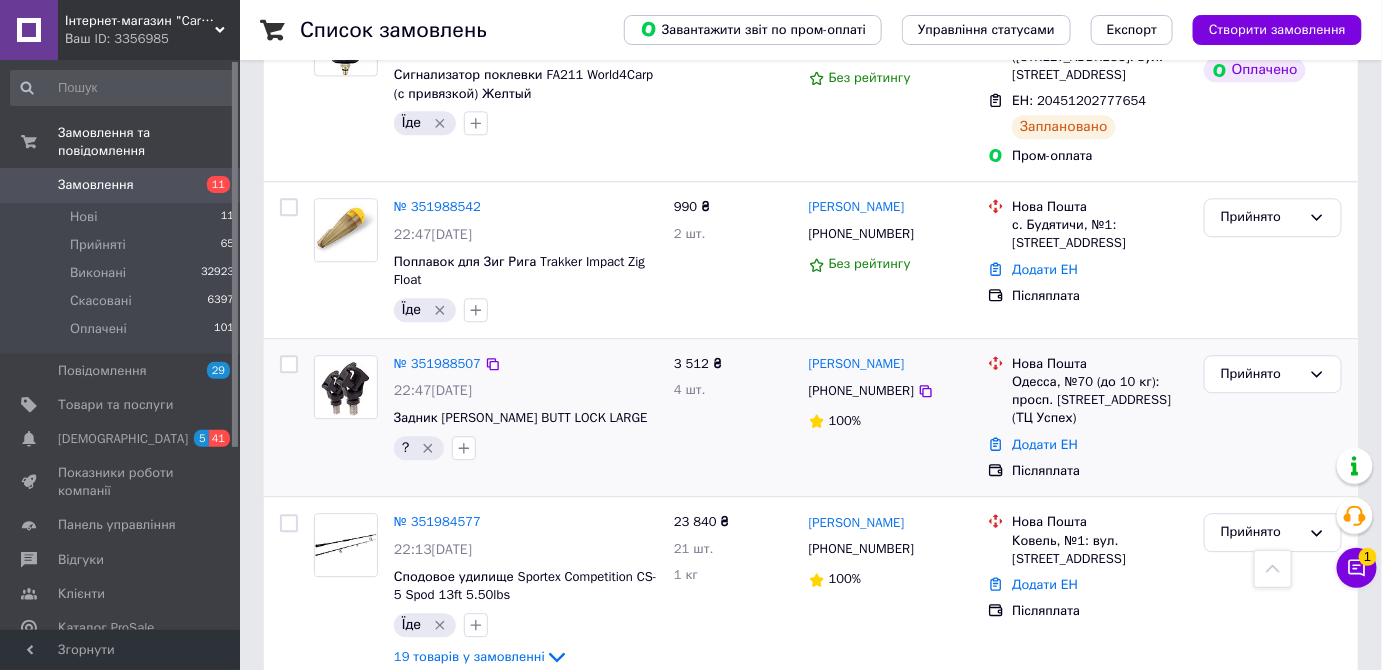 click 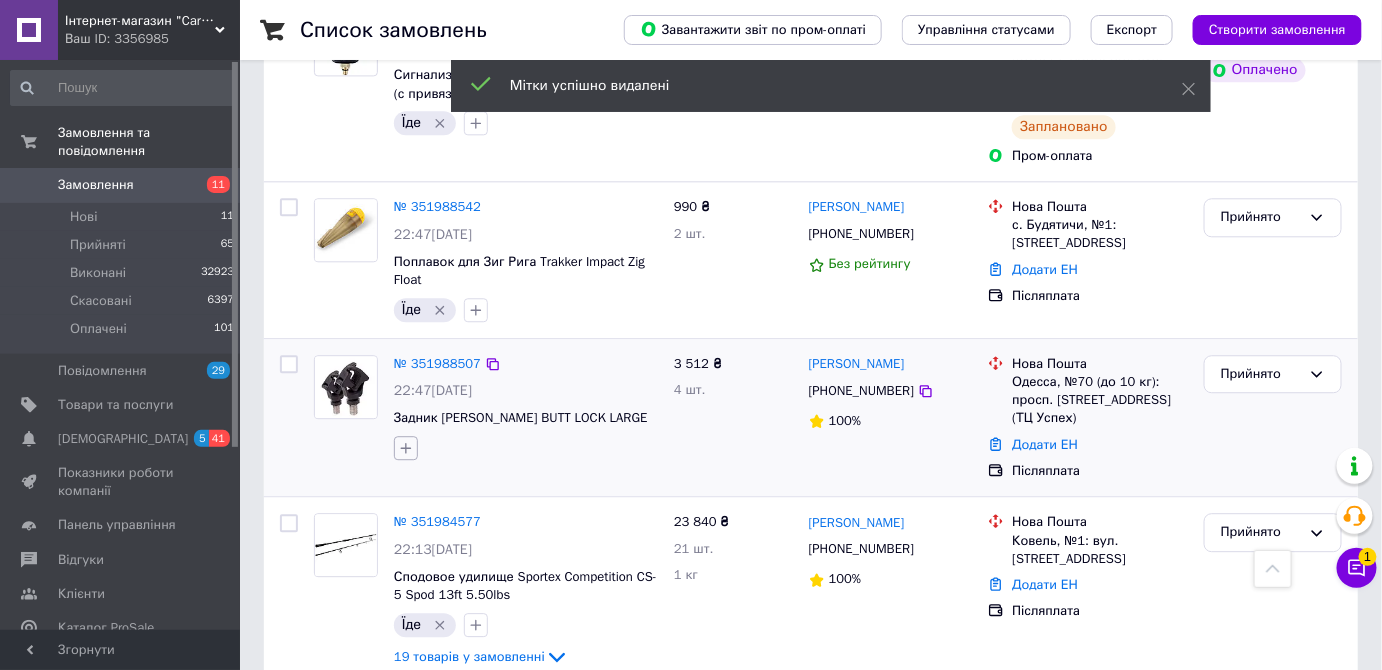 click 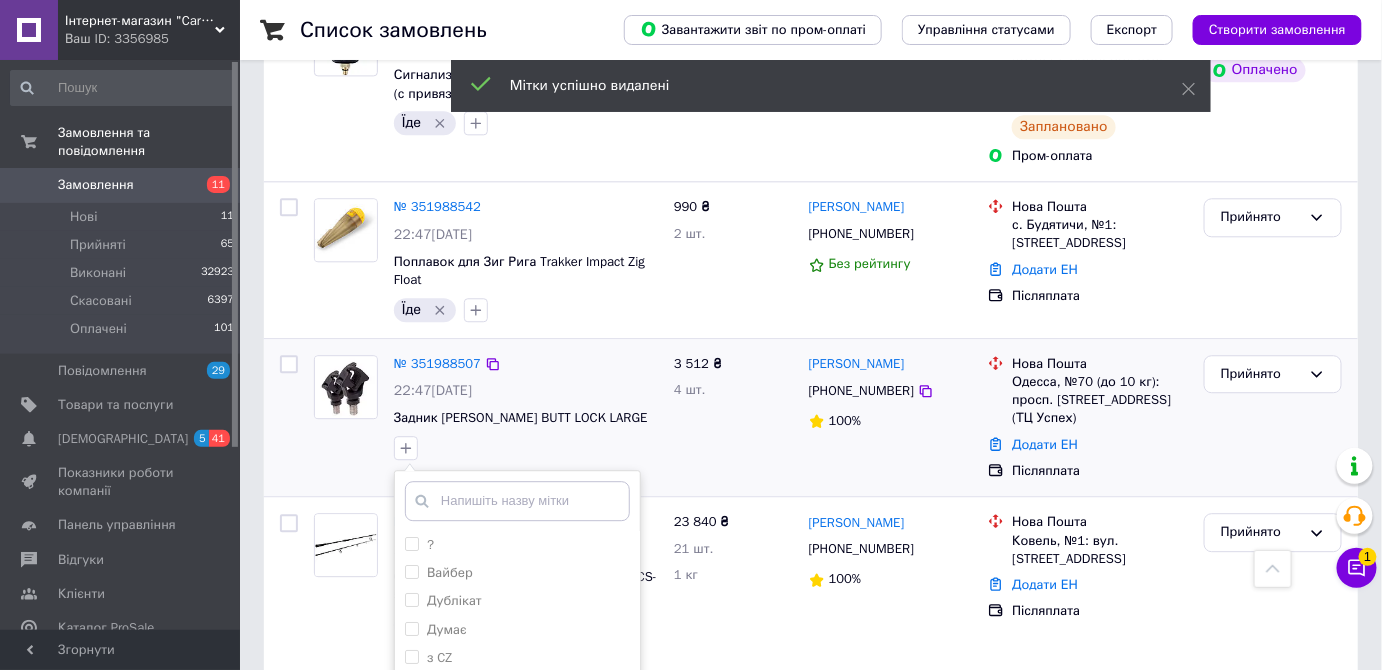 scroll, scrollTop: 1818, scrollLeft: 0, axis: vertical 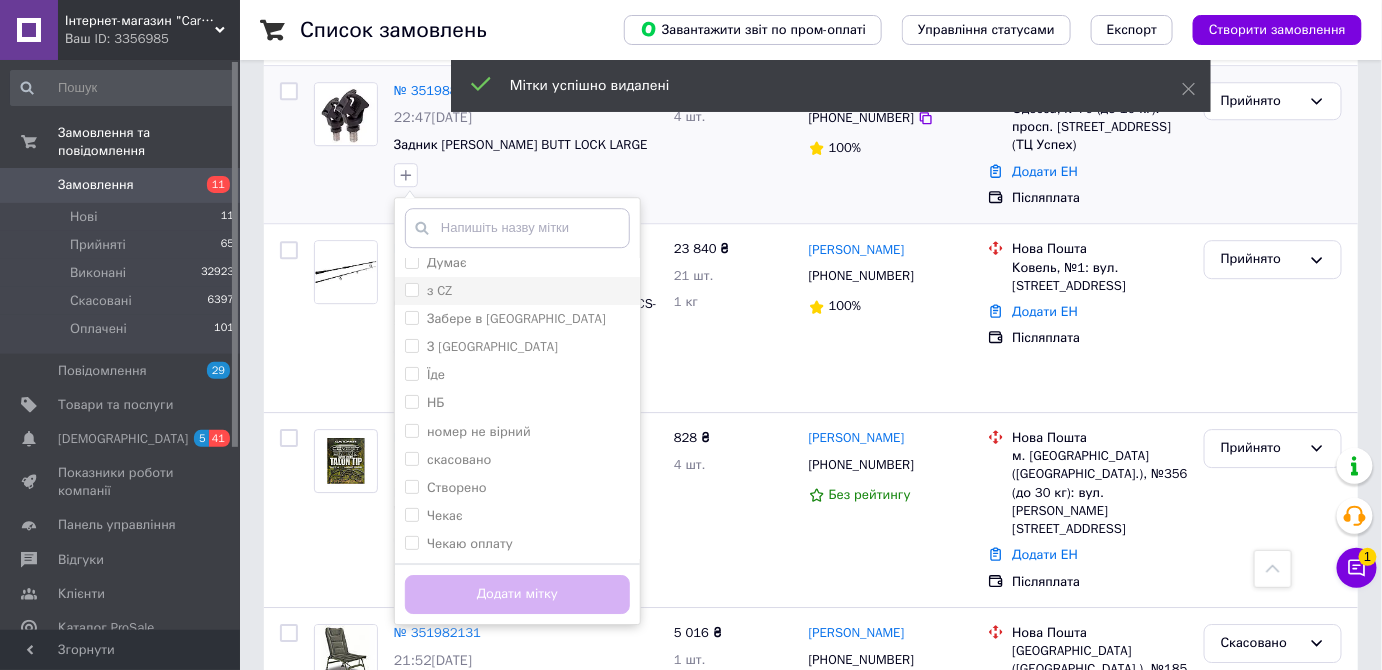click on "з CZ" at bounding box center [428, 291] 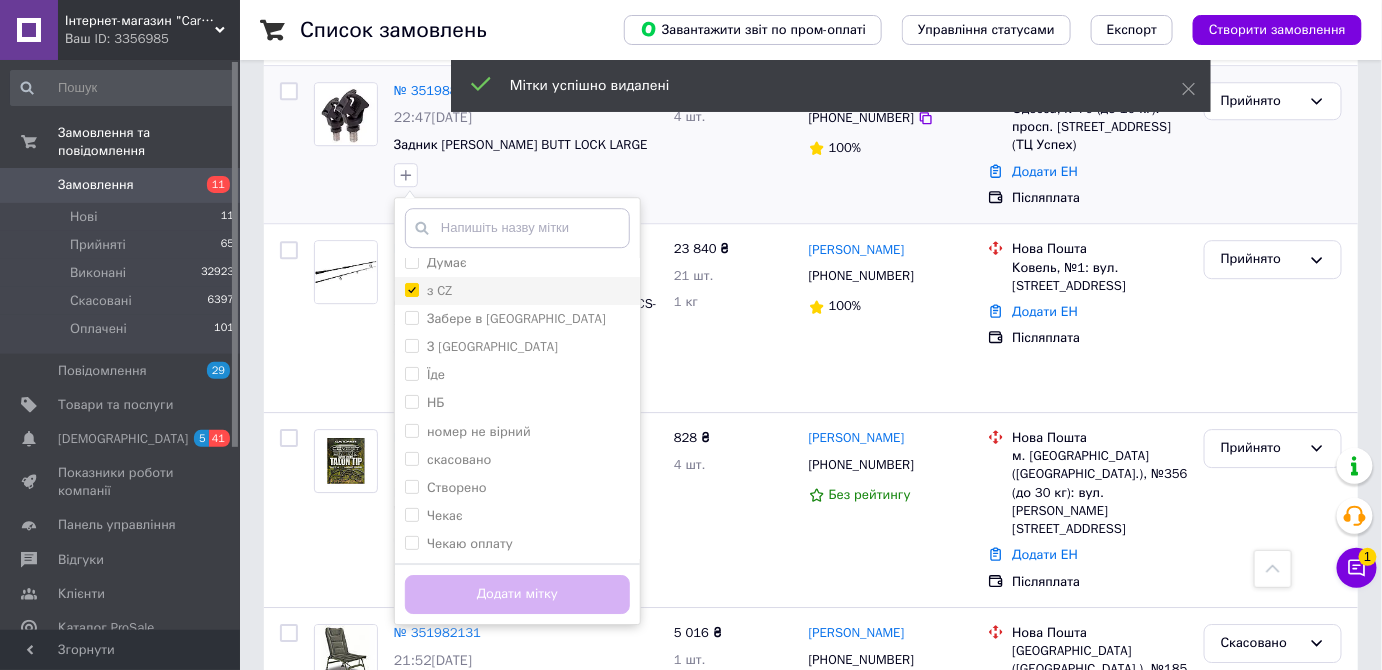 click on "з CZ" at bounding box center (411, 289) 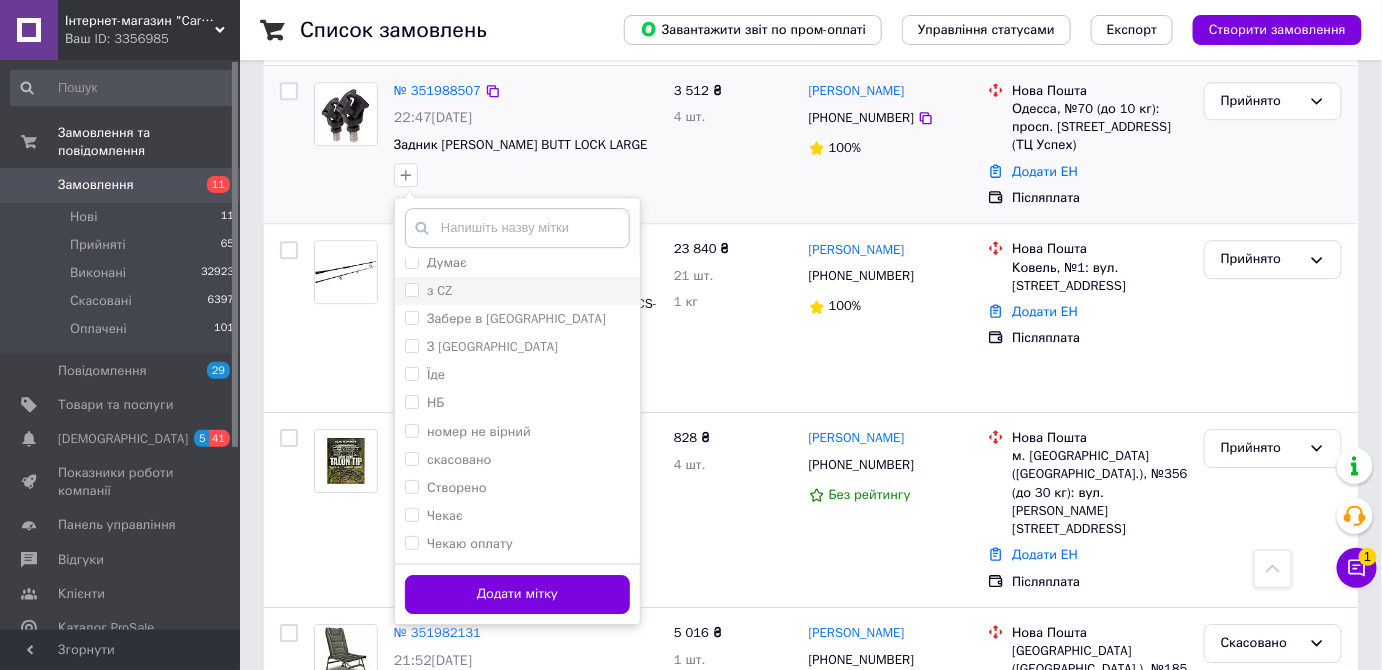 click at bounding box center (412, 290) 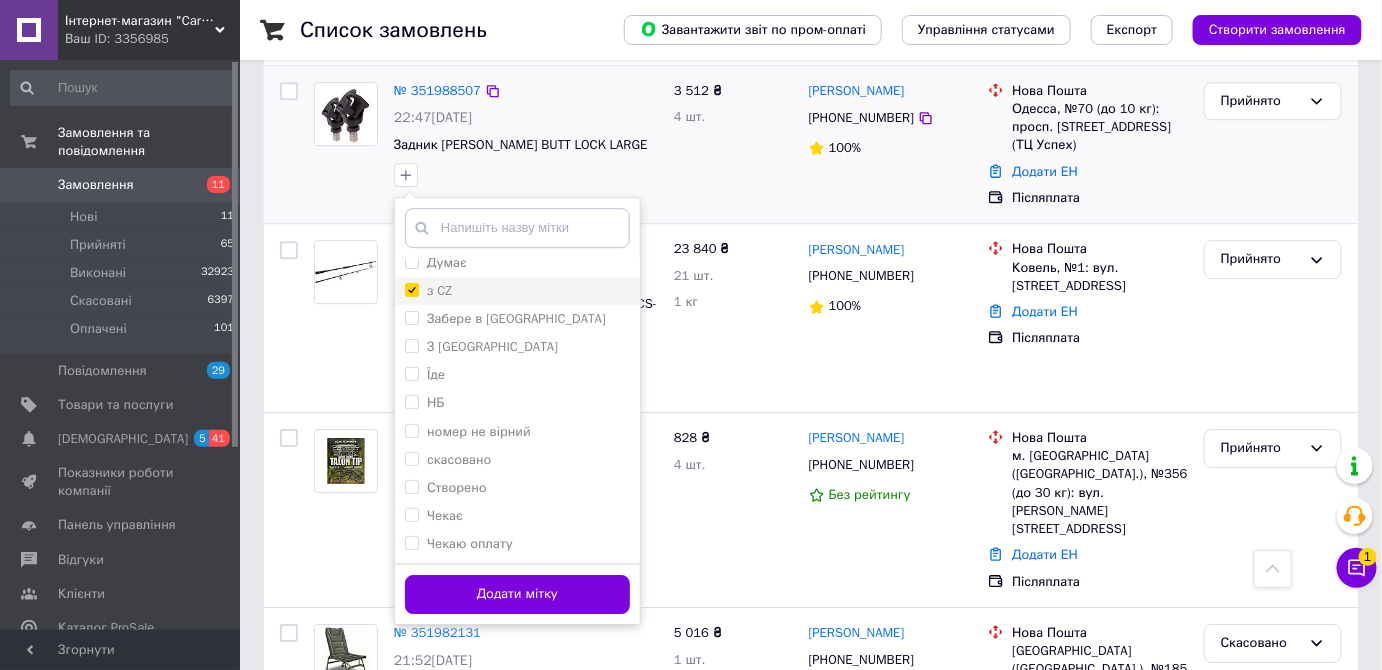 click on "з CZ" at bounding box center (411, 289) 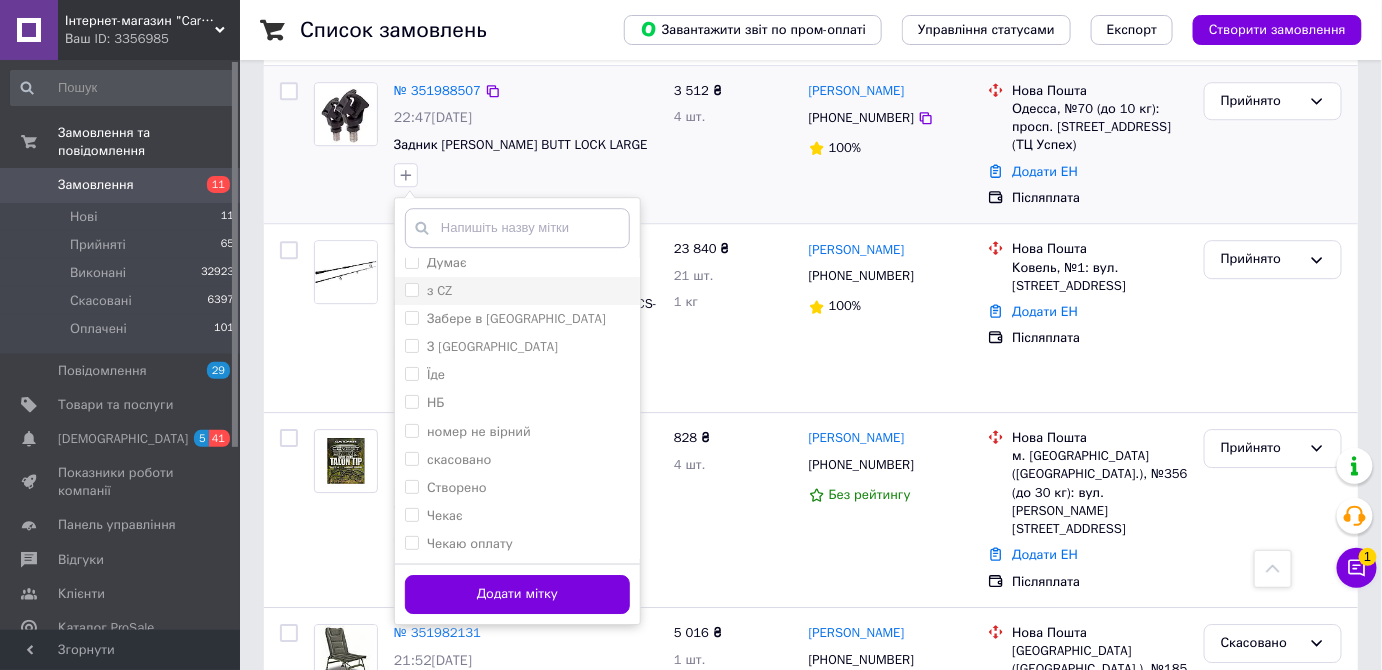 click on "з CZ" at bounding box center [411, 289] 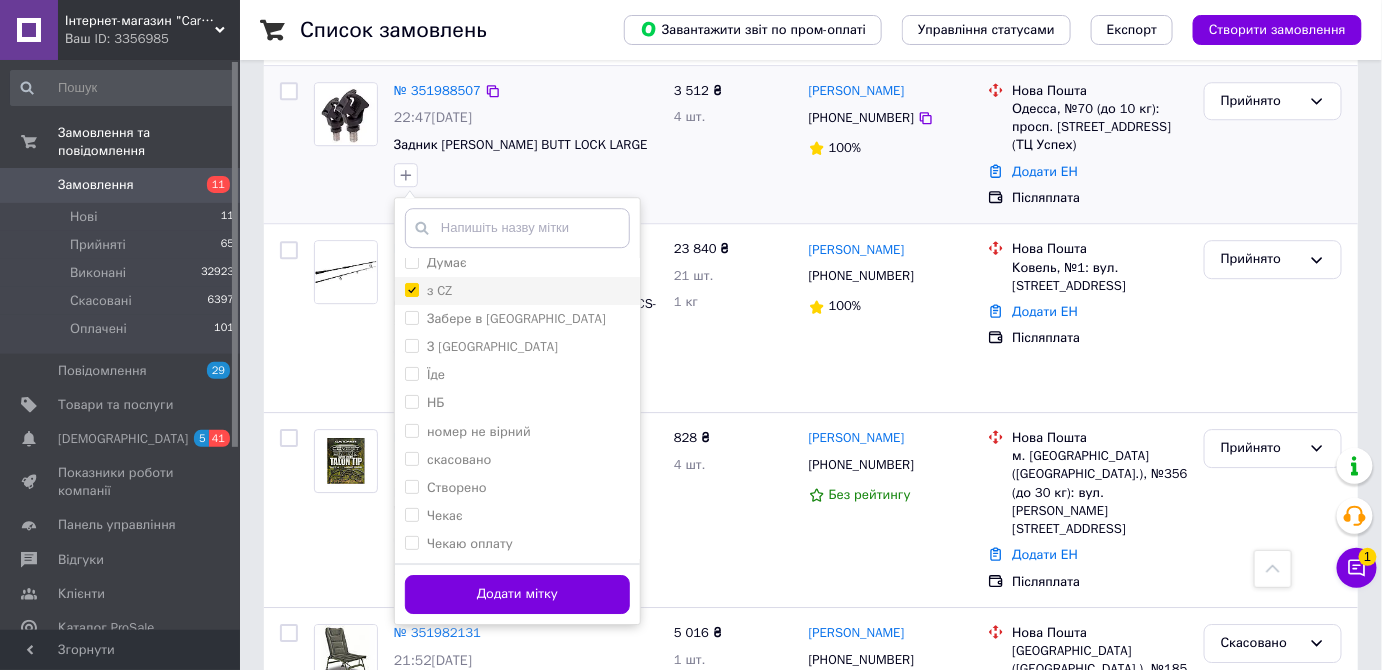 checkbox on "true" 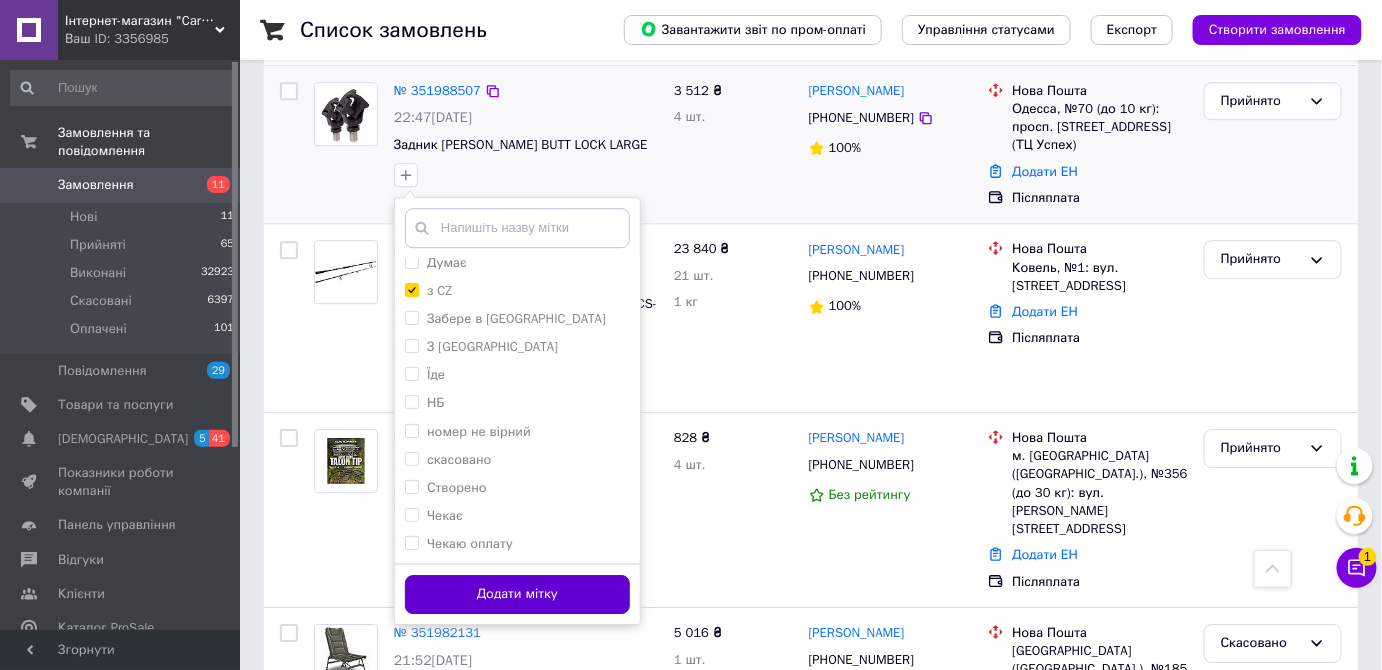 click on "Додати мітку" at bounding box center (517, 594) 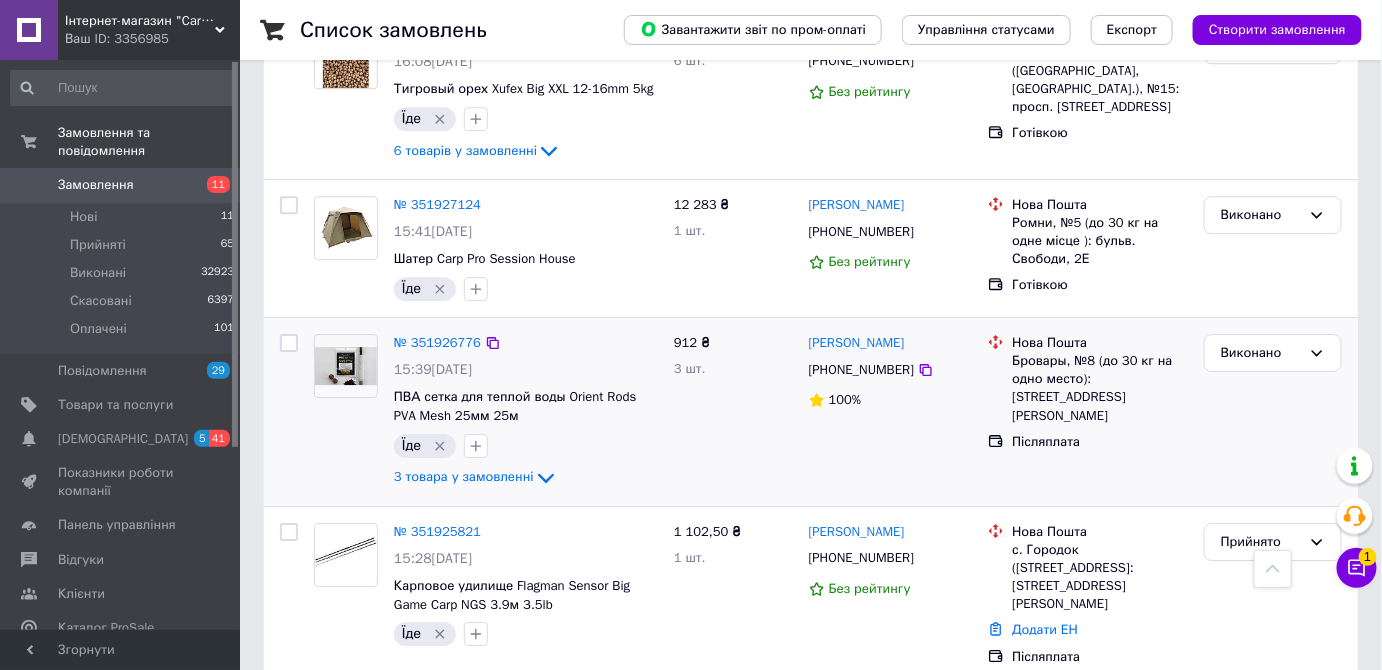 scroll, scrollTop: 4090, scrollLeft: 0, axis: vertical 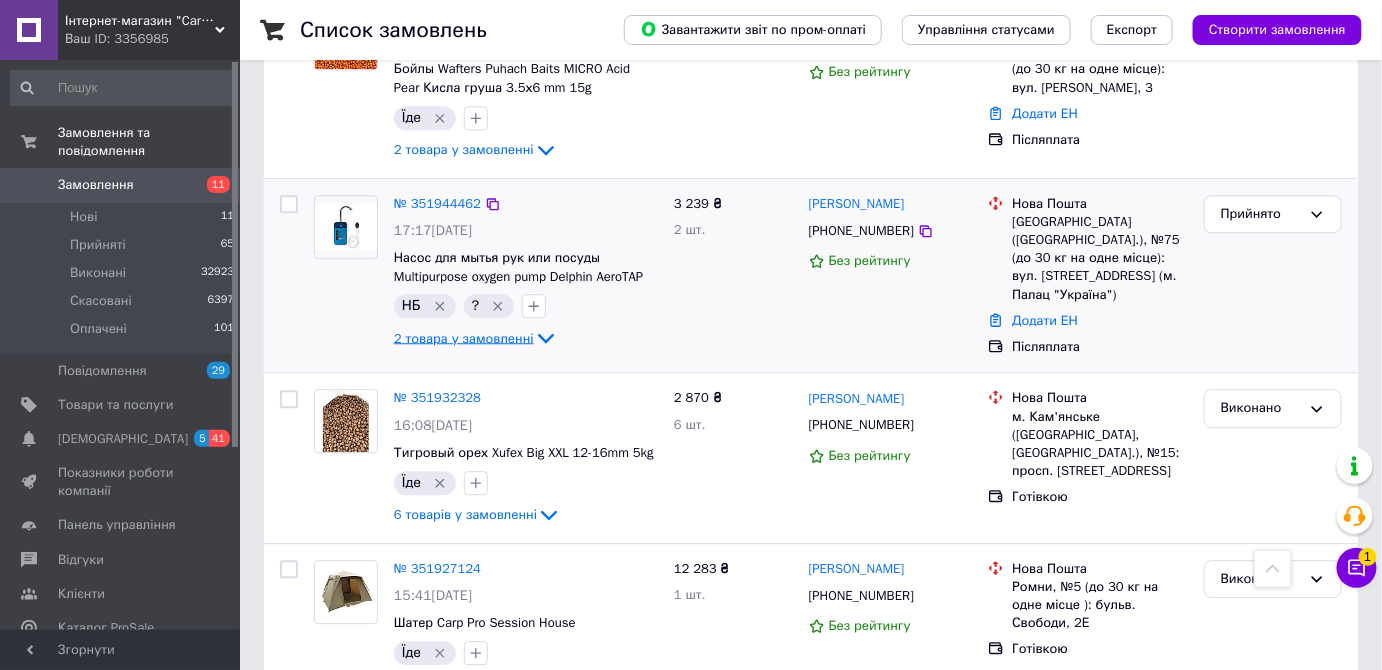 click on "2 товара у замовленні" at bounding box center [464, 337] 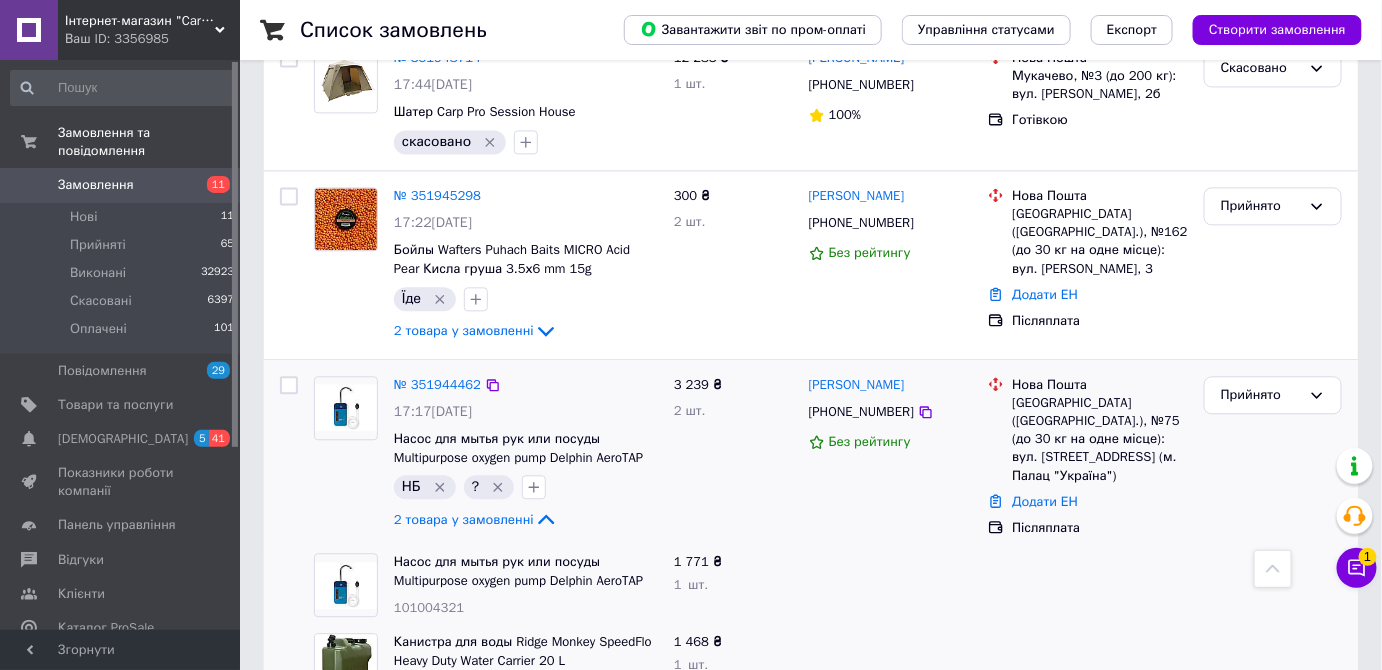 scroll, scrollTop: 4000, scrollLeft: 0, axis: vertical 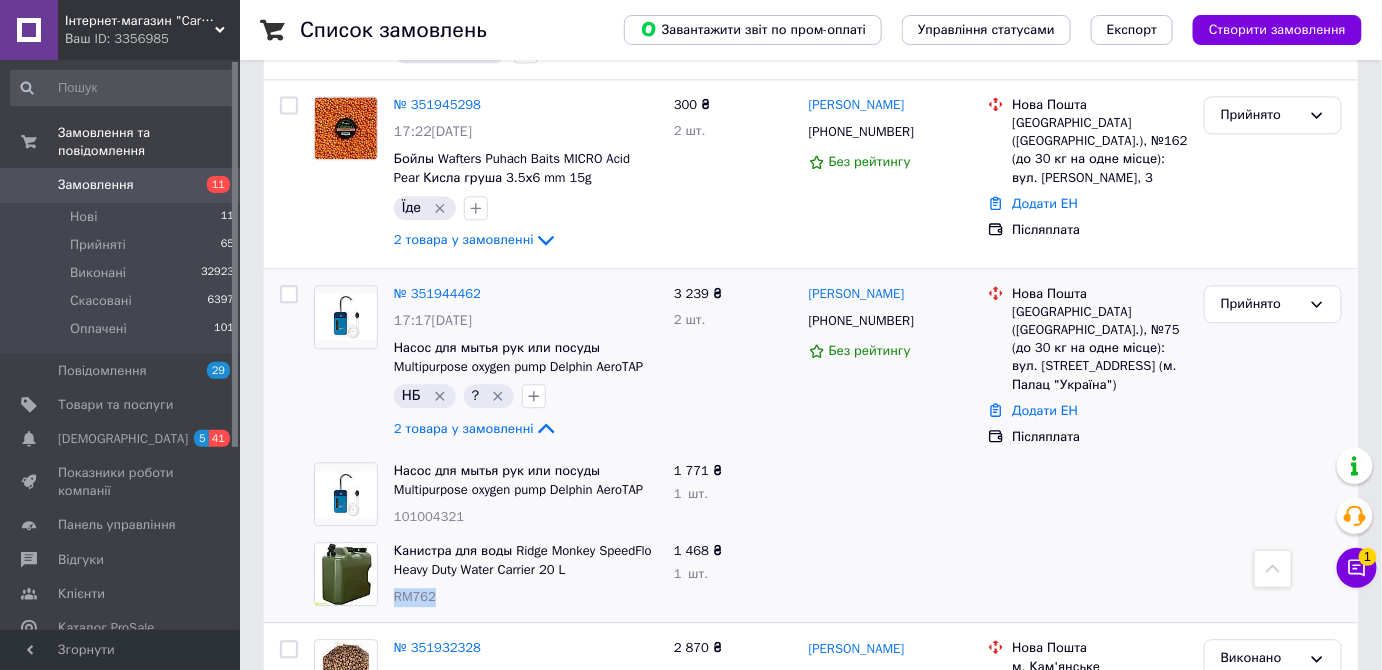 click on "Канистра для воды Ridge Monkey SpeedFlo Heavy Duty Water Carrier 20 L RM762" at bounding box center (526, 574) 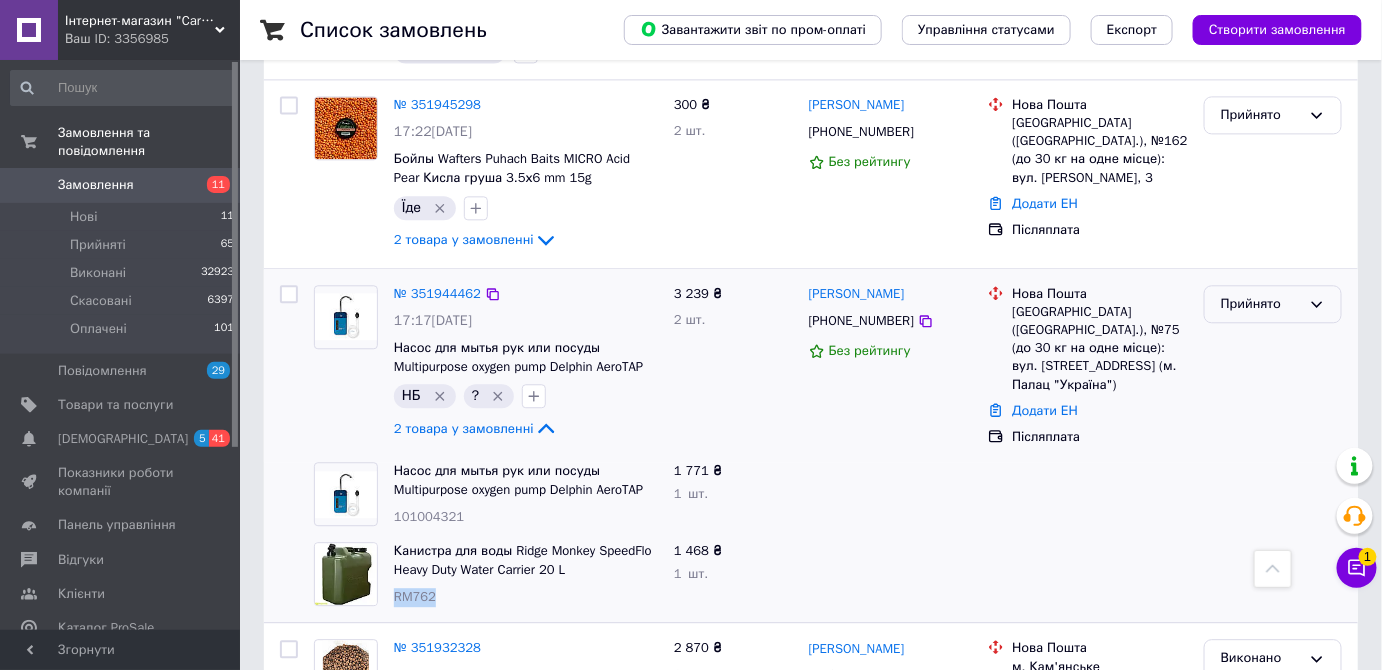 click on "Прийнято" at bounding box center (1261, 304) 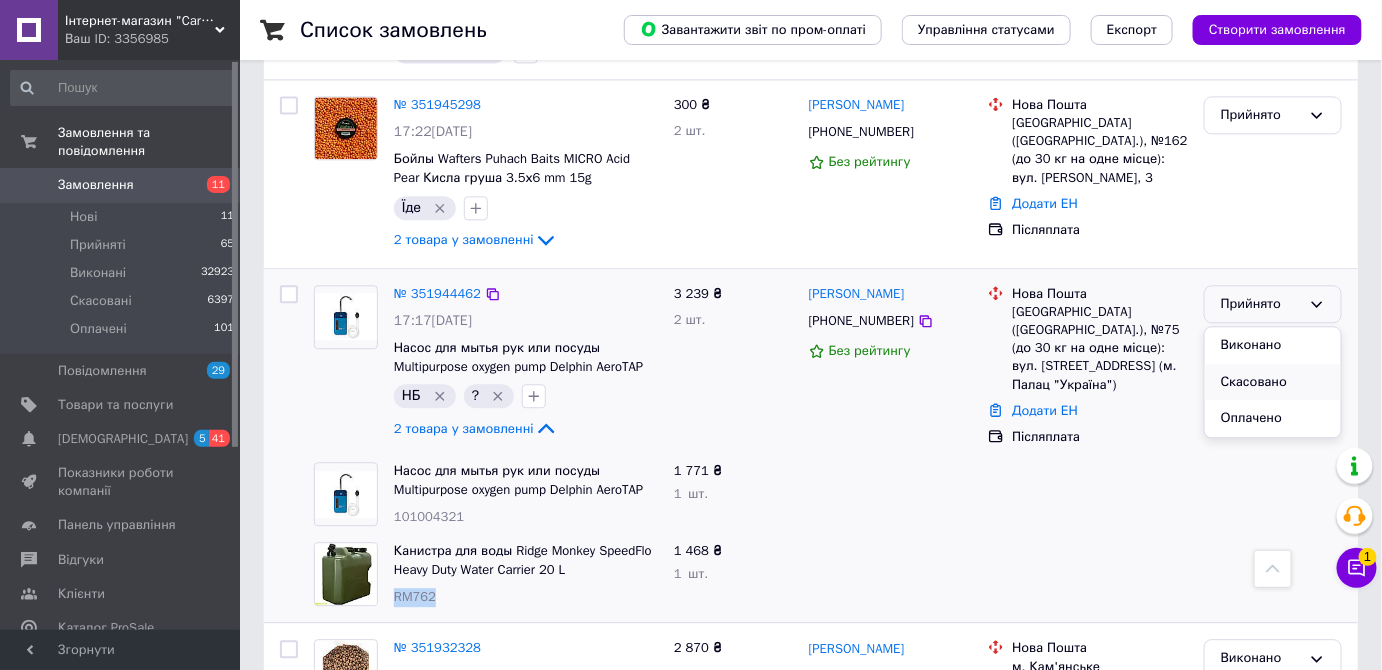 click on "Скасовано" at bounding box center [1273, 382] 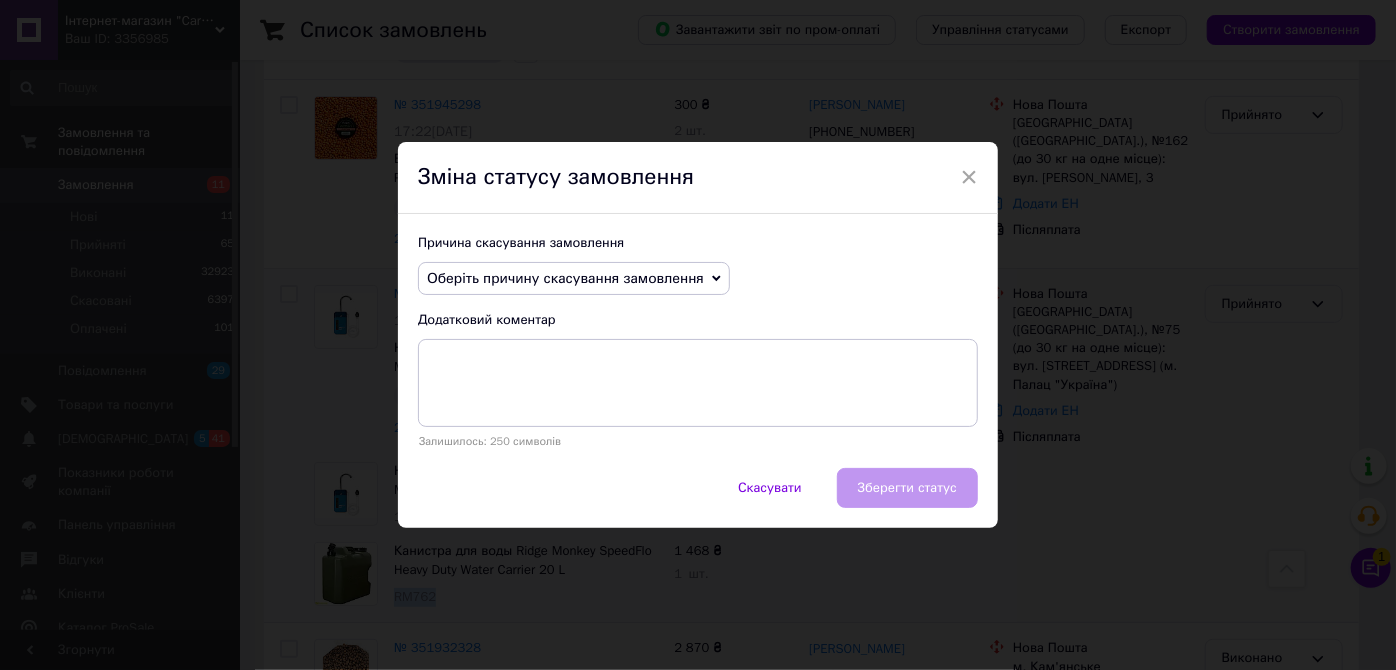 click on "Оберіть причину скасування замовлення" at bounding box center [565, 278] 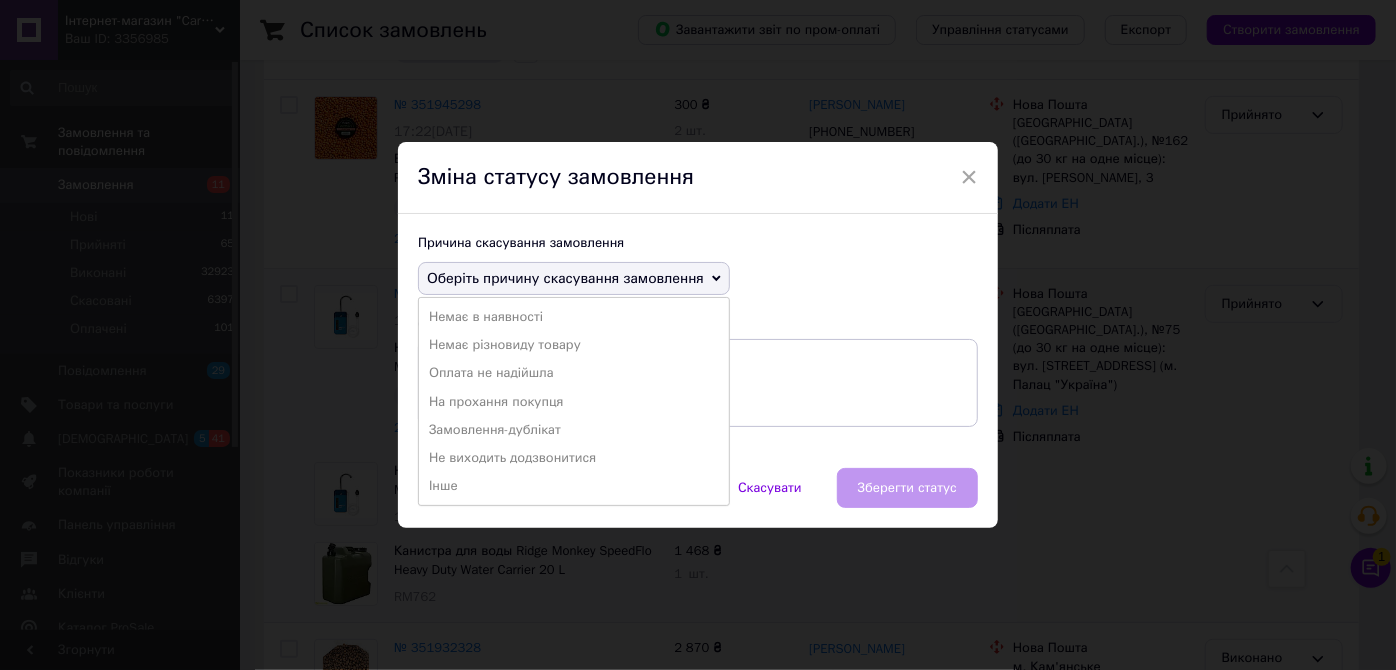 click on "На прохання покупця" at bounding box center (574, 402) 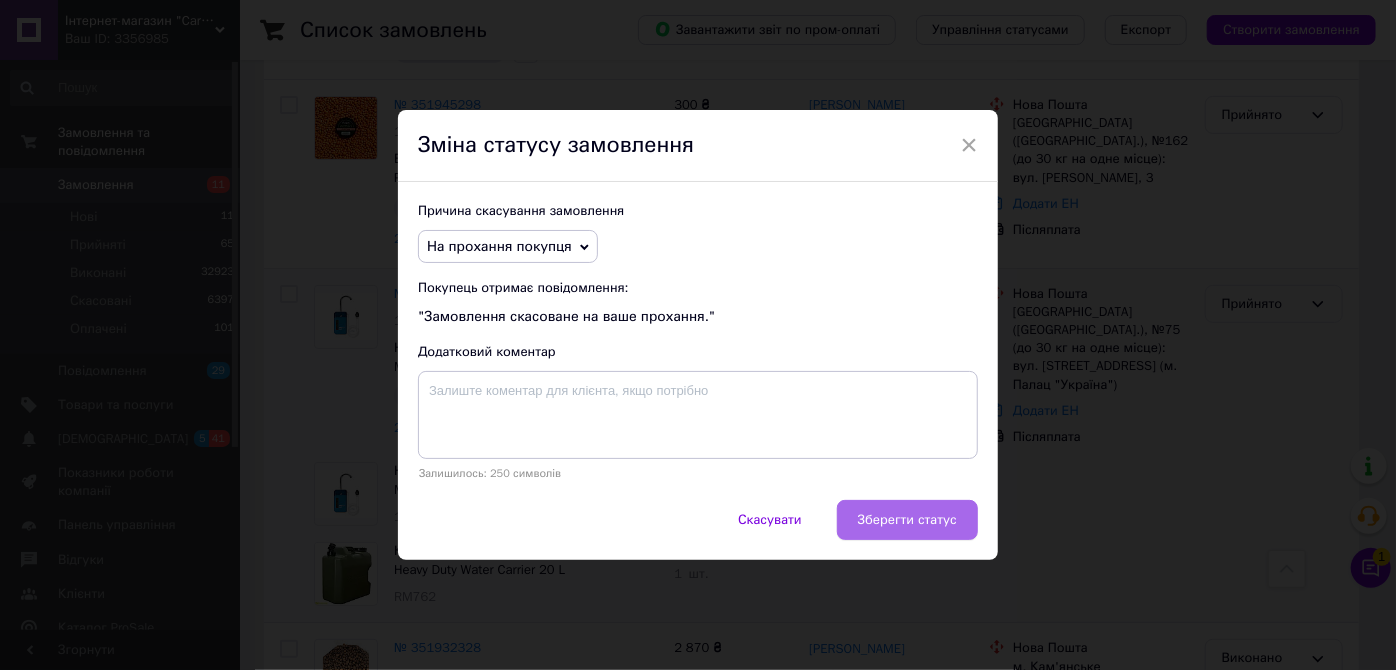 click on "Зберегти статус" at bounding box center [907, 520] 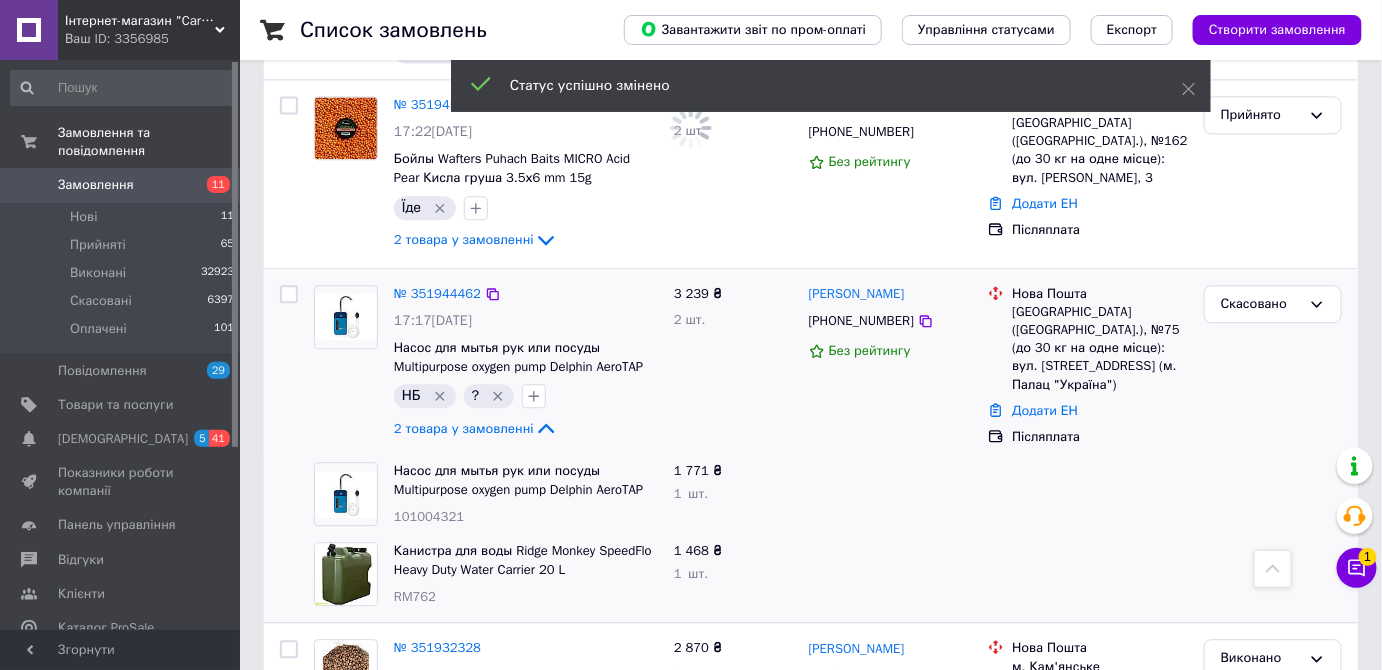 click 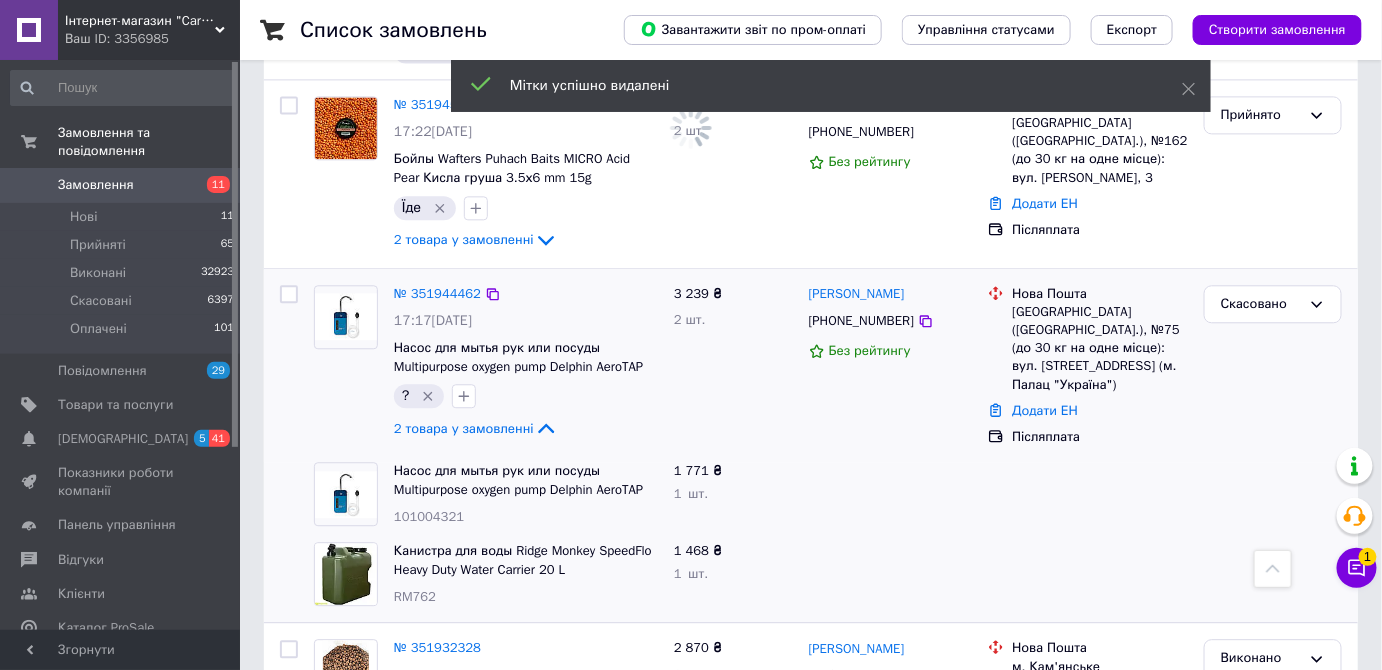 click 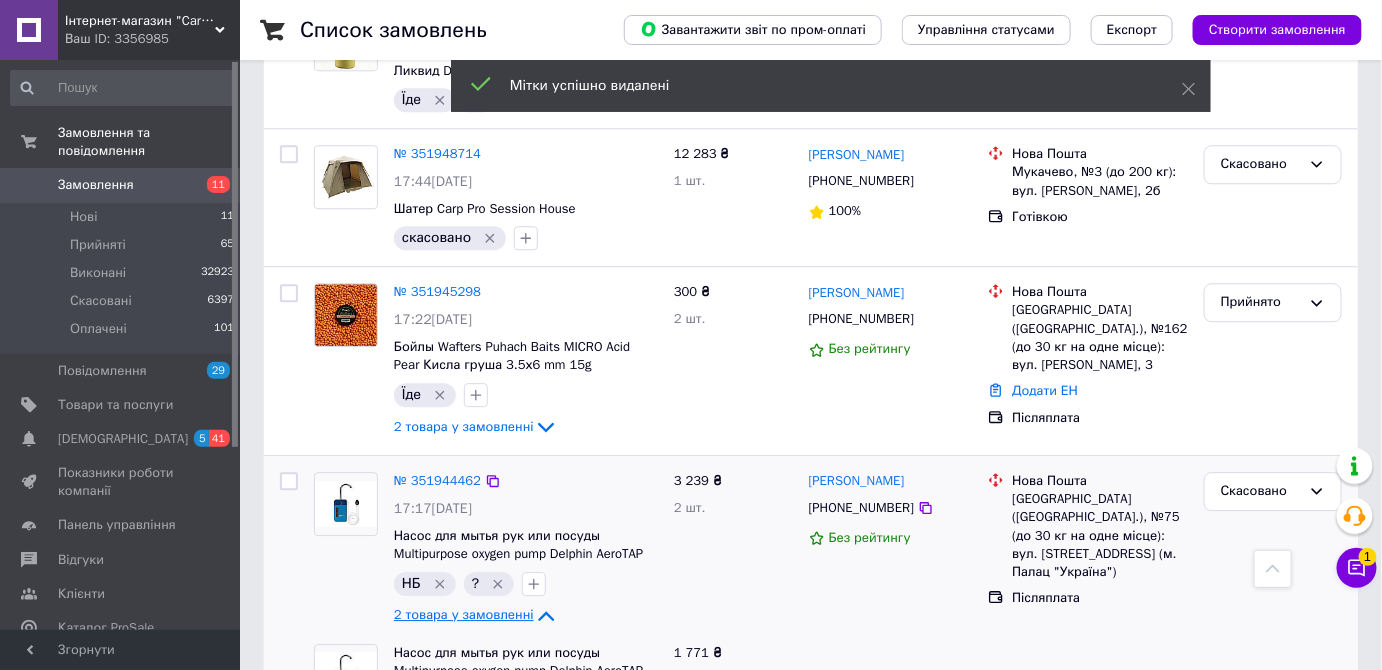 scroll, scrollTop: 4414, scrollLeft: 0, axis: vertical 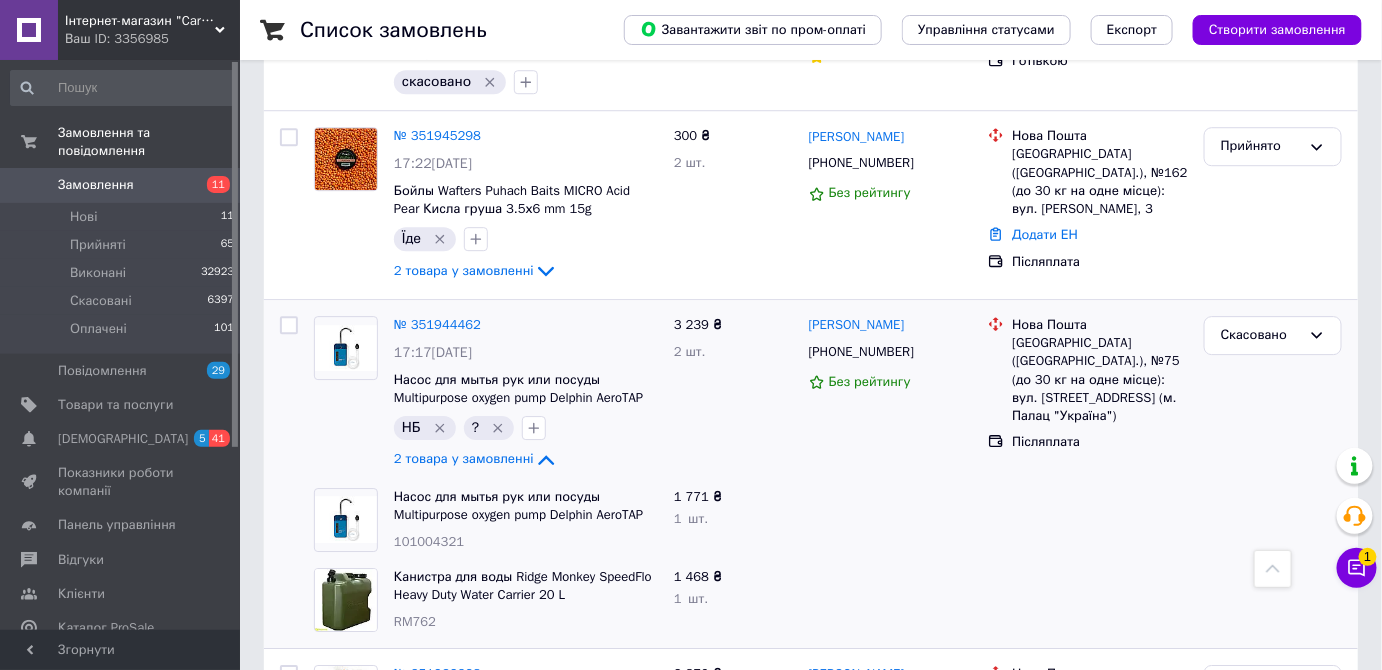click 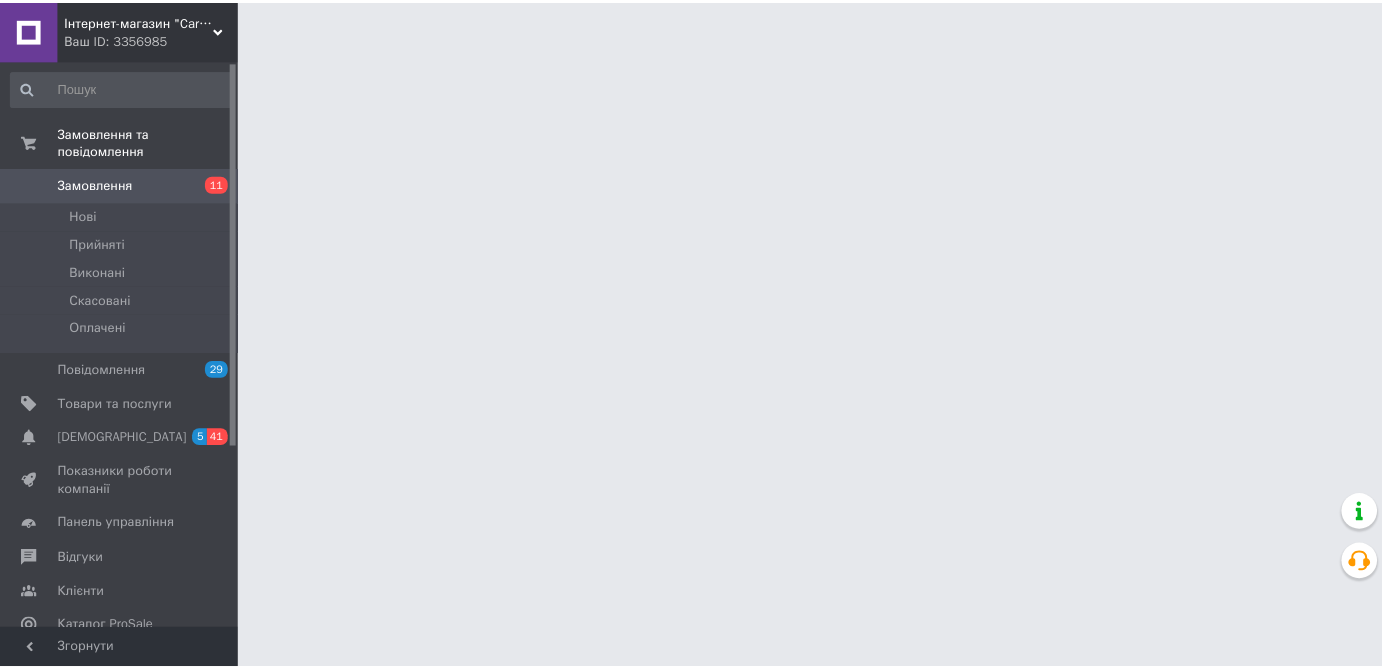 scroll, scrollTop: 0, scrollLeft: 0, axis: both 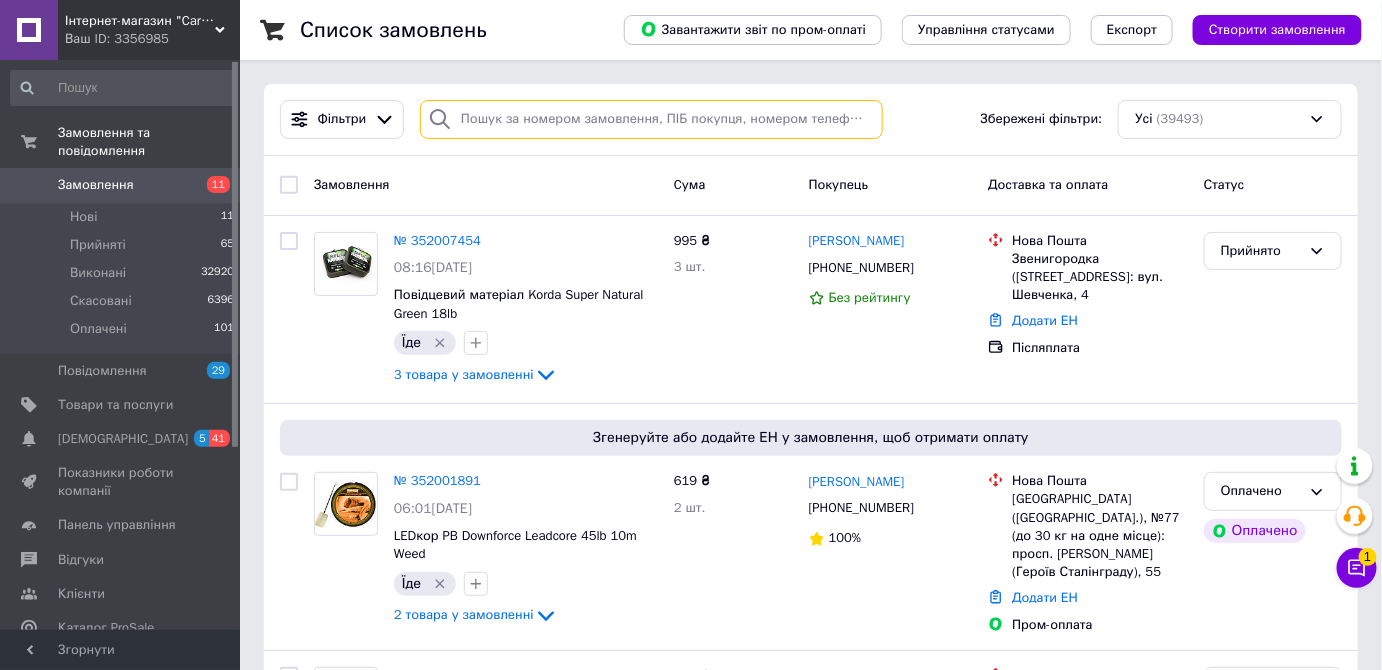 paste on "[PHONE_NUMBER]" 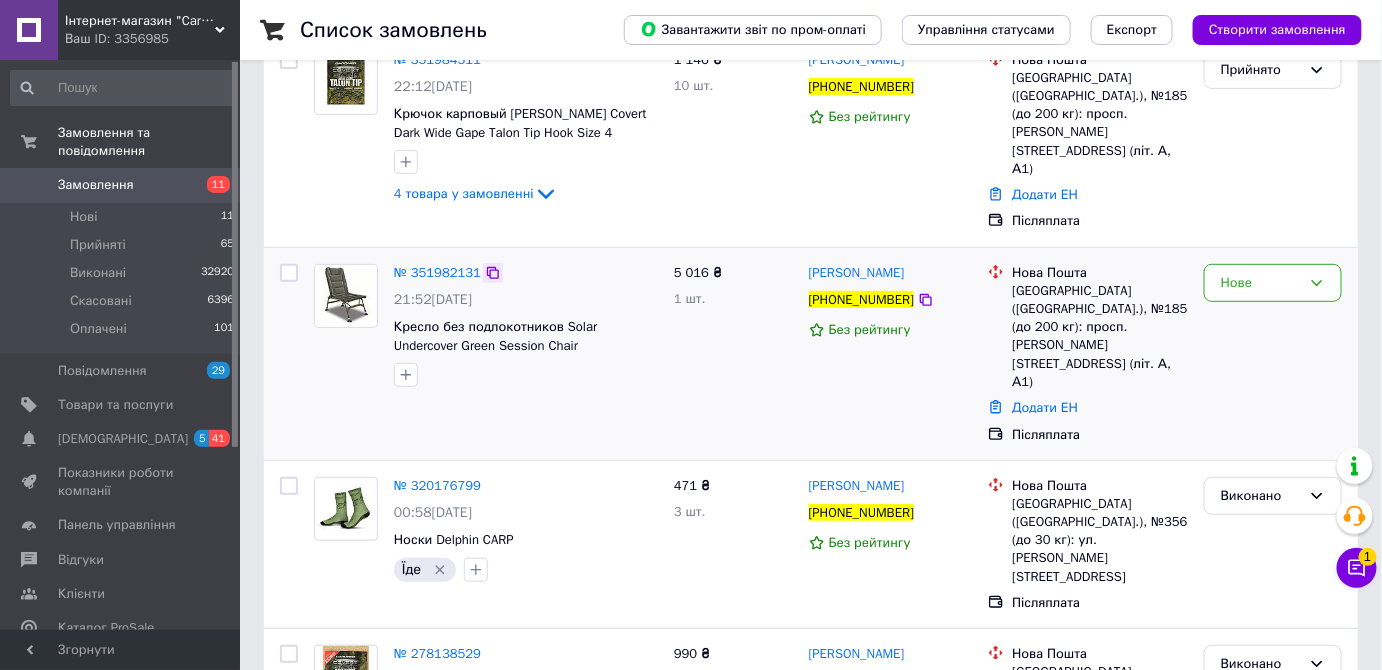 scroll, scrollTop: 90, scrollLeft: 0, axis: vertical 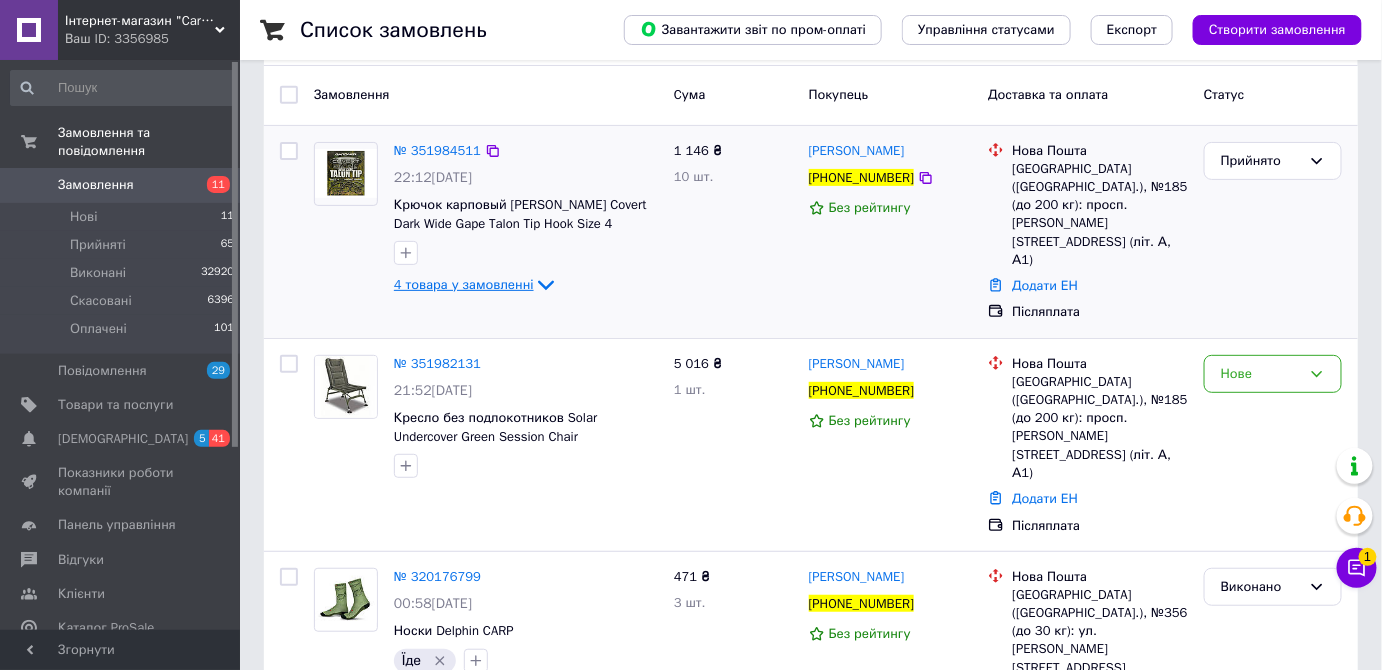 type on "[PHONE_NUMBER]" 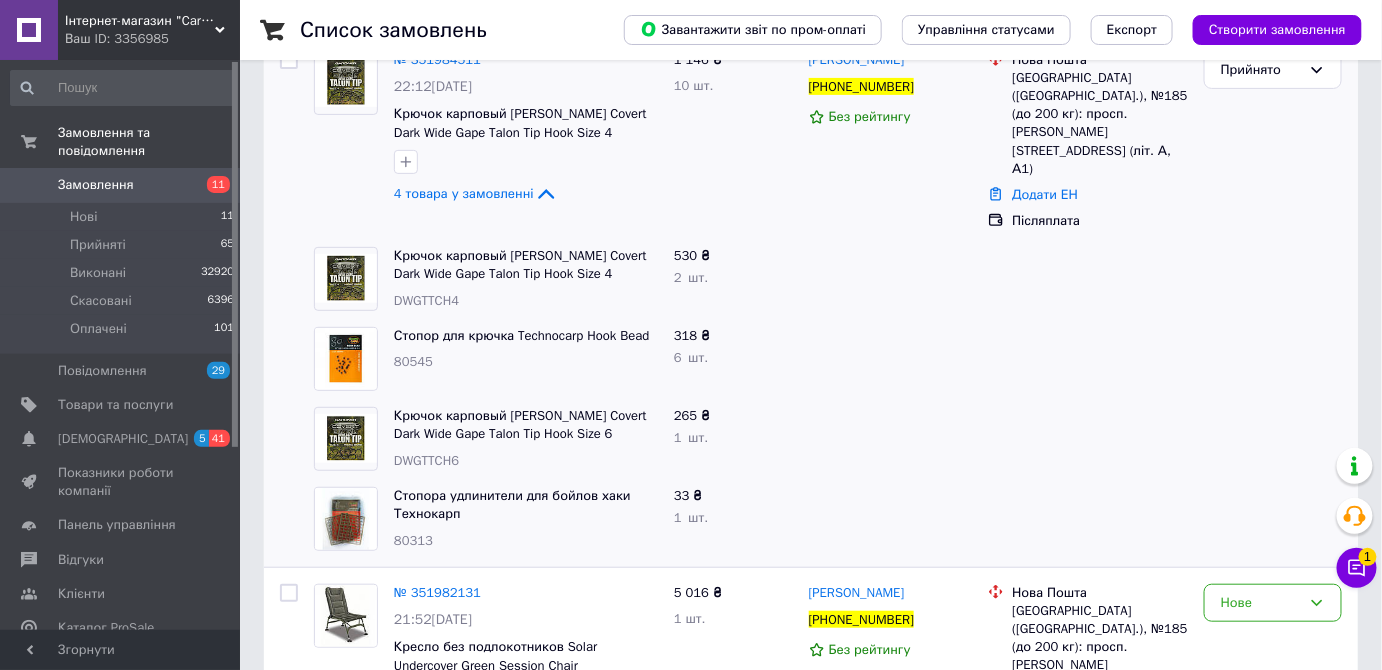 scroll, scrollTop: 0, scrollLeft: 0, axis: both 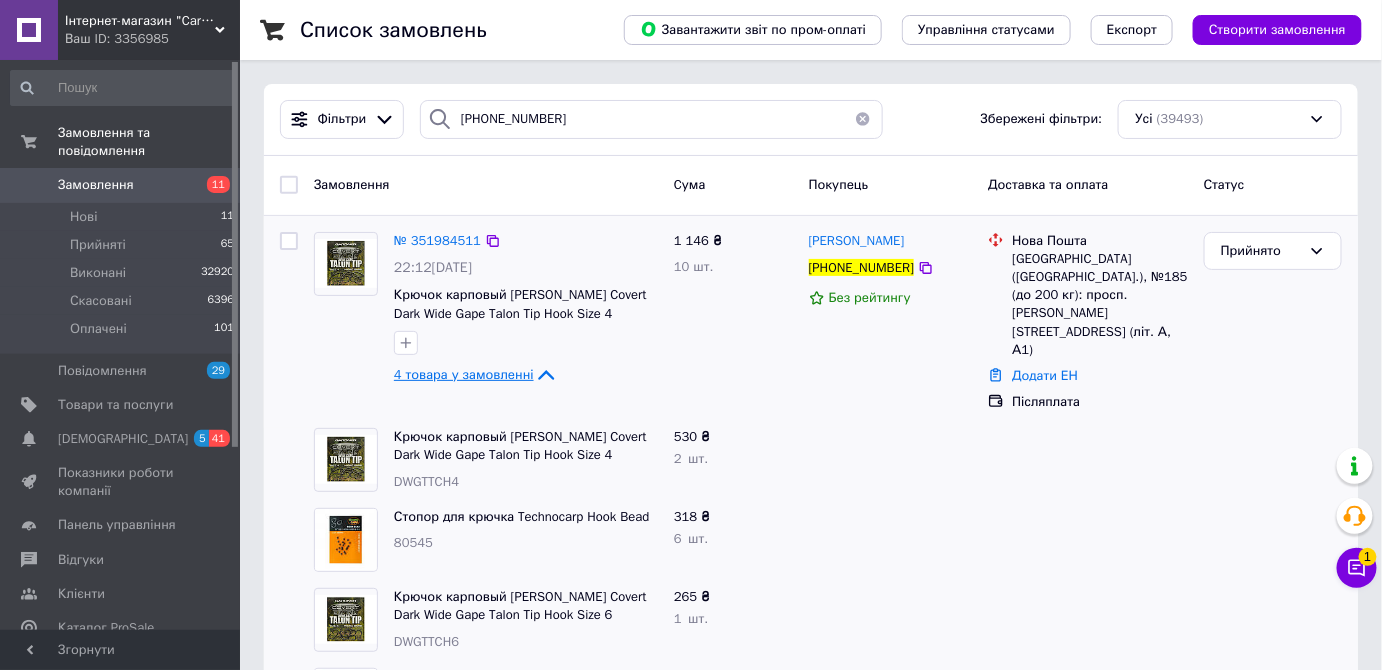 click 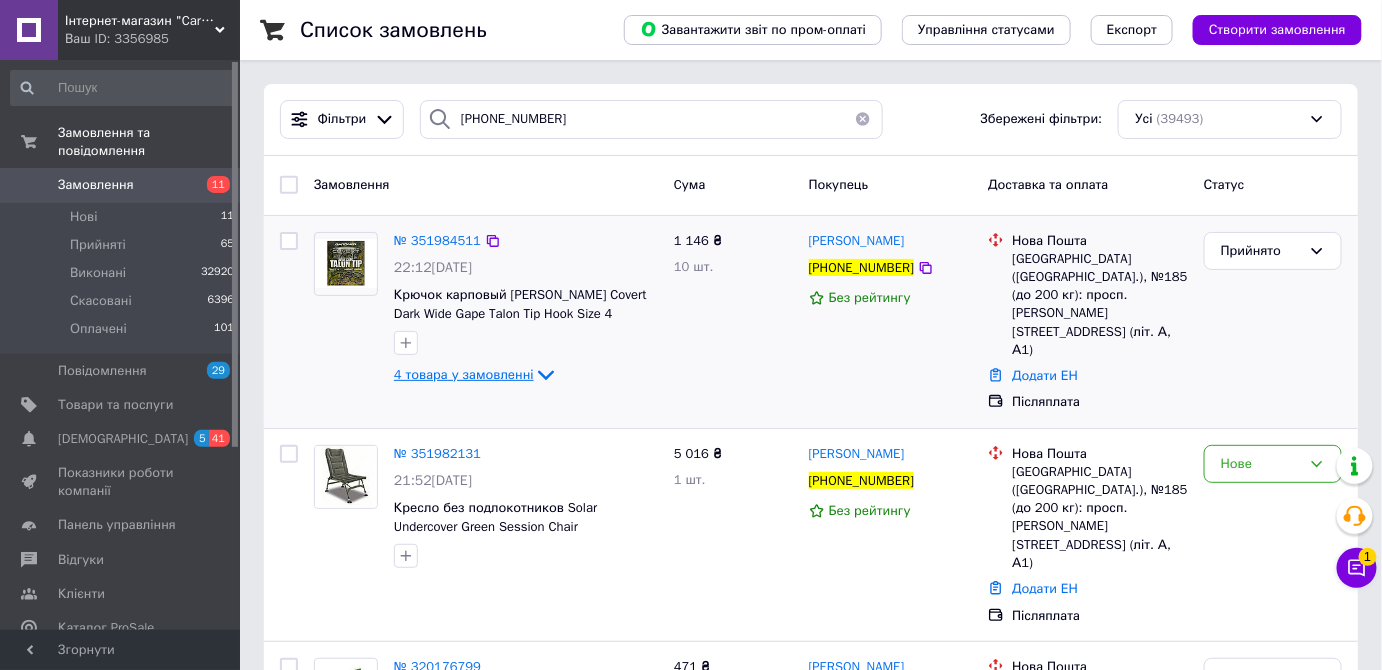 scroll, scrollTop: 181, scrollLeft: 0, axis: vertical 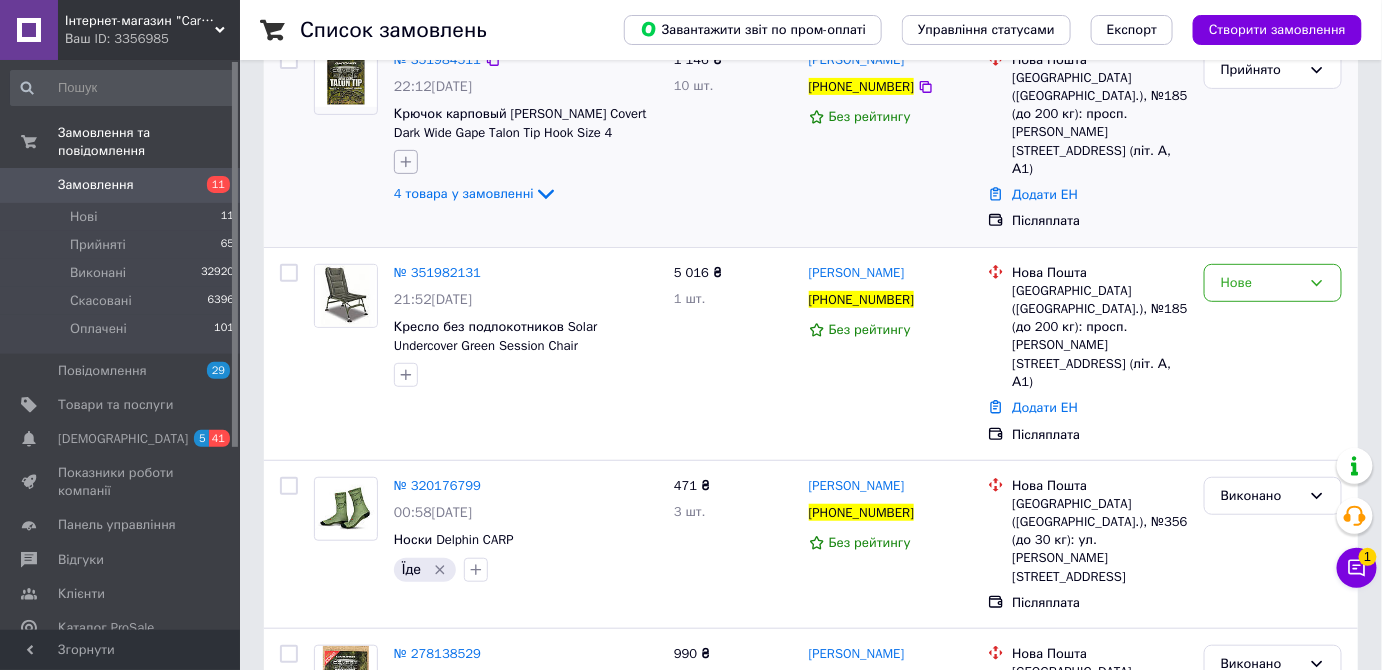 click at bounding box center (406, 162) 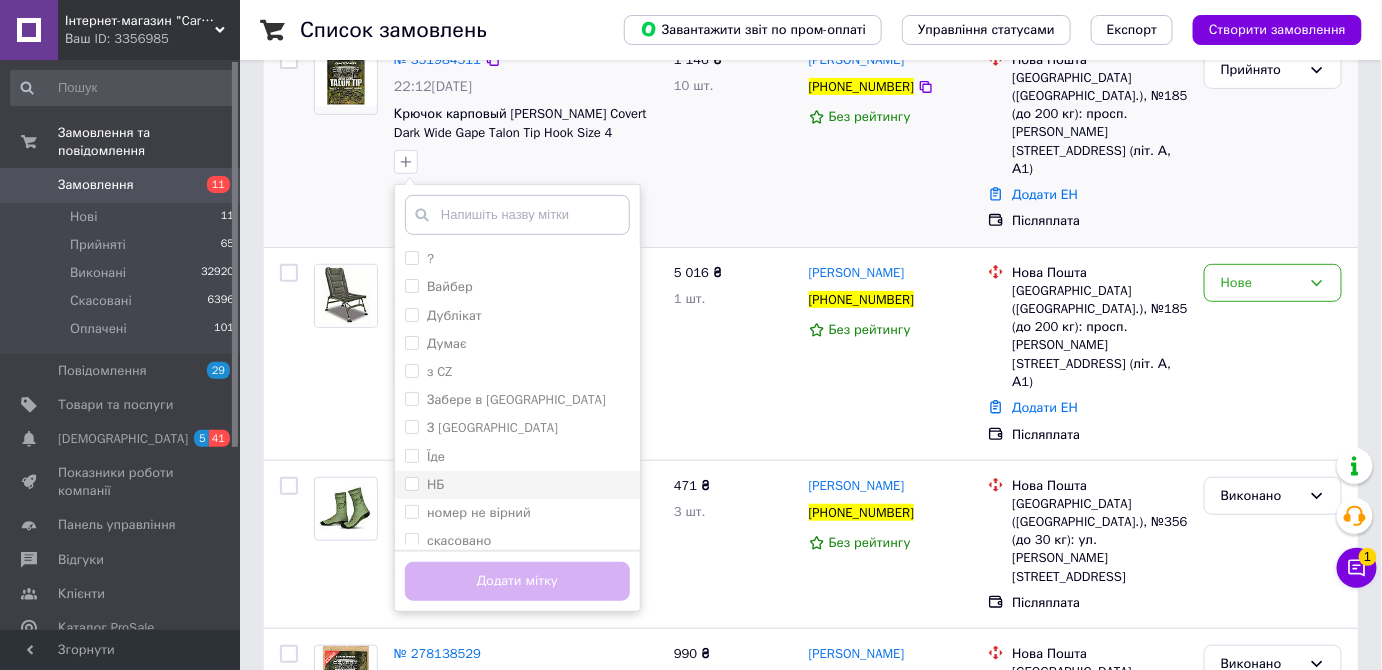 scroll, scrollTop: 90, scrollLeft: 0, axis: vertical 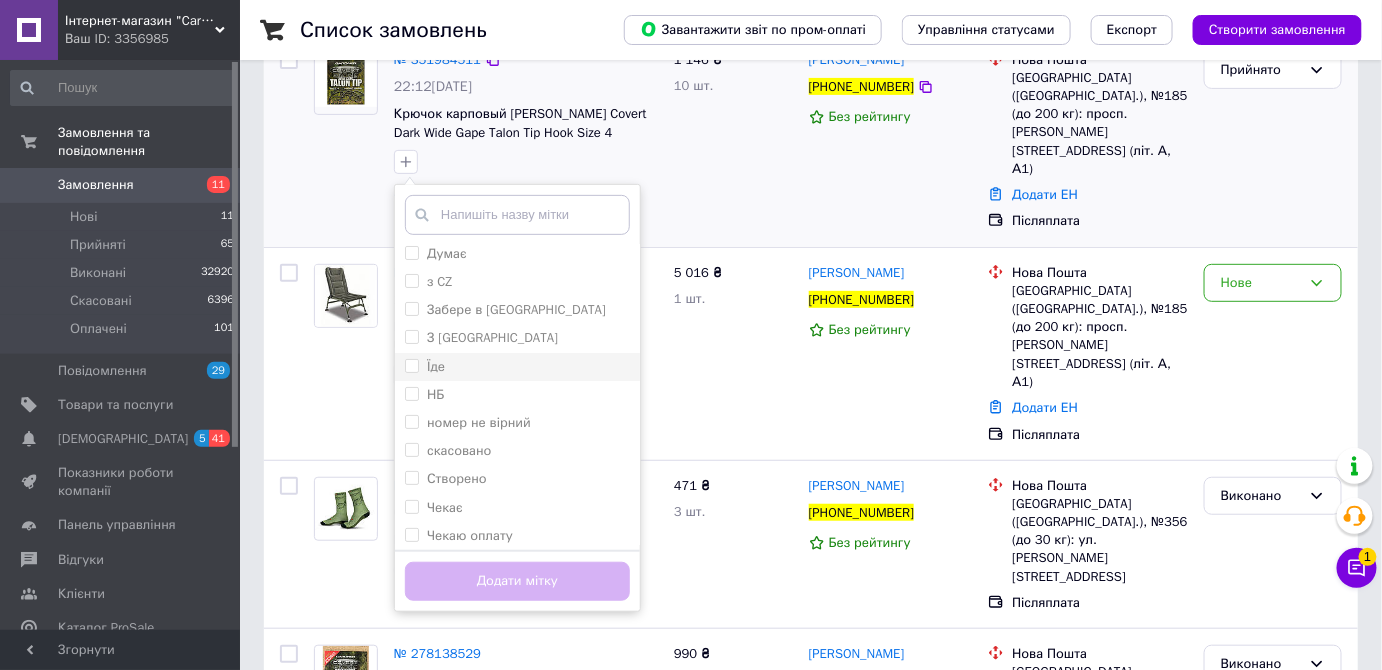click on "Їде" at bounding box center [425, 367] 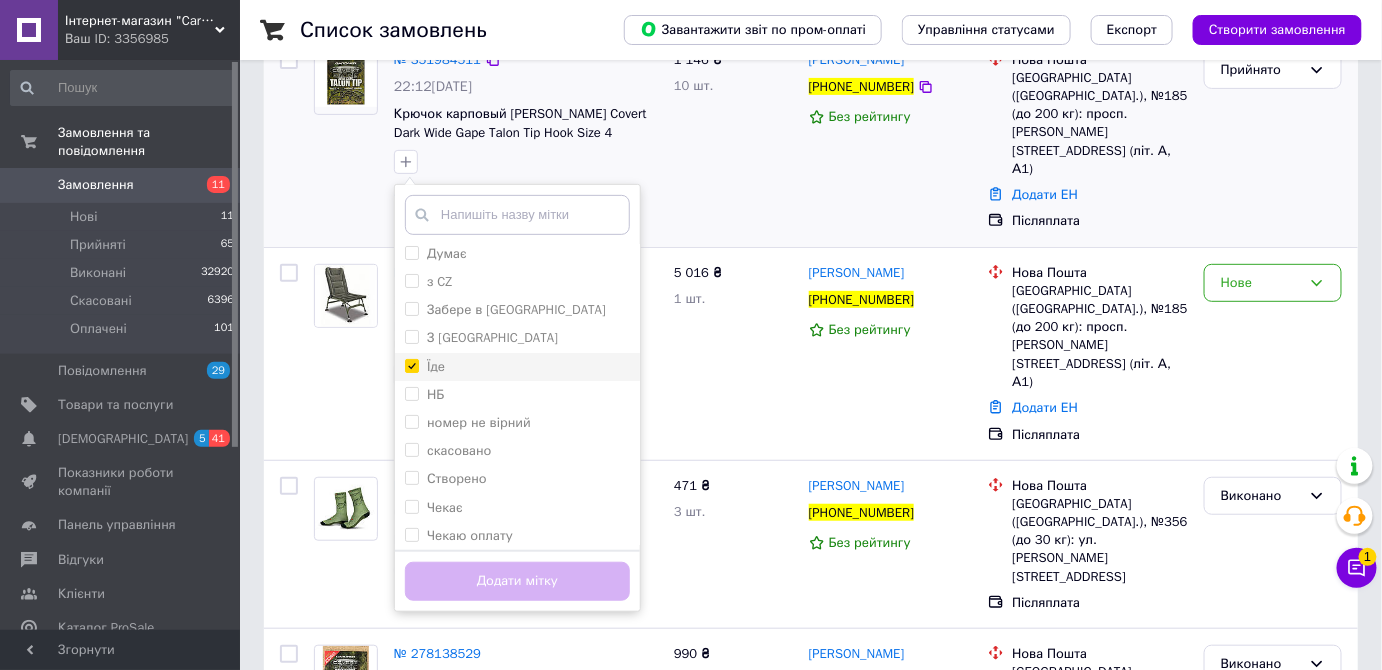 click on "Їде" at bounding box center (411, 365) 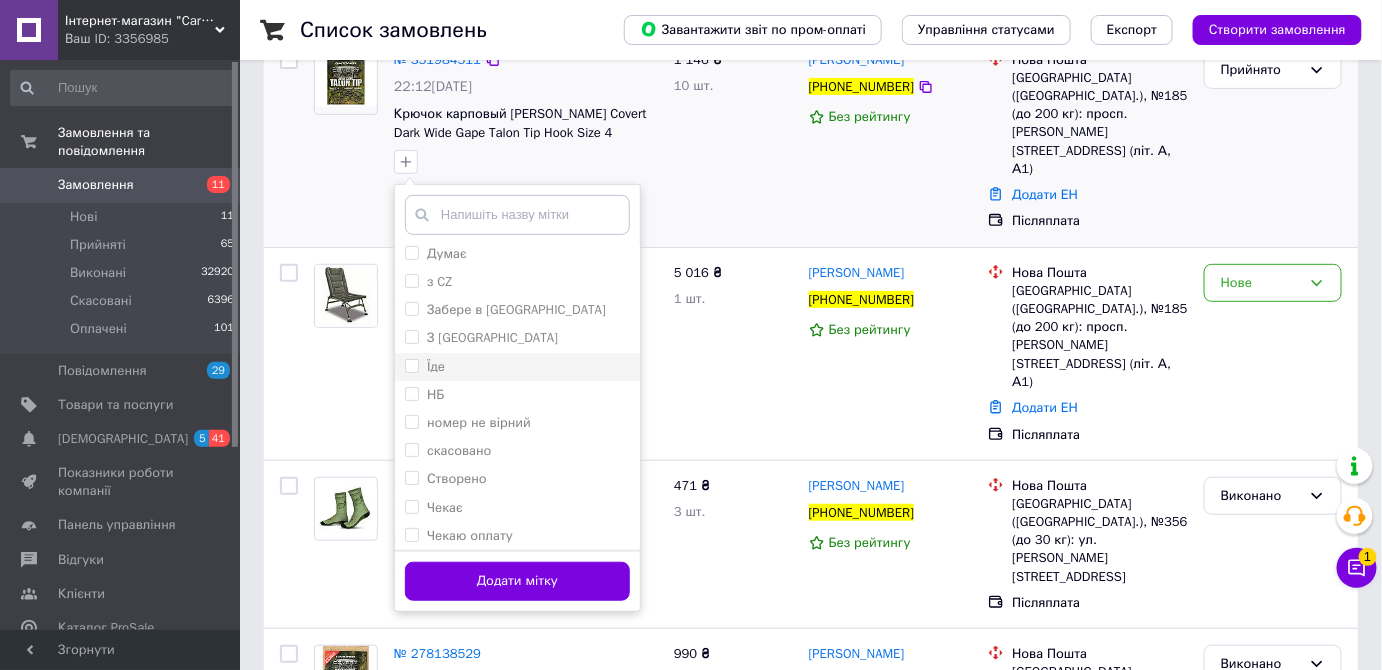 click on "Їде" at bounding box center (411, 365) 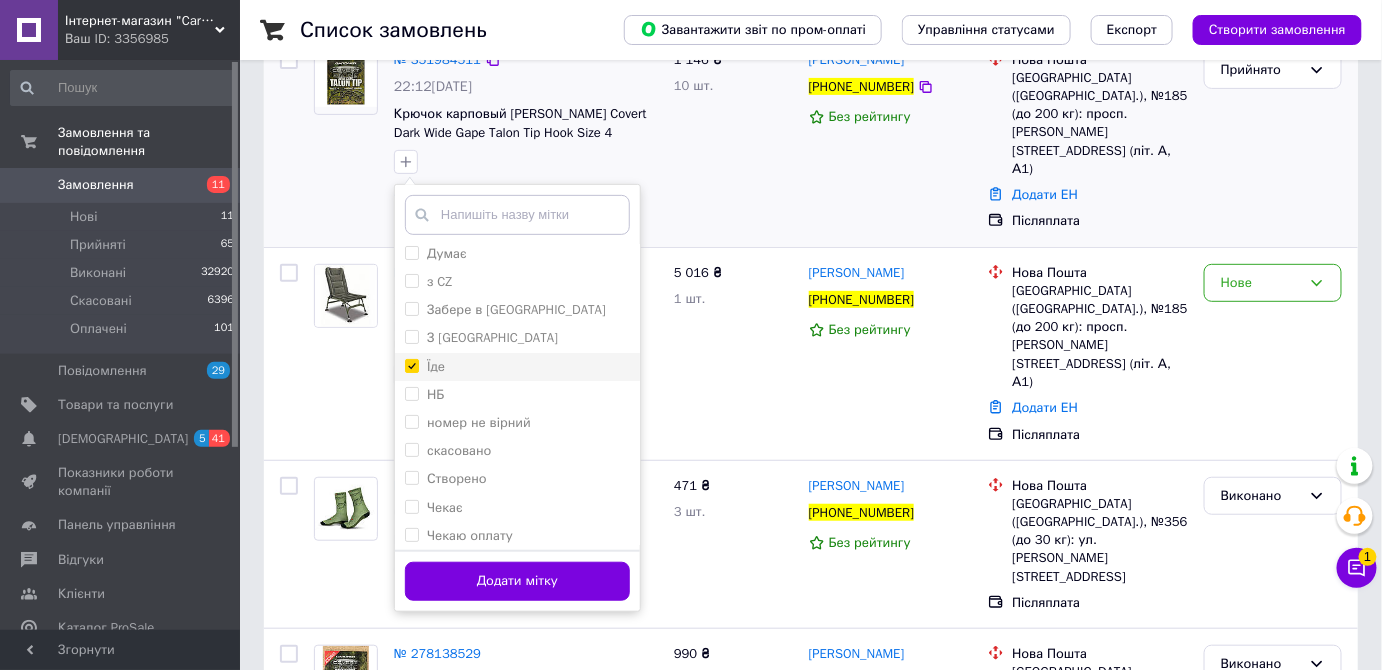 checkbox on "true" 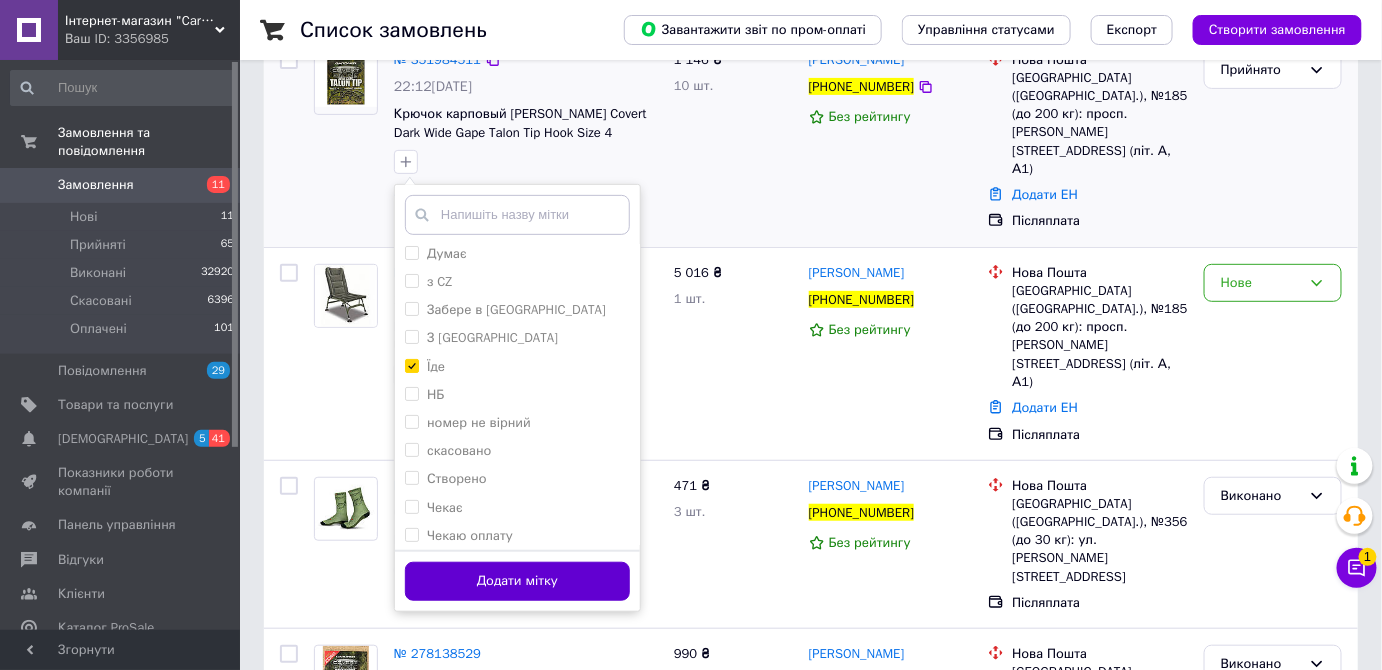 click on "Додати мітку" at bounding box center (517, 581) 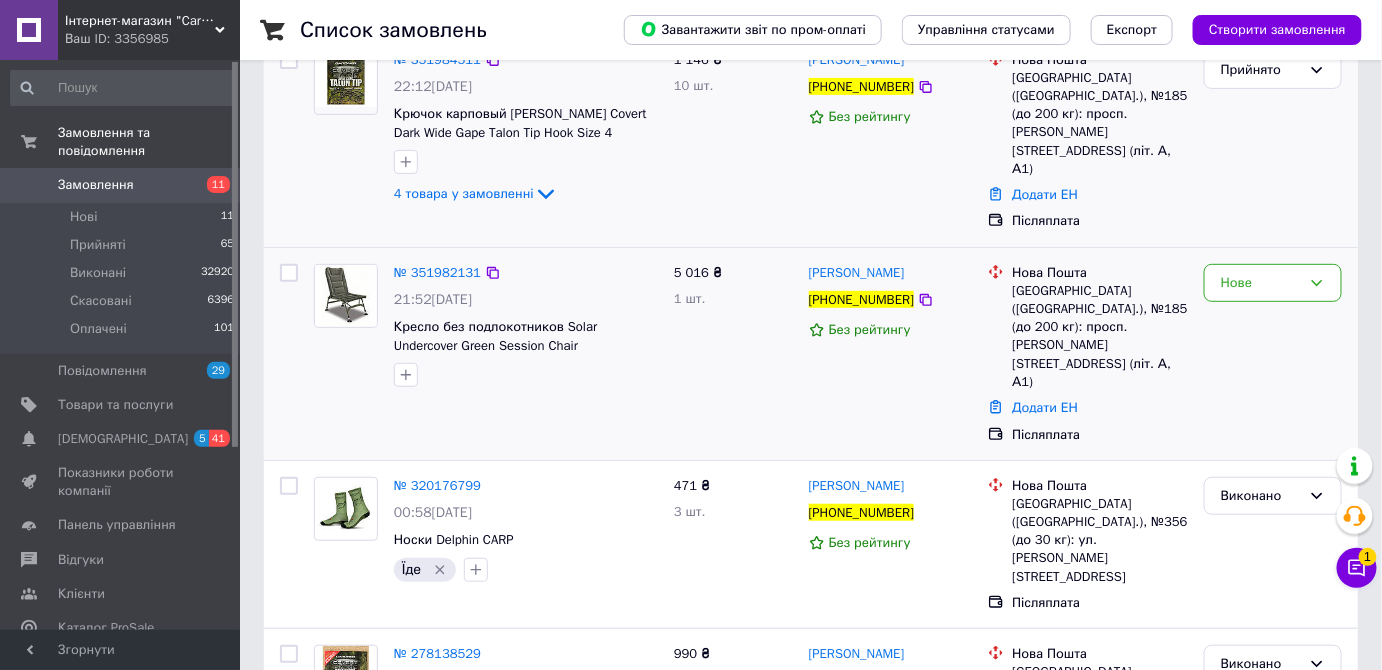 scroll, scrollTop: 0, scrollLeft: 0, axis: both 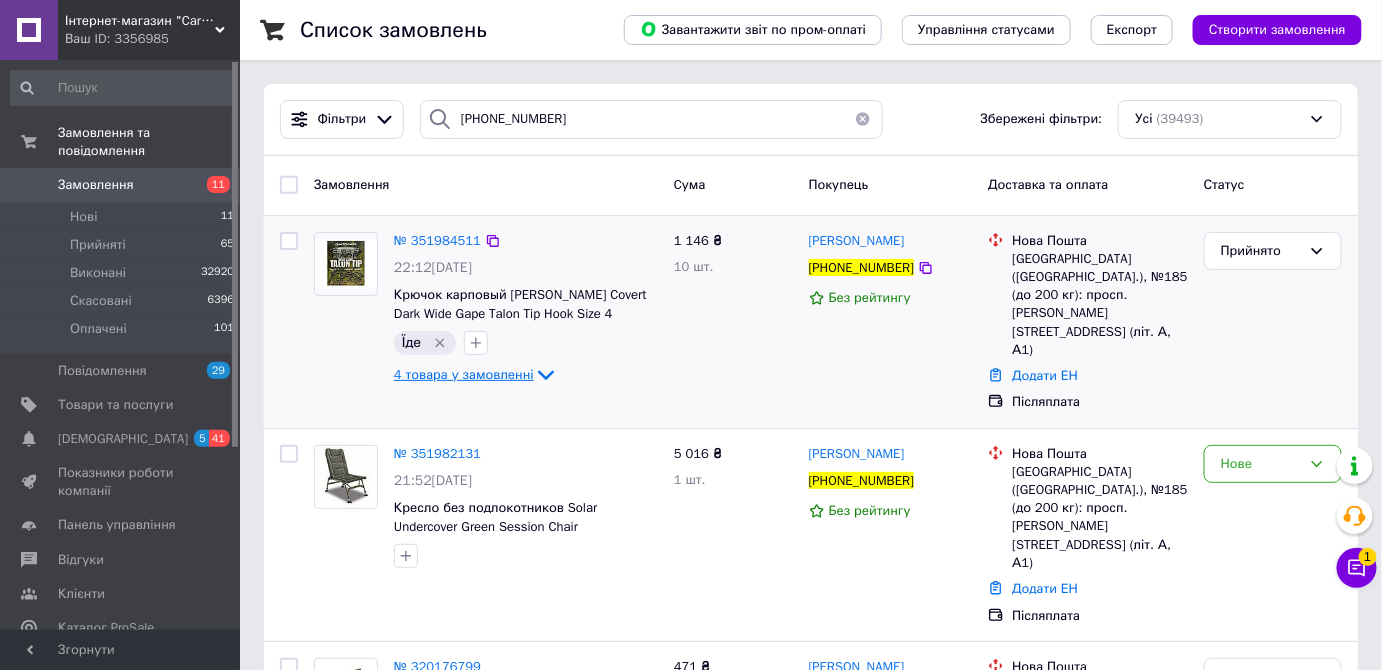 click on "4 товара у замовленні" at bounding box center [464, 374] 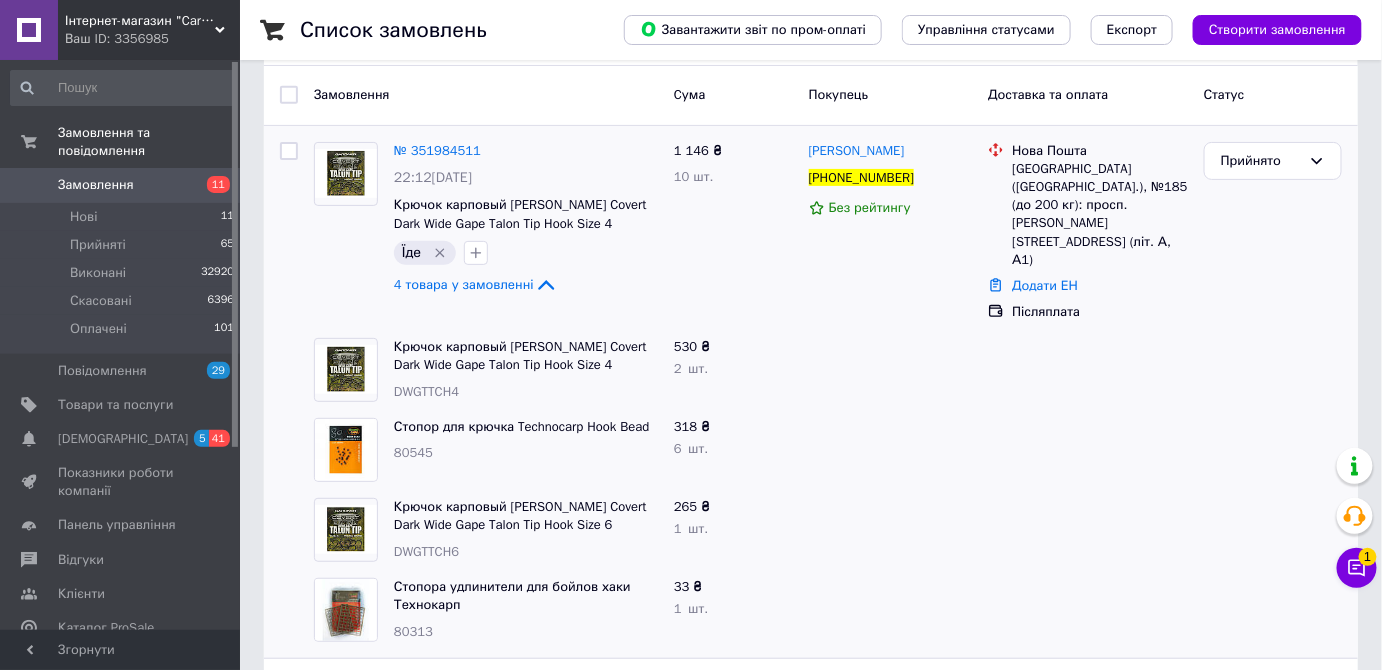 scroll, scrollTop: 272, scrollLeft: 0, axis: vertical 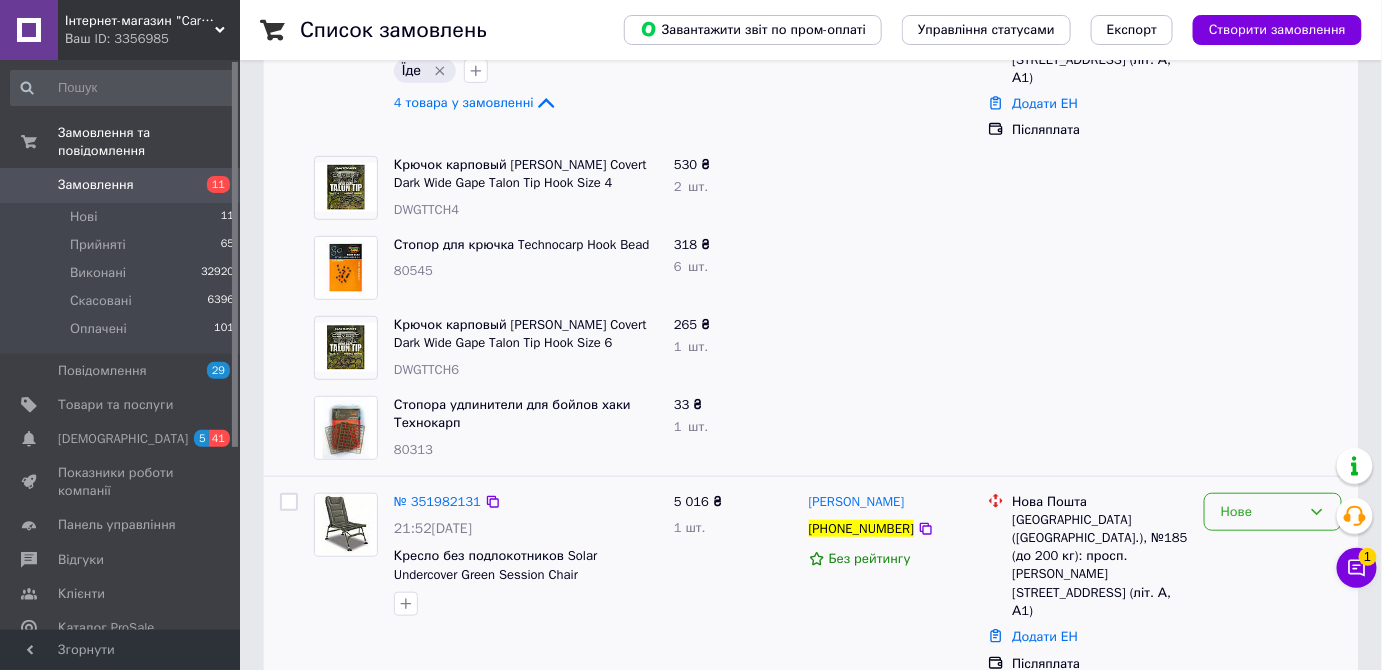 click on "Нове" at bounding box center [1261, 512] 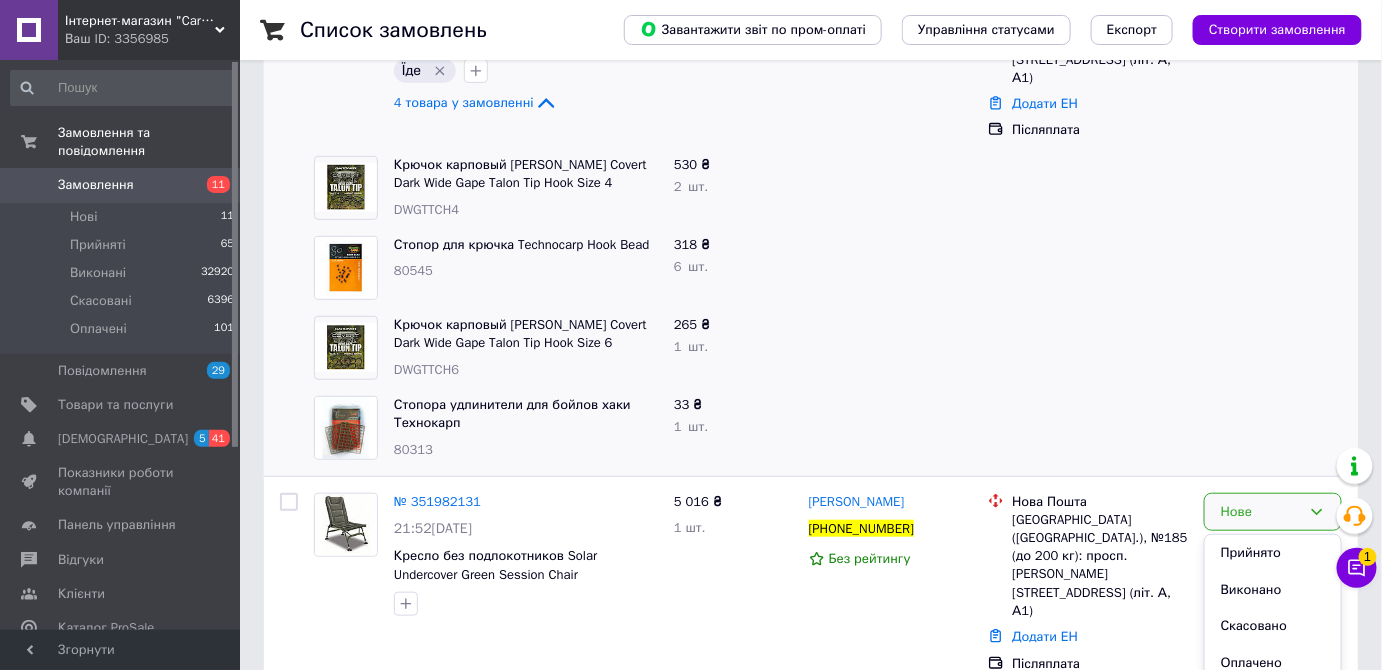 scroll, scrollTop: 545, scrollLeft: 0, axis: vertical 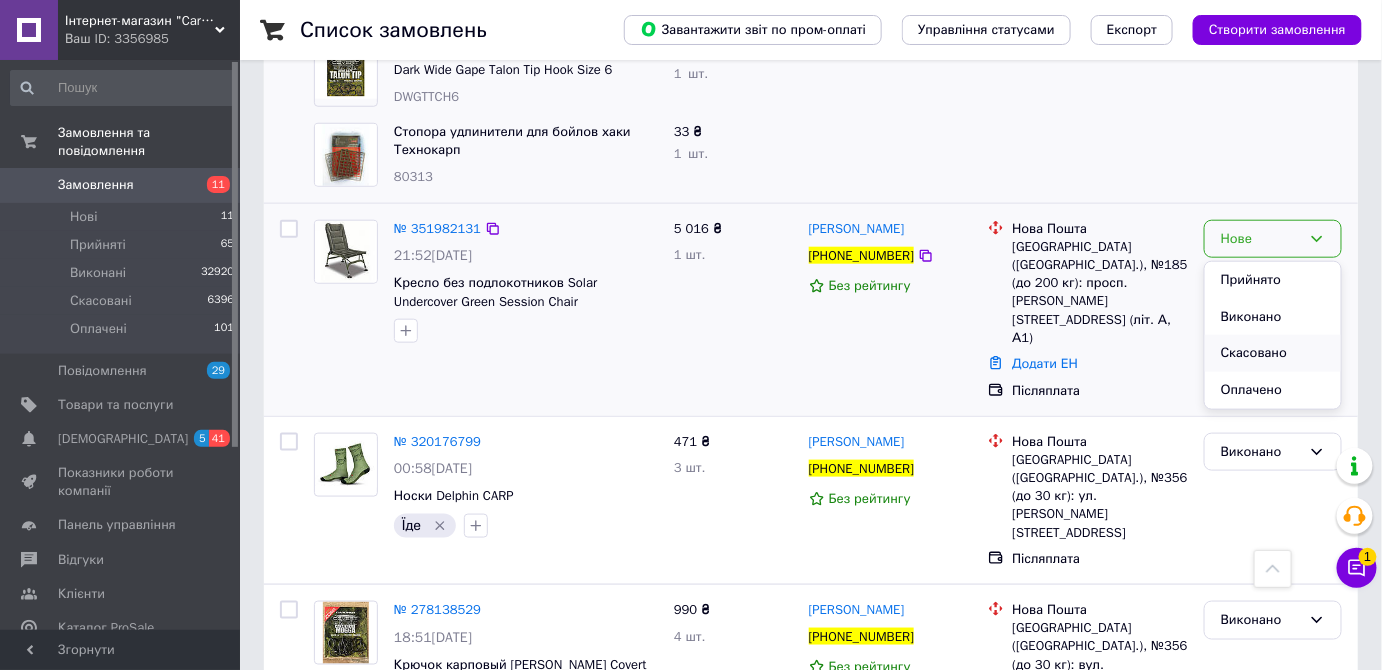 click on "Скасовано" at bounding box center (1273, 353) 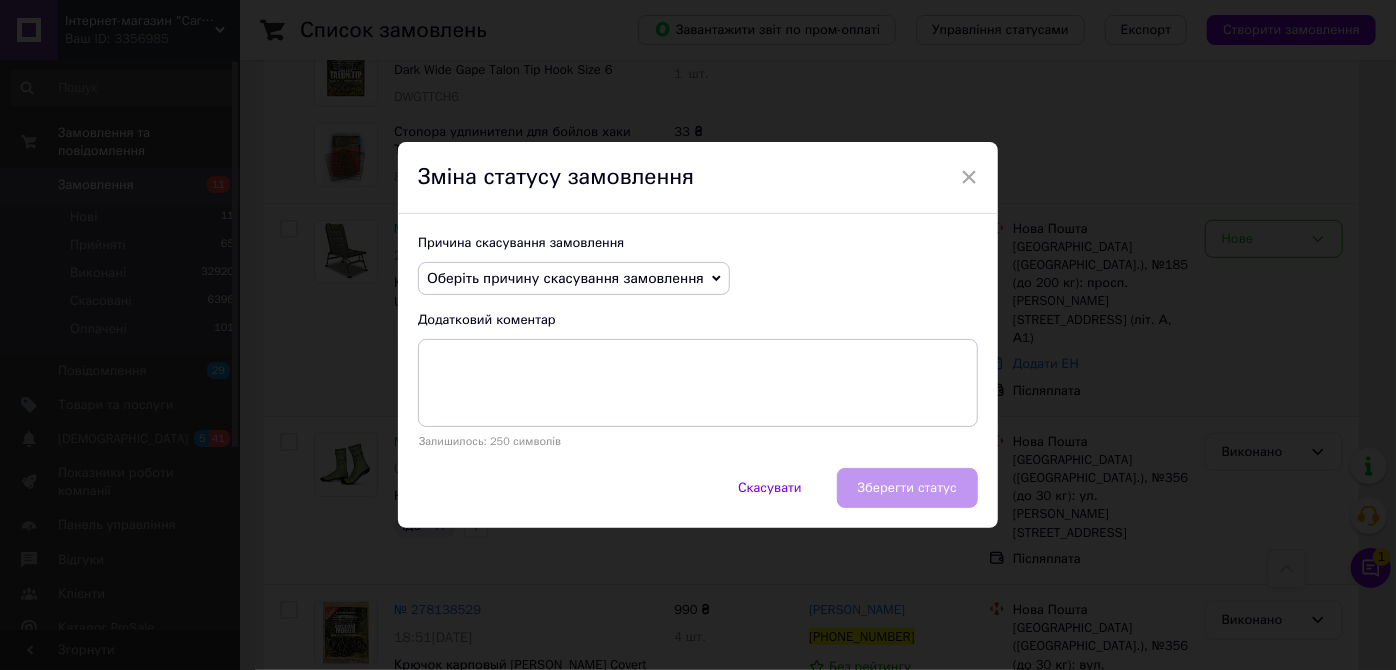 click on "Причина скасування замовлення Оберіть причину скасування замовлення Немає в наявності Немає різновиду товару Оплата не надійшла На прохання покупця Замовлення-дублікат Не виходить додзвонитися Інше Додатковий коментар Залишилось: 250 символів" at bounding box center [698, 341] 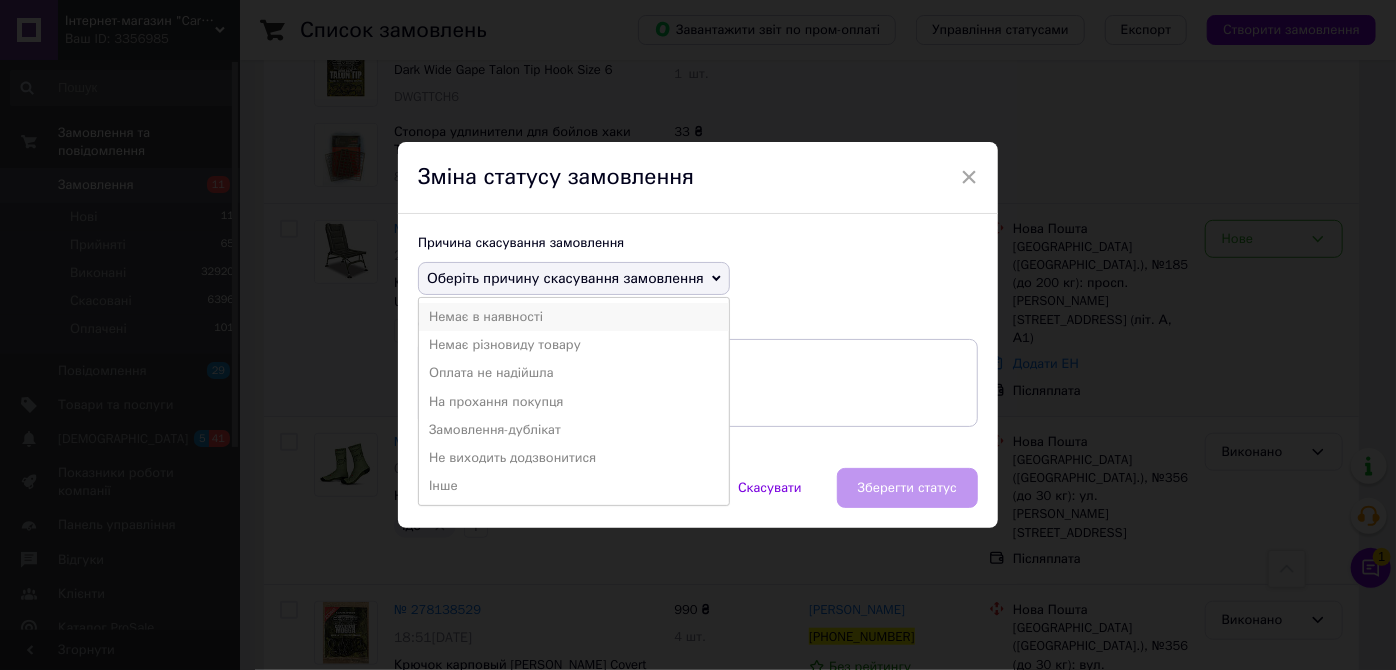 click on "Немає в наявності" at bounding box center (574, 317) 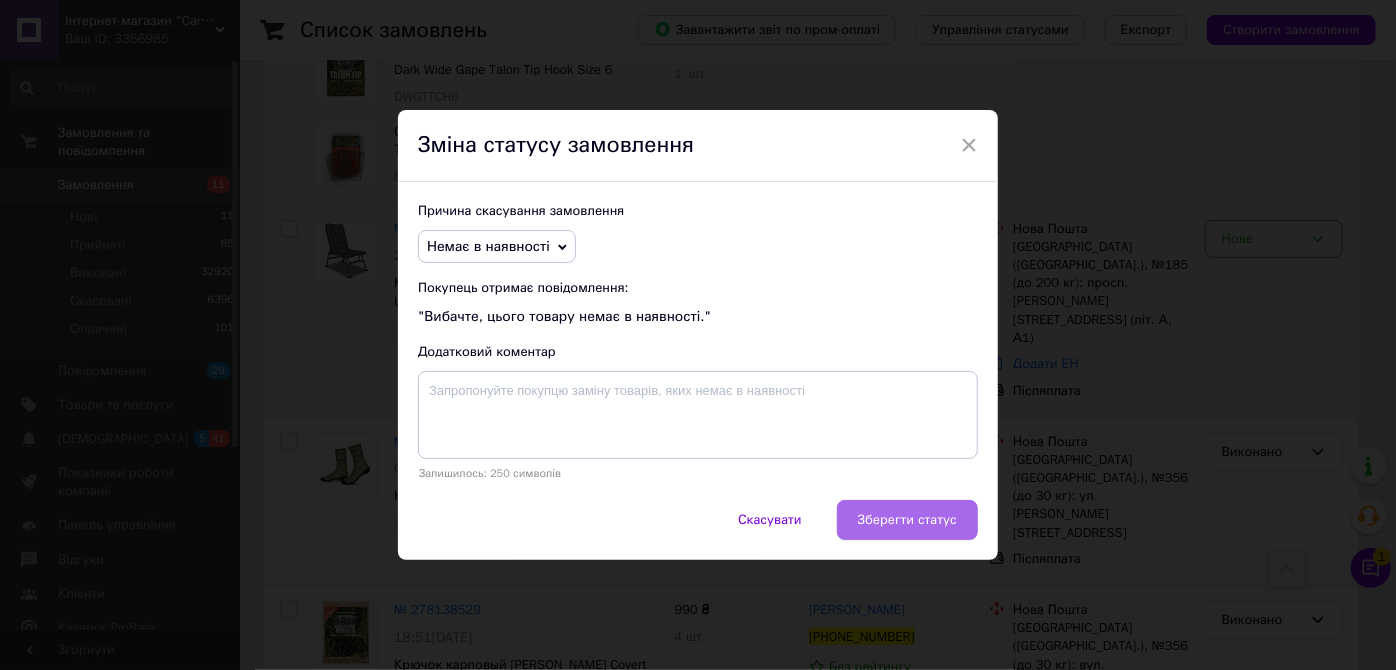 click on "Зберегти статус" at bounding box center (907, 520) 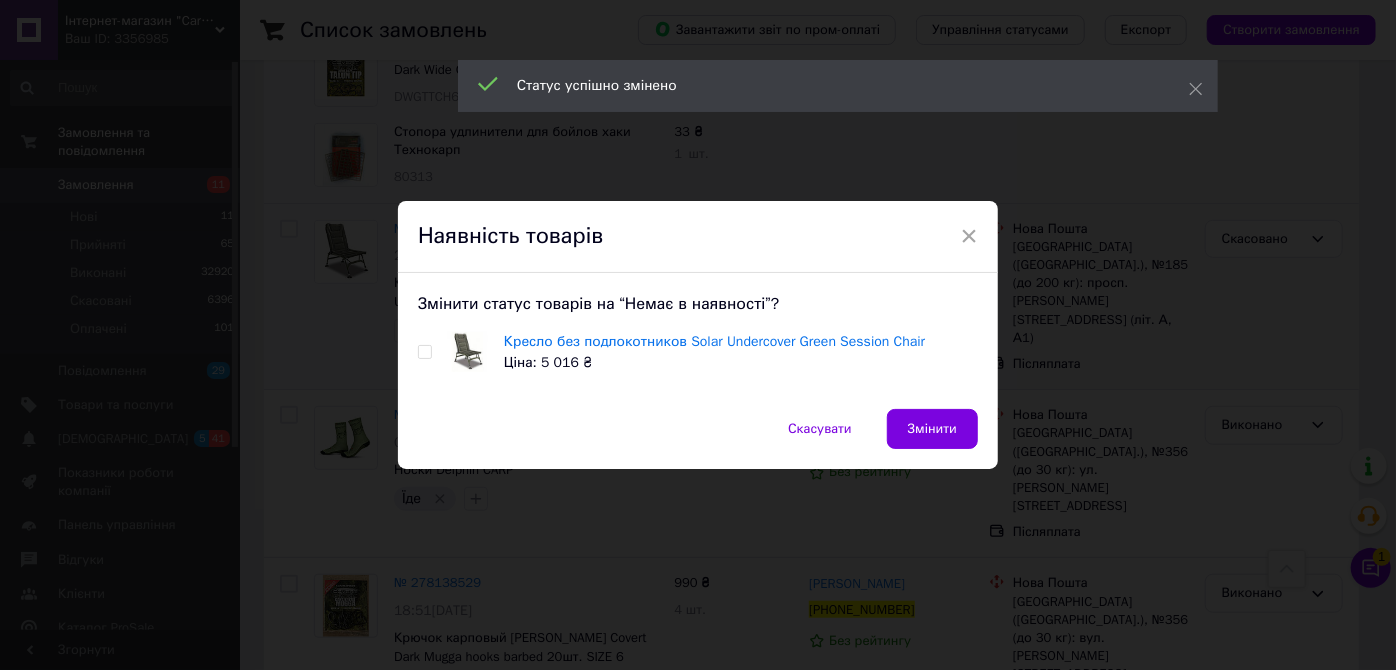 click at bounding box center [424, 352] 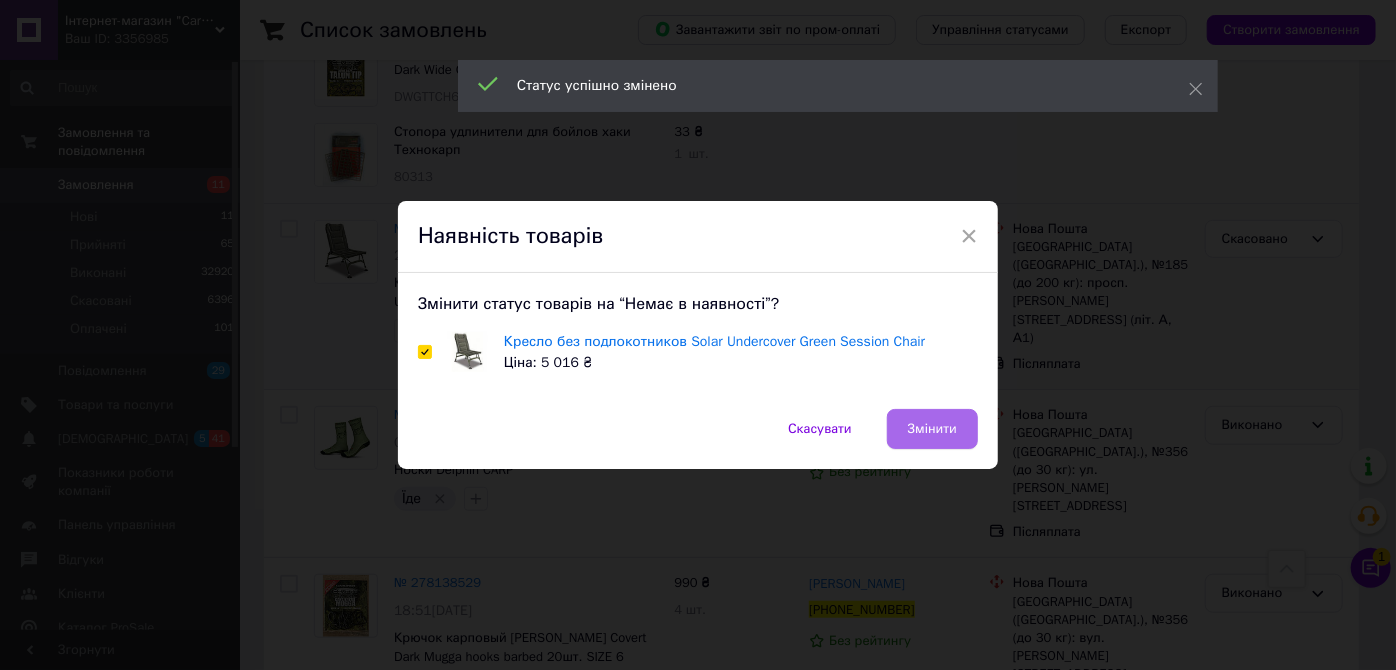 click on "Скасувати   Змінити" at bounding box center [698, 439] 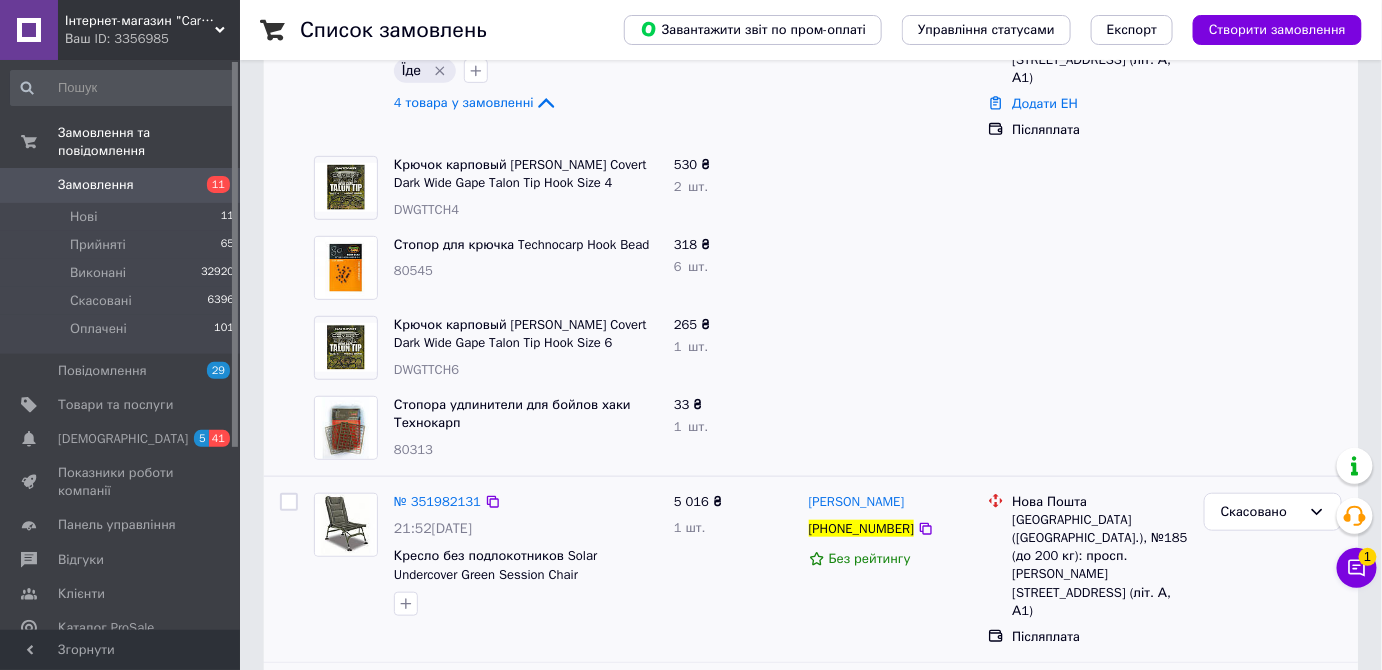 scroll, scrollTop: 454, scrollLeft: 0, axis: vertical 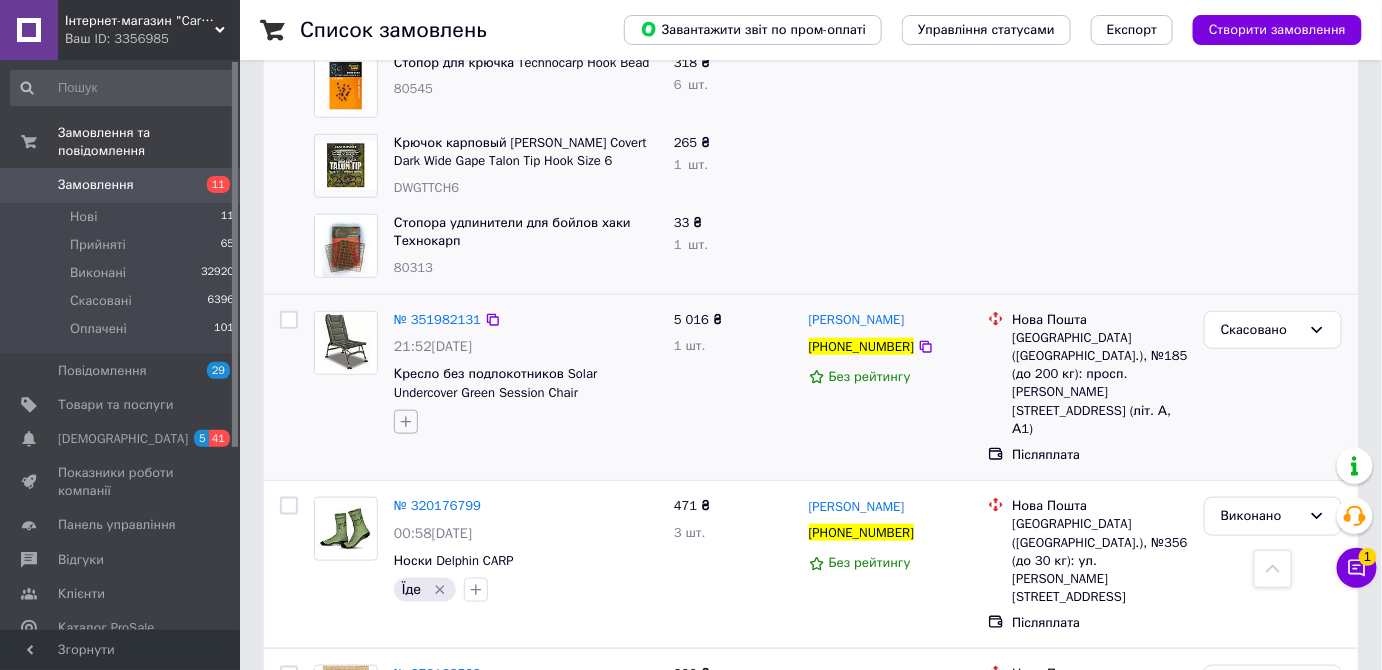 click 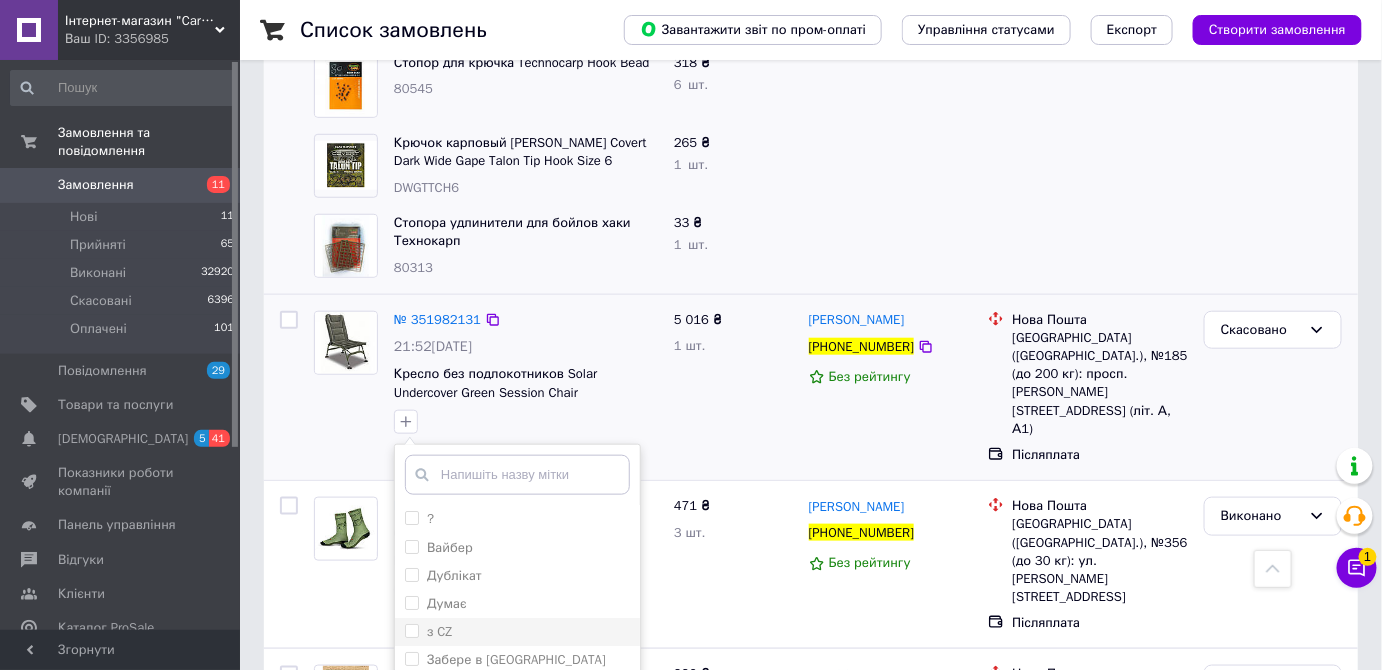 scroll, scrollTop: 628, scrollLeft: 0, axis: vertical 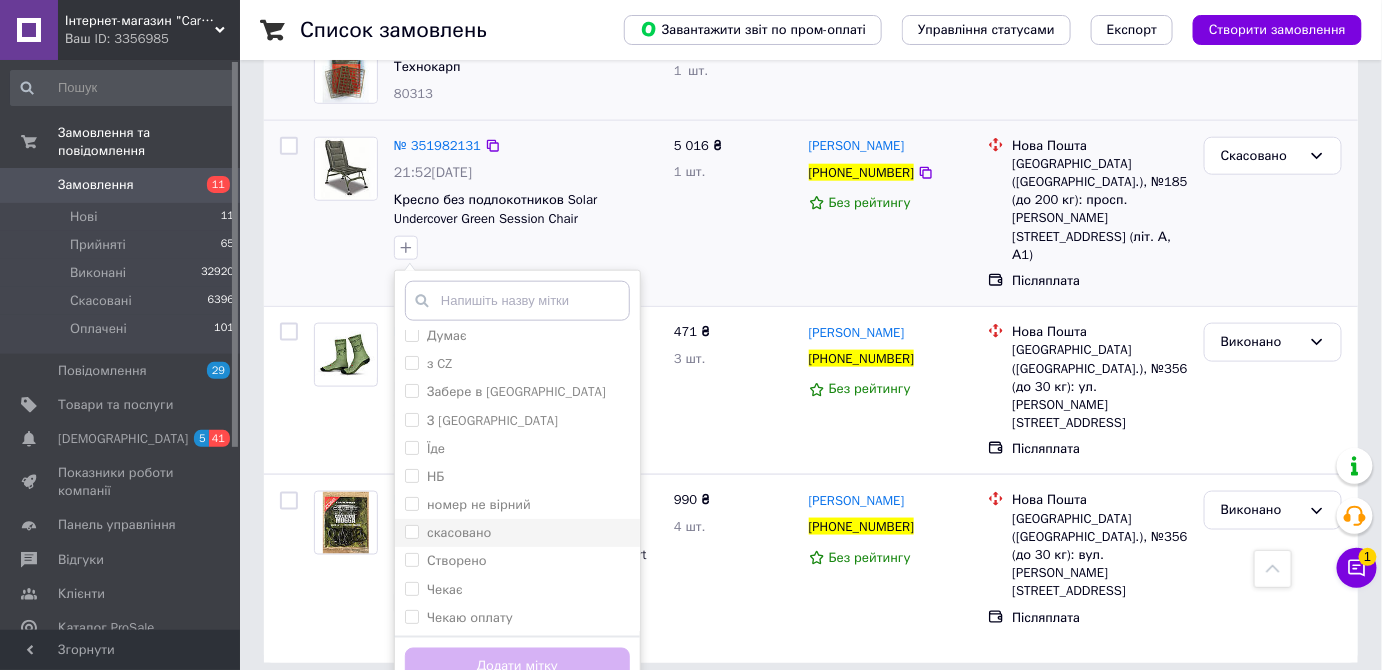 click on "скасовано" at bounding box center [411, 531] 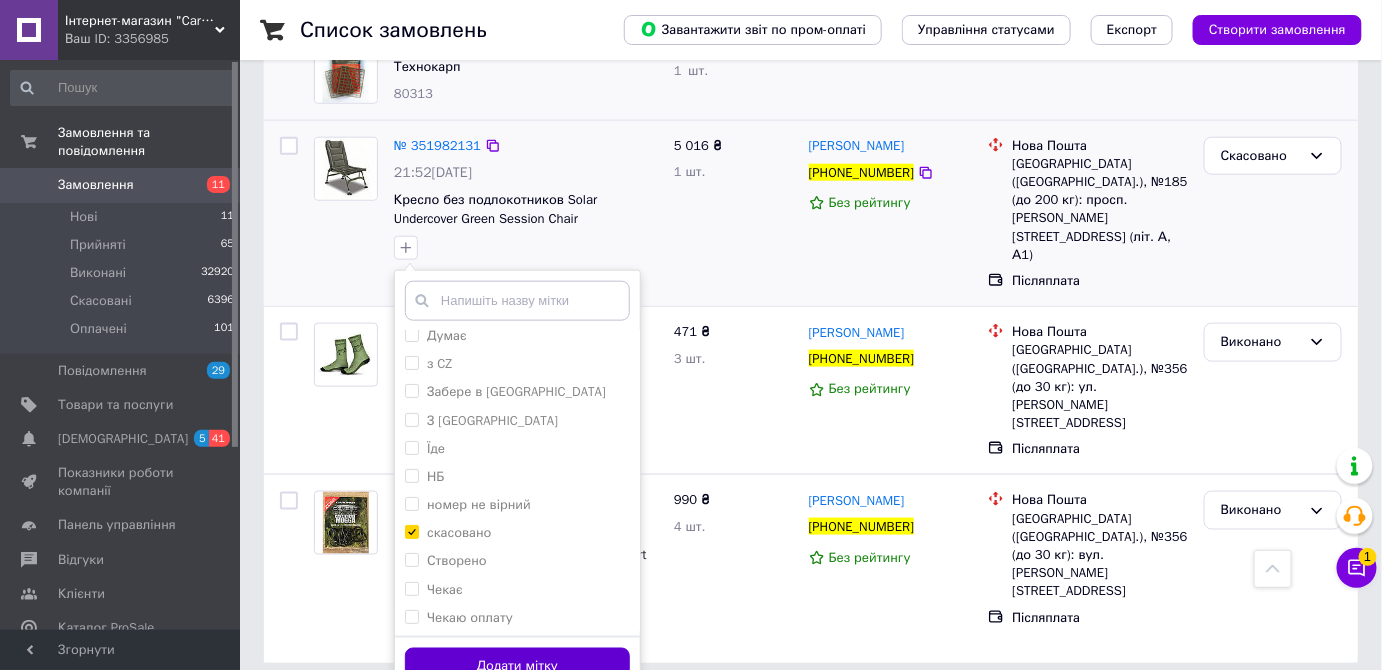 click on "Додати мітку" at bounding box center [517, 667] 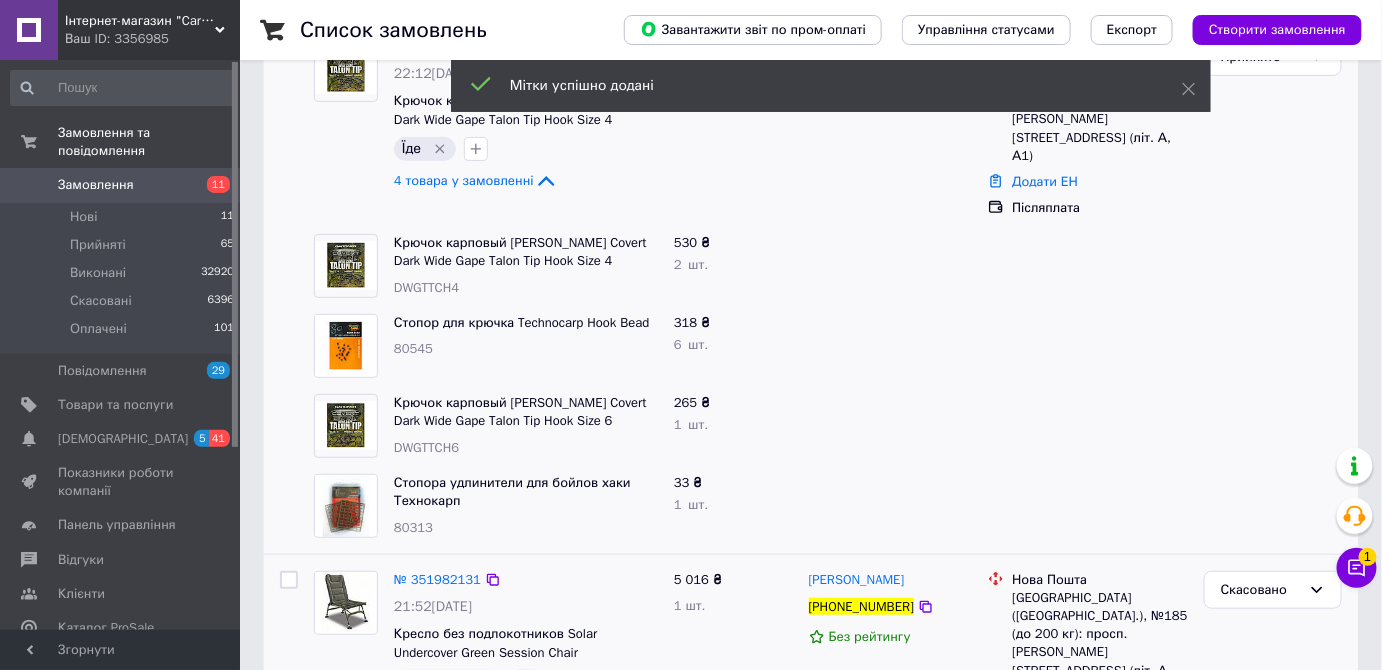 scroll, scrollTop: 13, scrollLeft: 0, axis: vertical 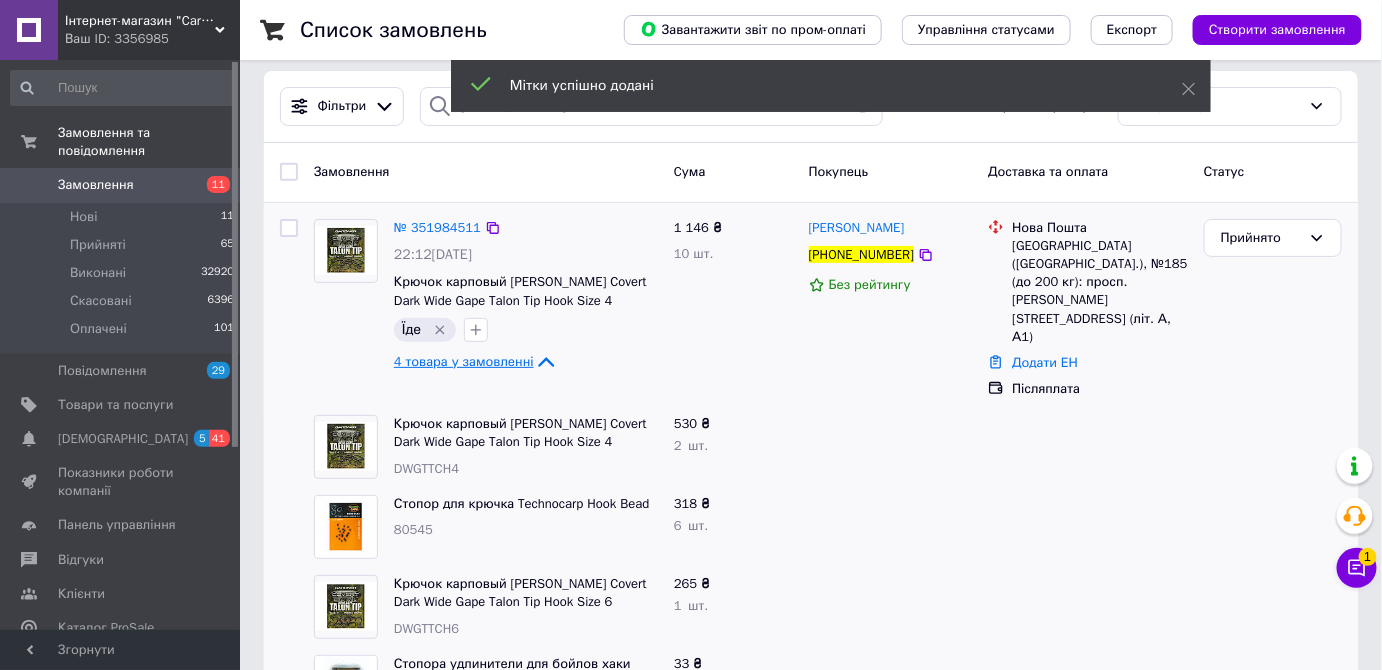 click 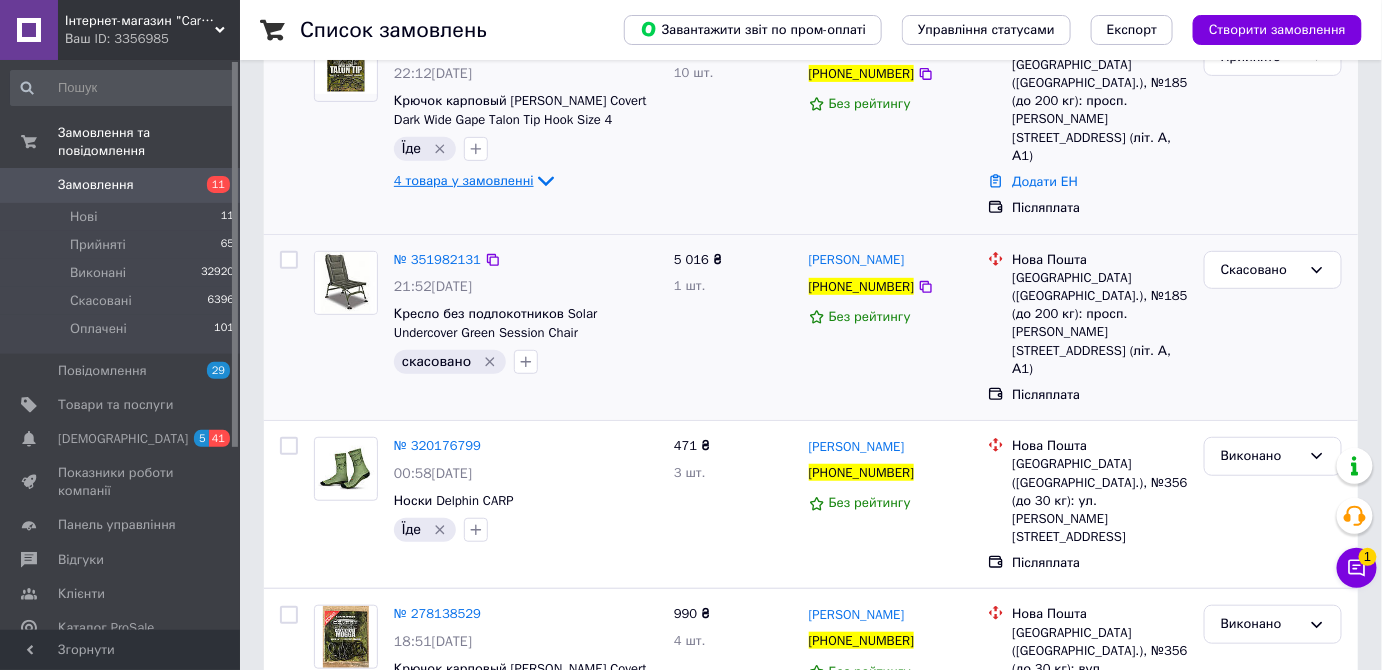 scroll, scrollTop: 0, scrollLeft: 0, axis: both 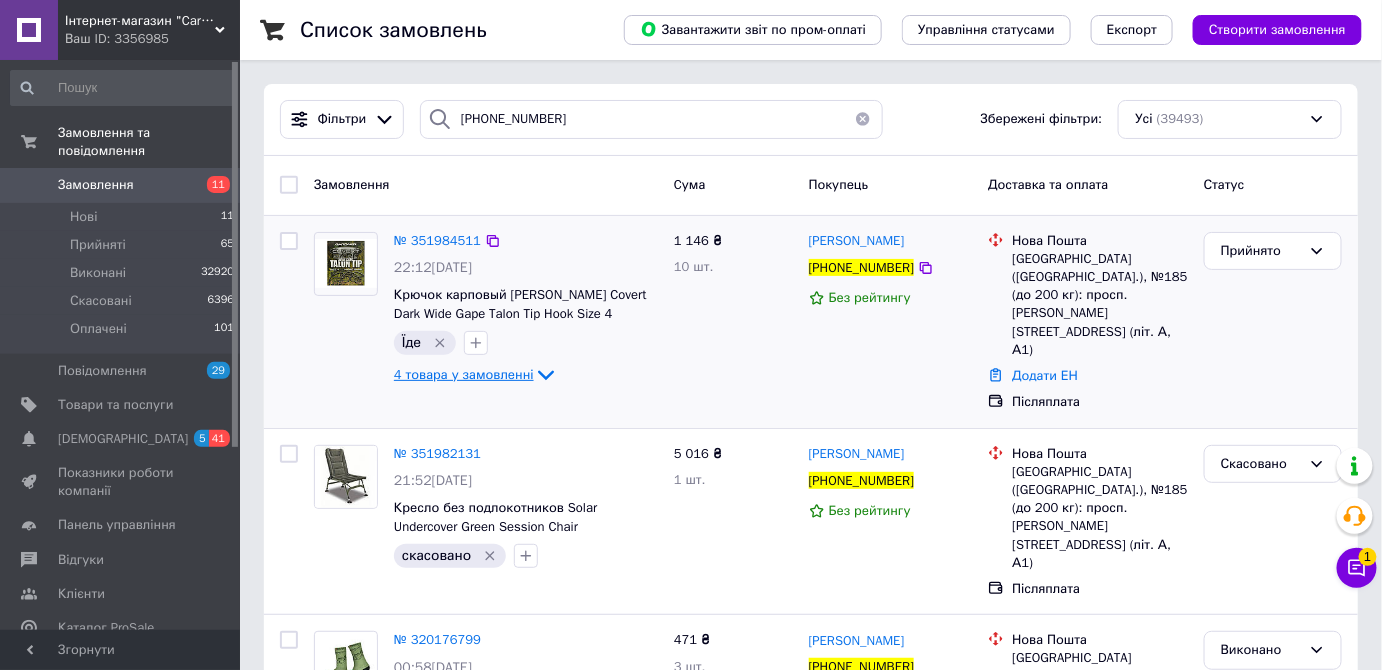 click on "4 товара у замовленні" at bounding box center [464, 374] 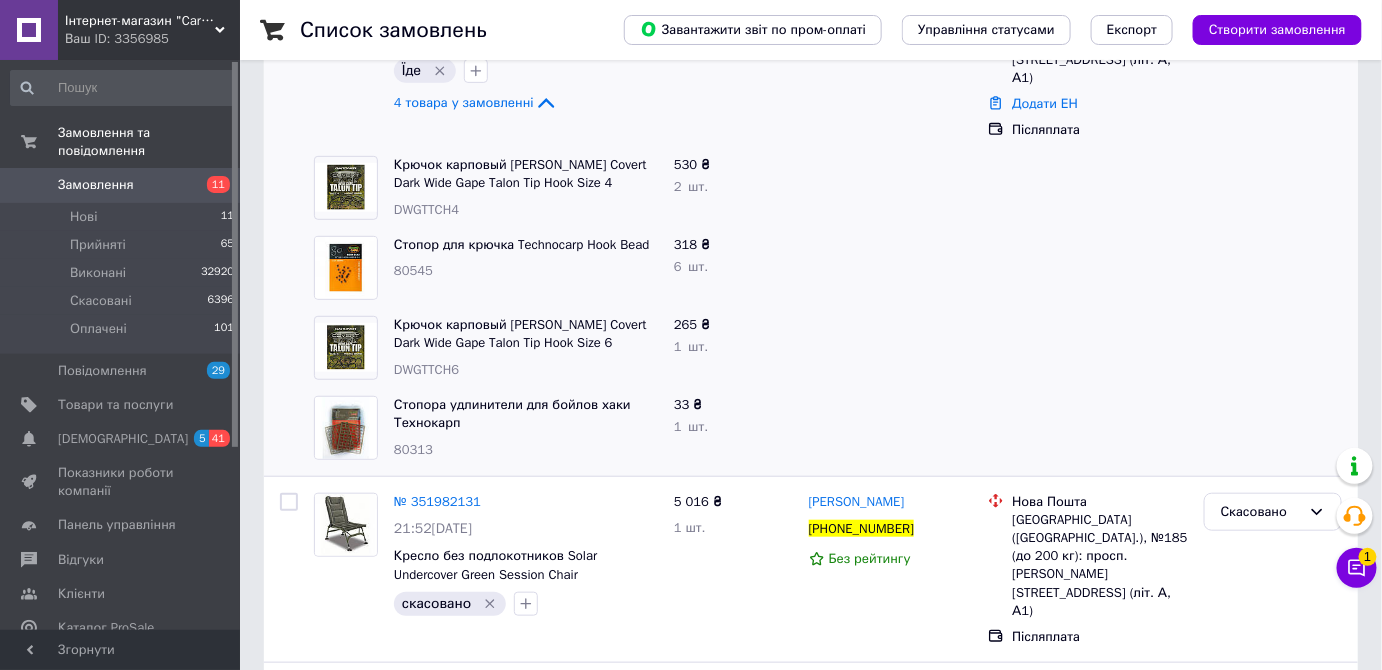 scroll, scrollTop: 181, scrollLeft: 0, axis: vertical 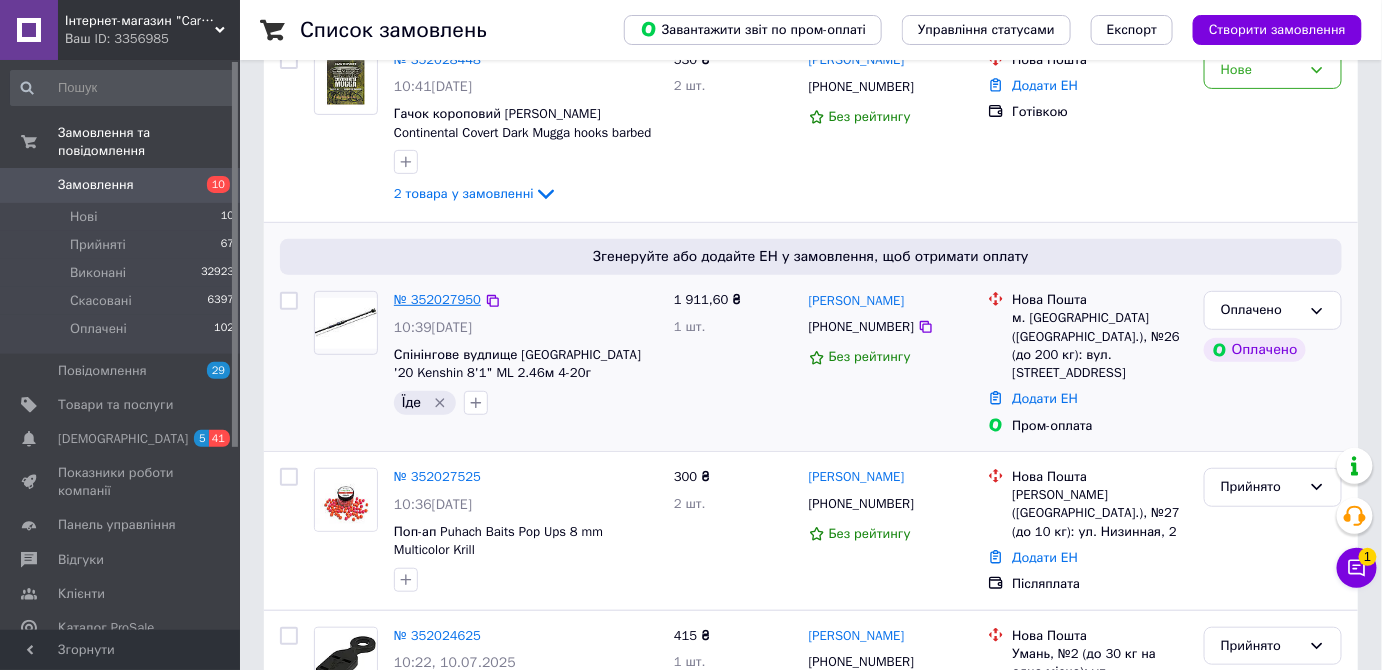 click on "№ 352027950" at bounding box center (437, 299) 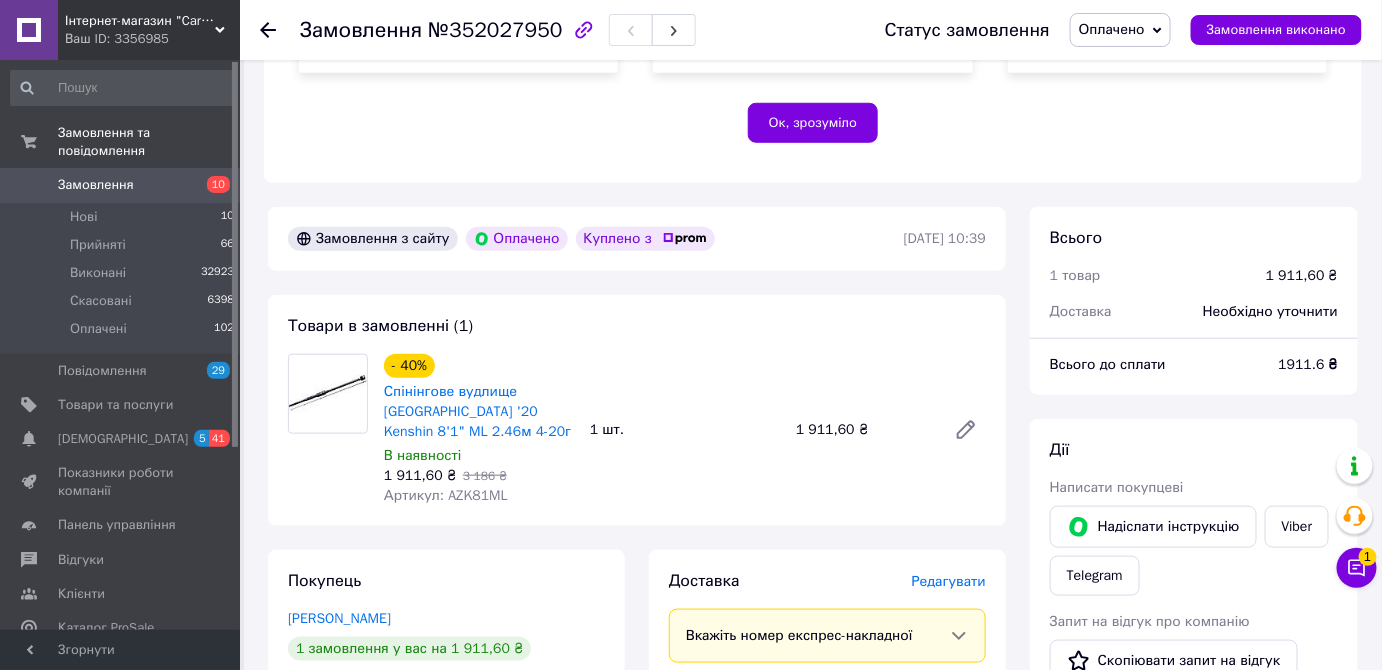 scroll, scrollTop: 545, scrollLeft: 0, axis: vertical 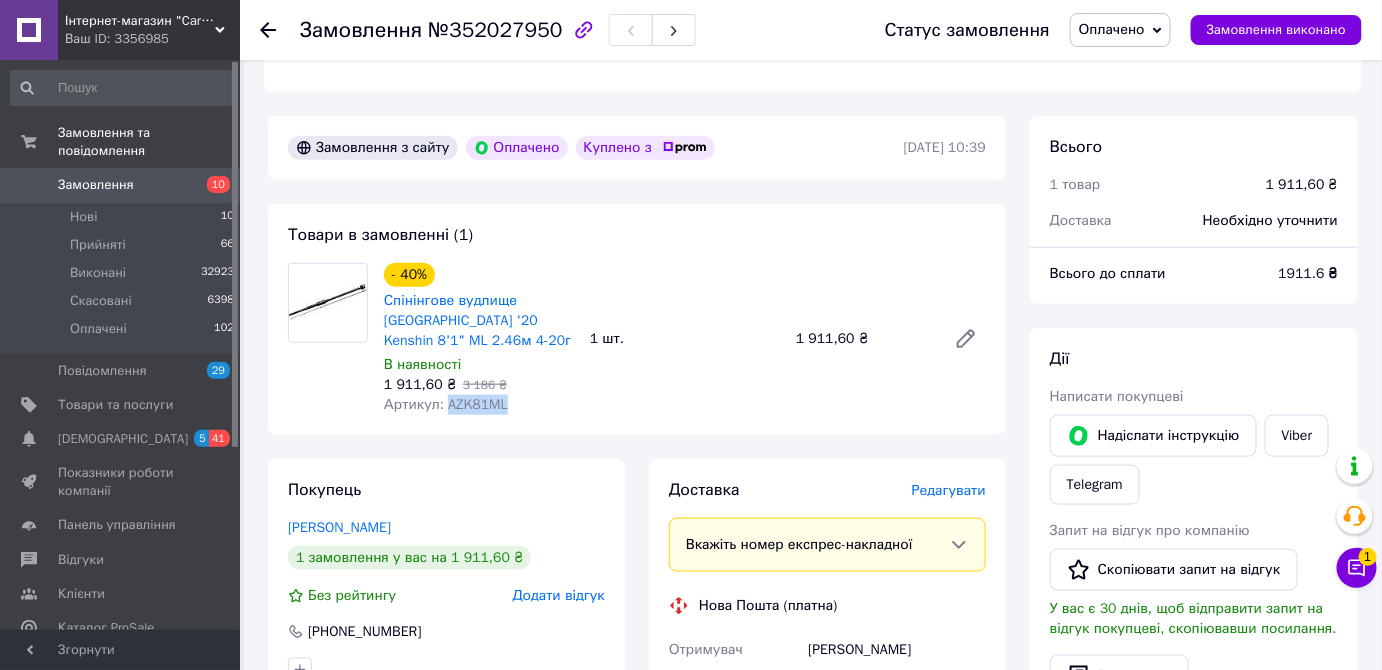 drag, startPoint x: 442, startPoint y: 385, endPoint x: 506, endPoint y: 388, distance: 64.070274 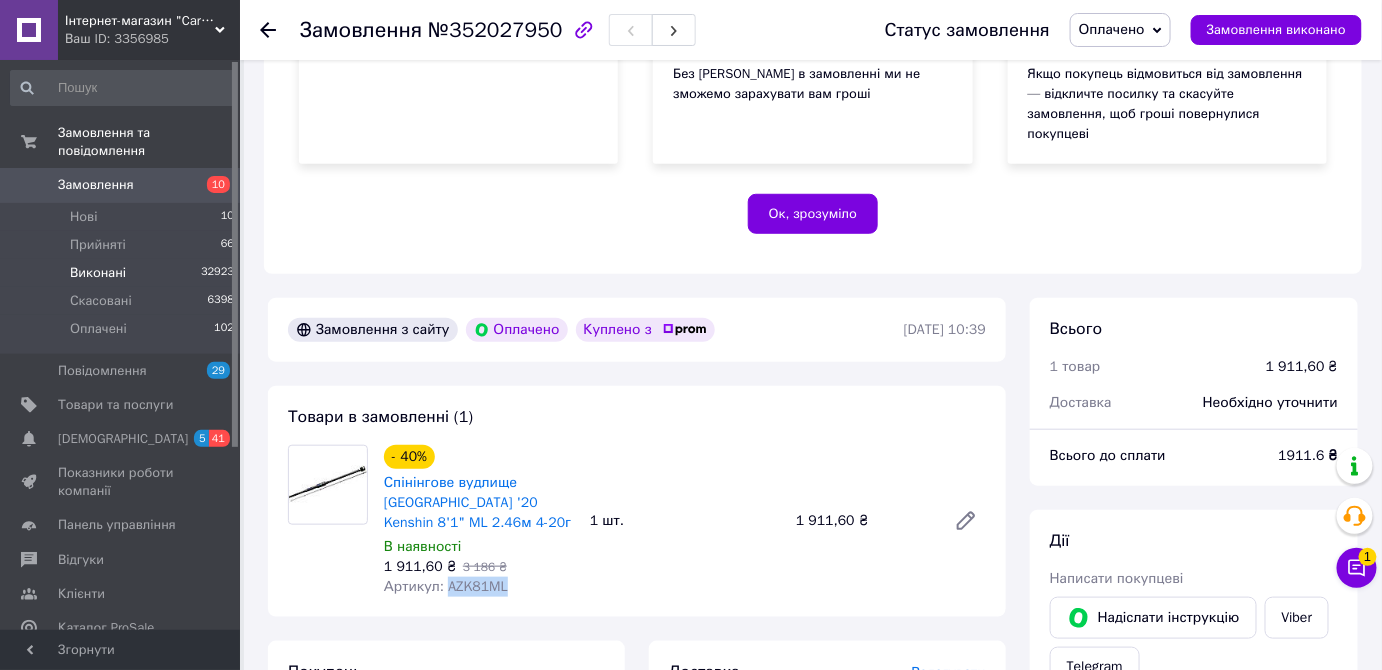 scroll, scrollTop: 0, scrollLeft: 0, axis: both 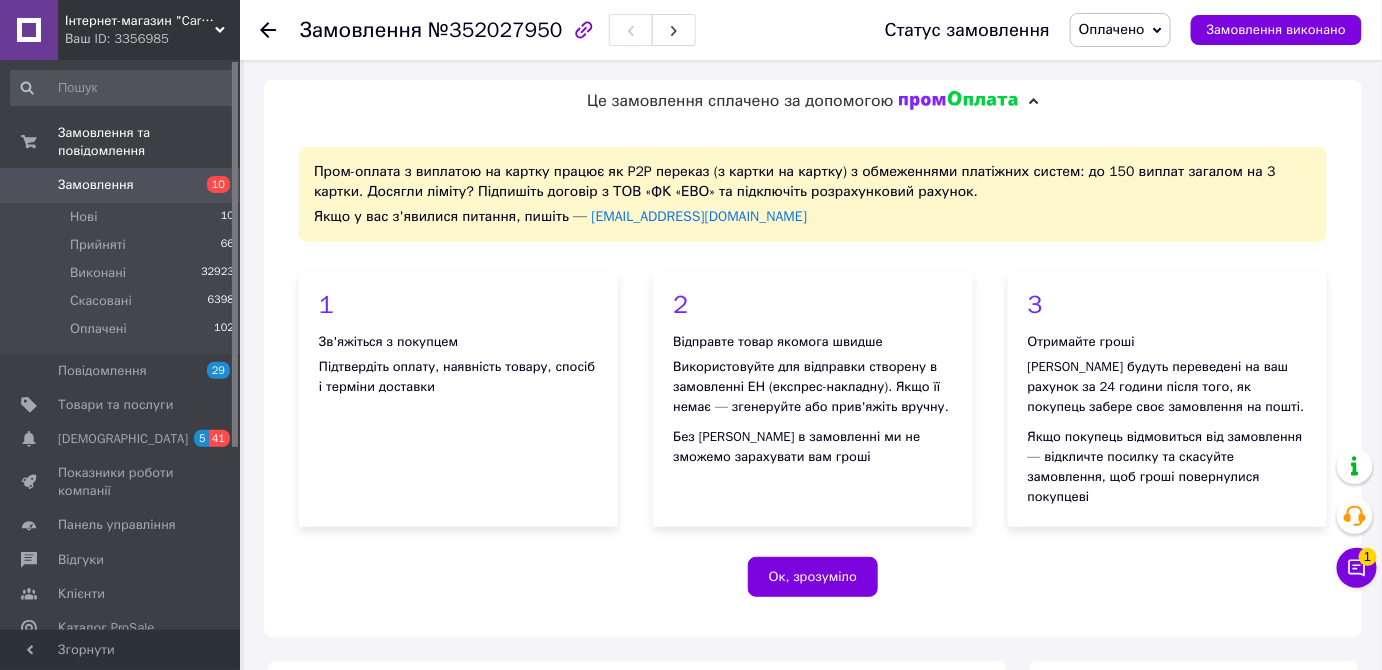 click on "Замовлення" at bounding box center (96, 185) 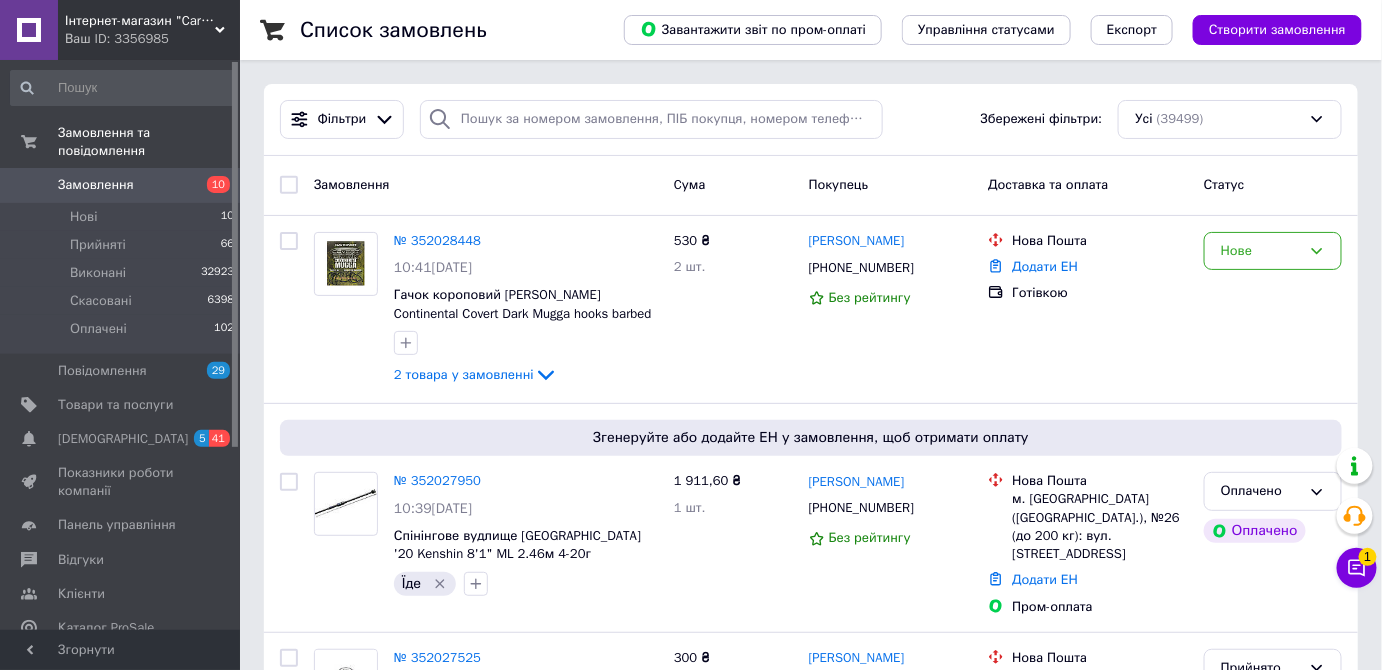 click on "Замовлення" at bounding box center (96, 185) 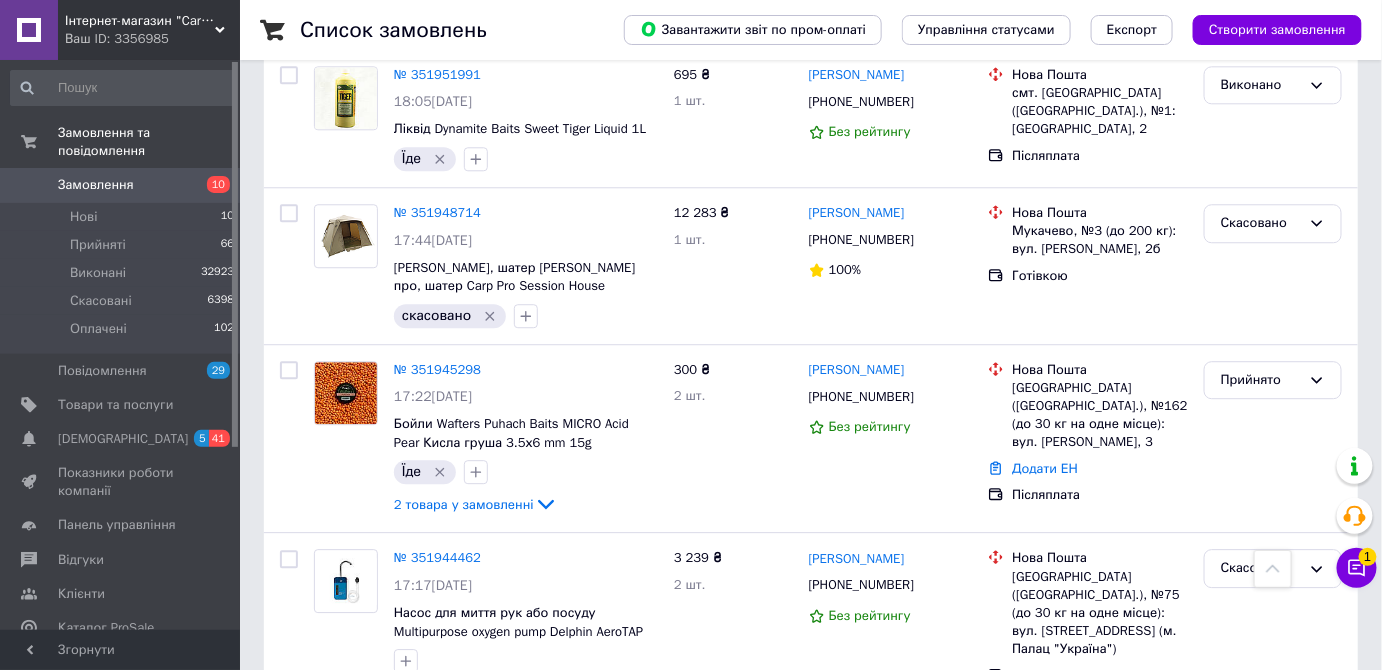 scroll, scrollTop: 4363, scrollLeft: 0, axis: vertical 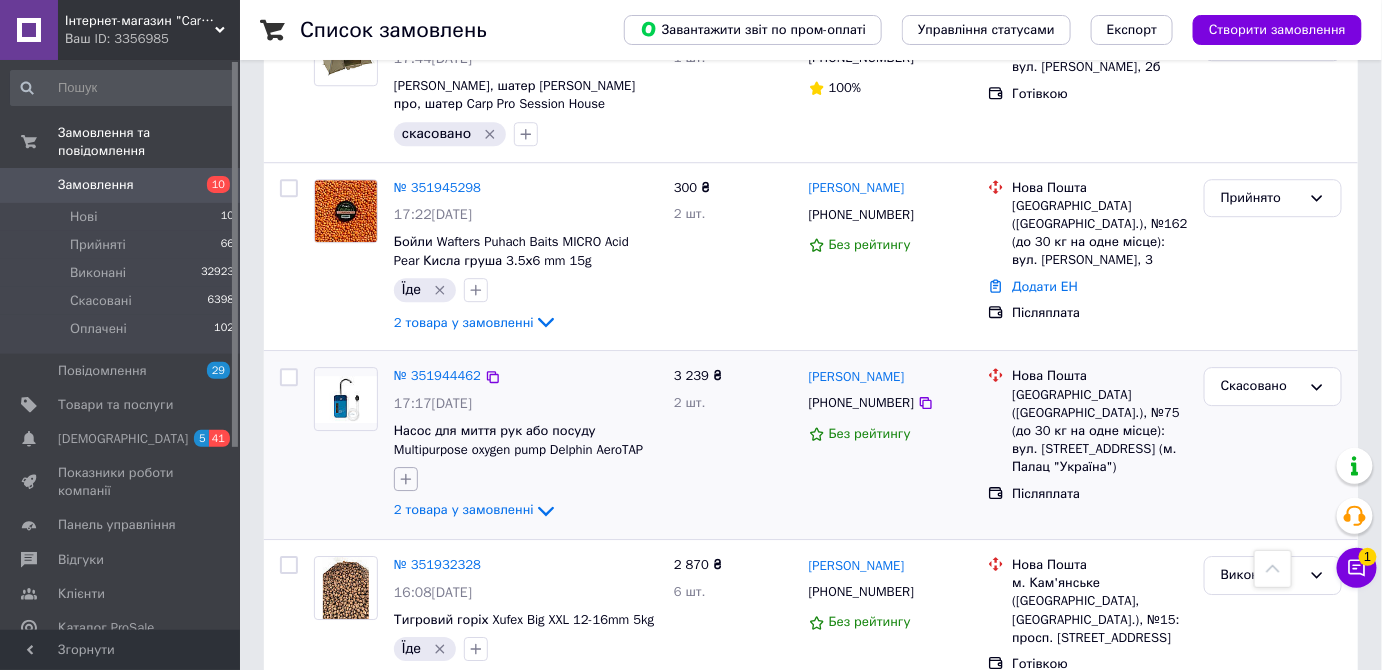 click 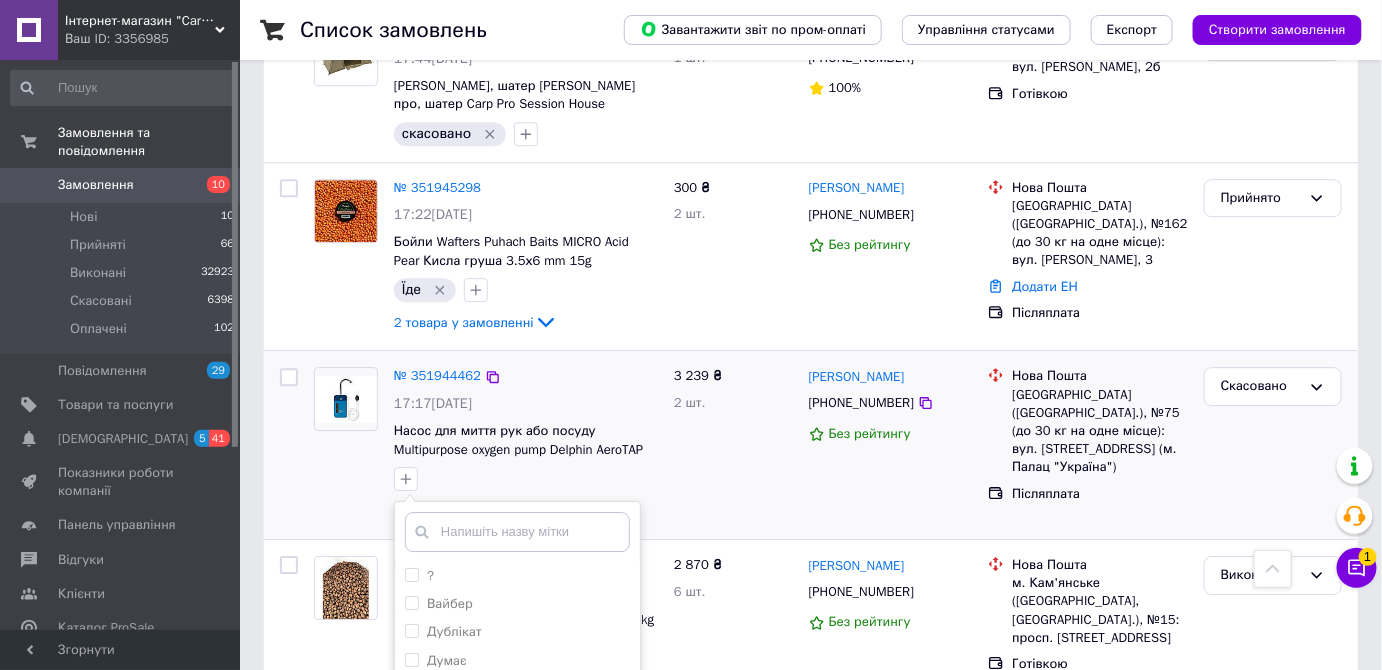 scroll, scrollTop: 4636, scrollLeft: 0, axis: vertical 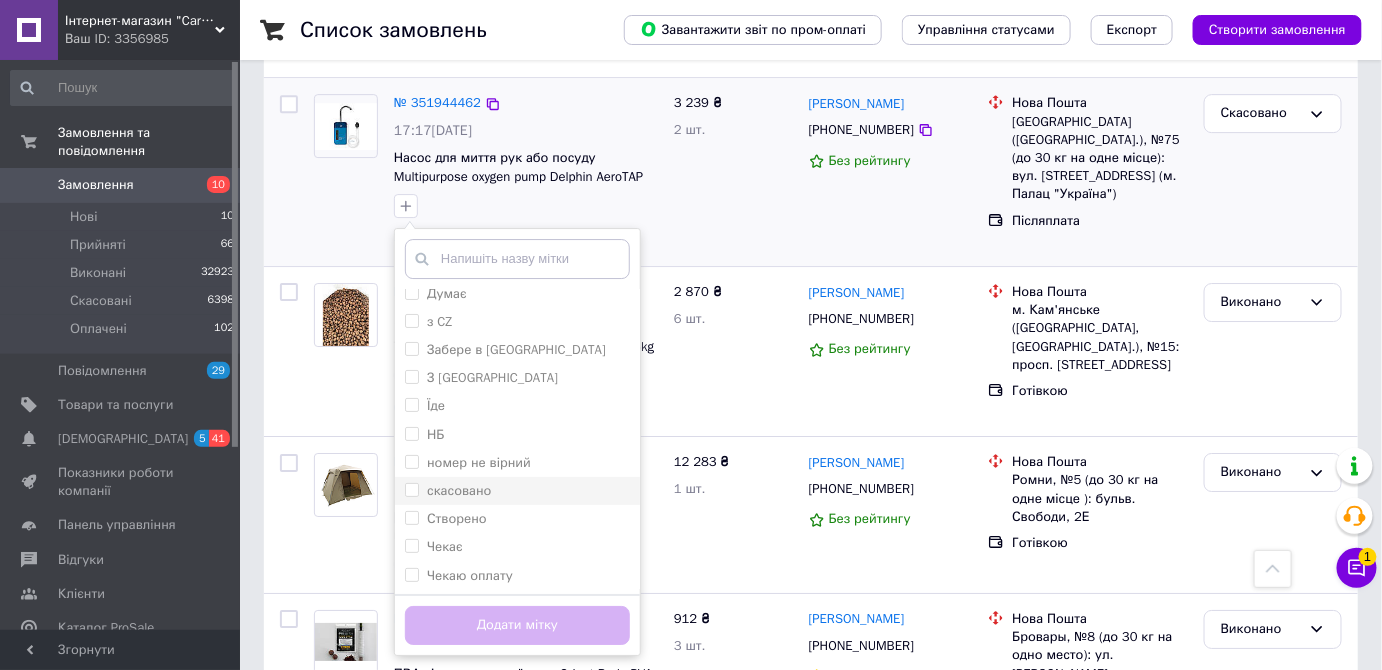 click on "скасовано" at bounding box center (411, 489) 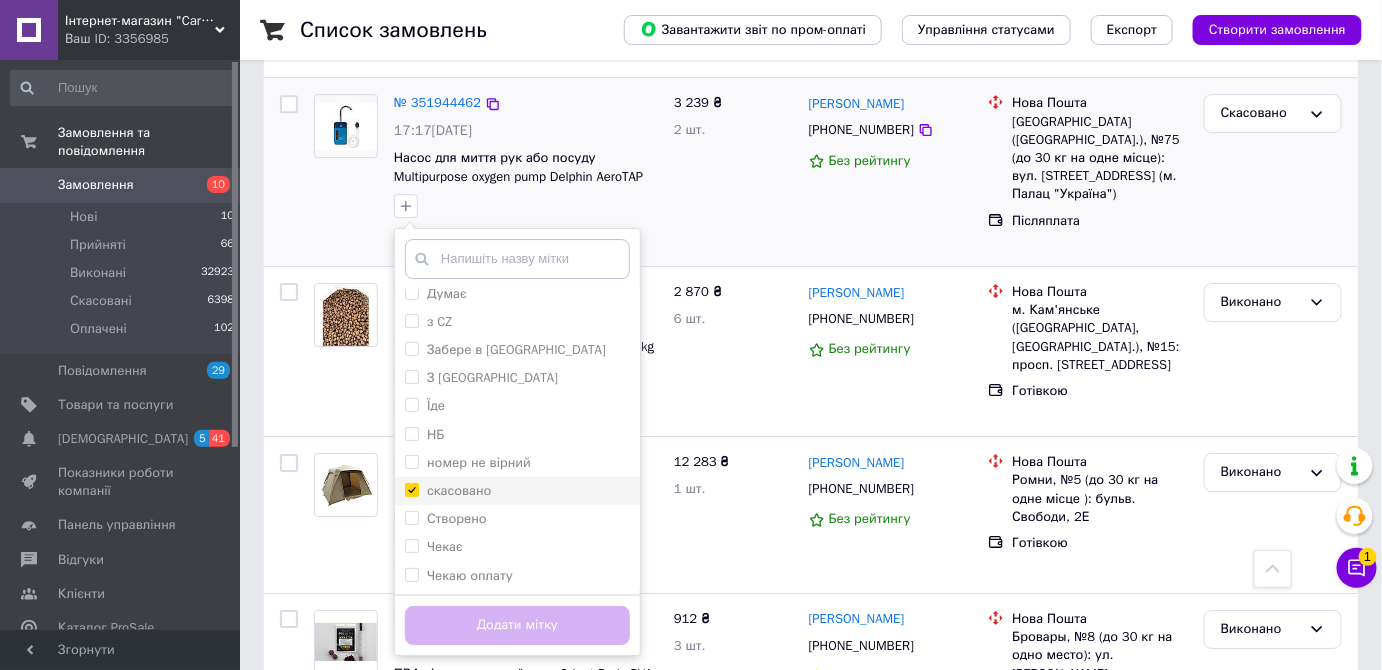 checkbox on "true" 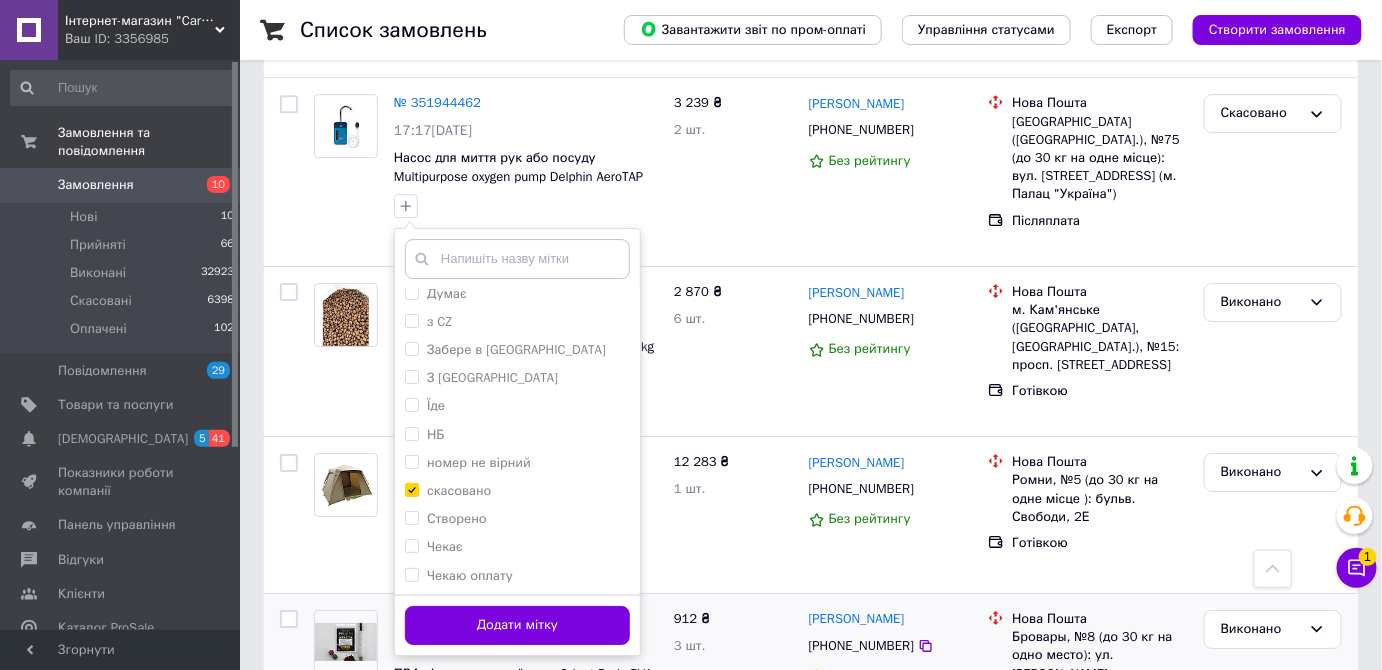 click on "Додати мітку" at bounding box center [517, 625] 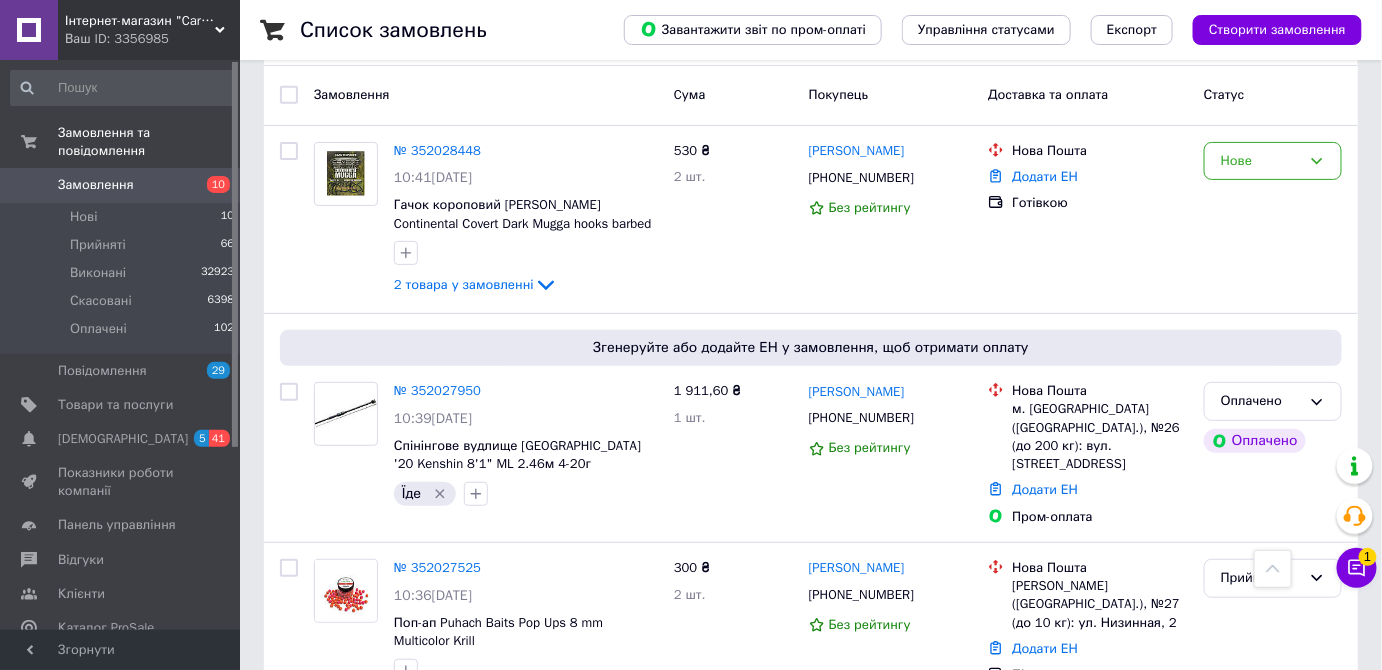 scroll, scrollTop: 0, scrollLeft: 0, axis: both 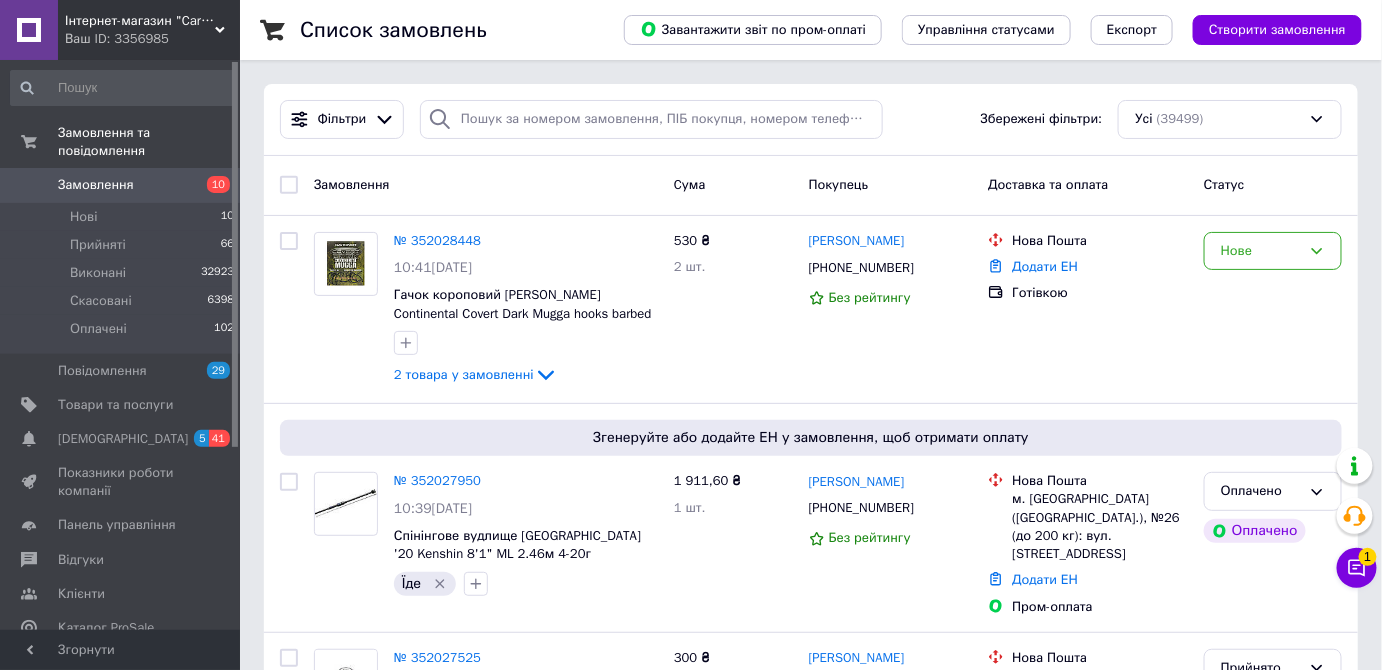 click on "Замовлення" at bounding box center [121, 185] 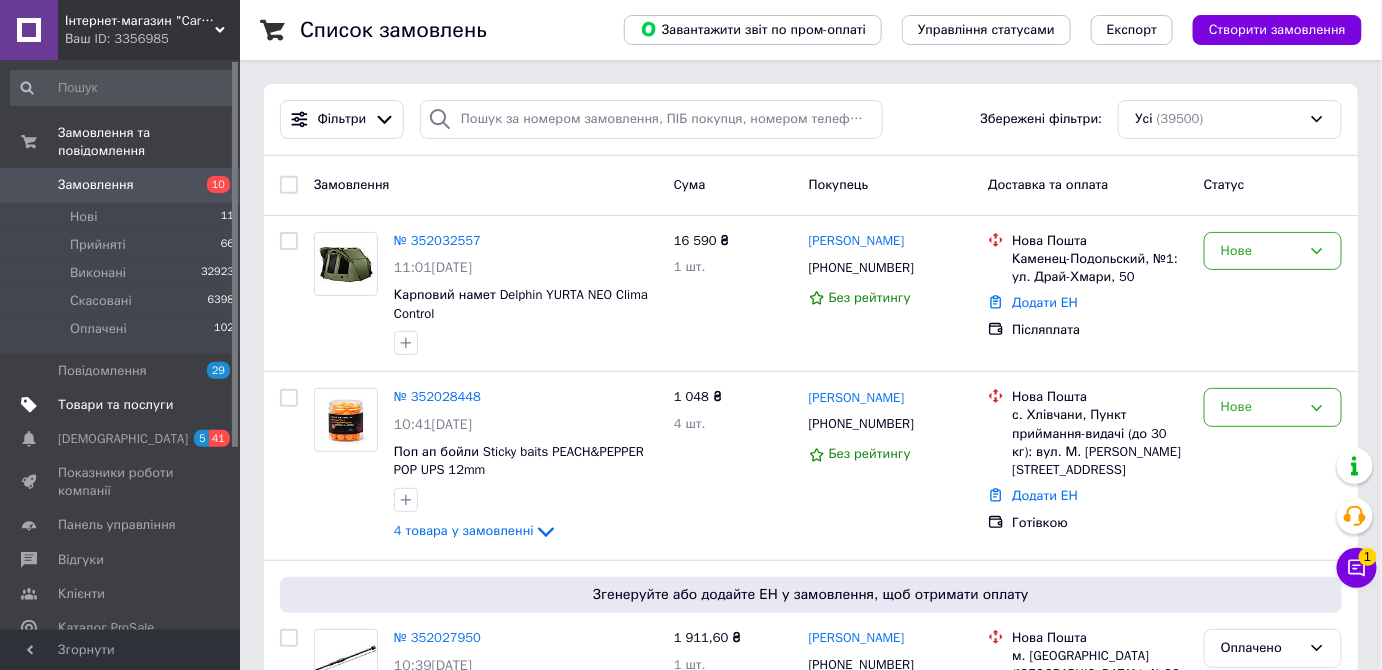 click on "Товари та послуги" at bounding box center [115, 405] 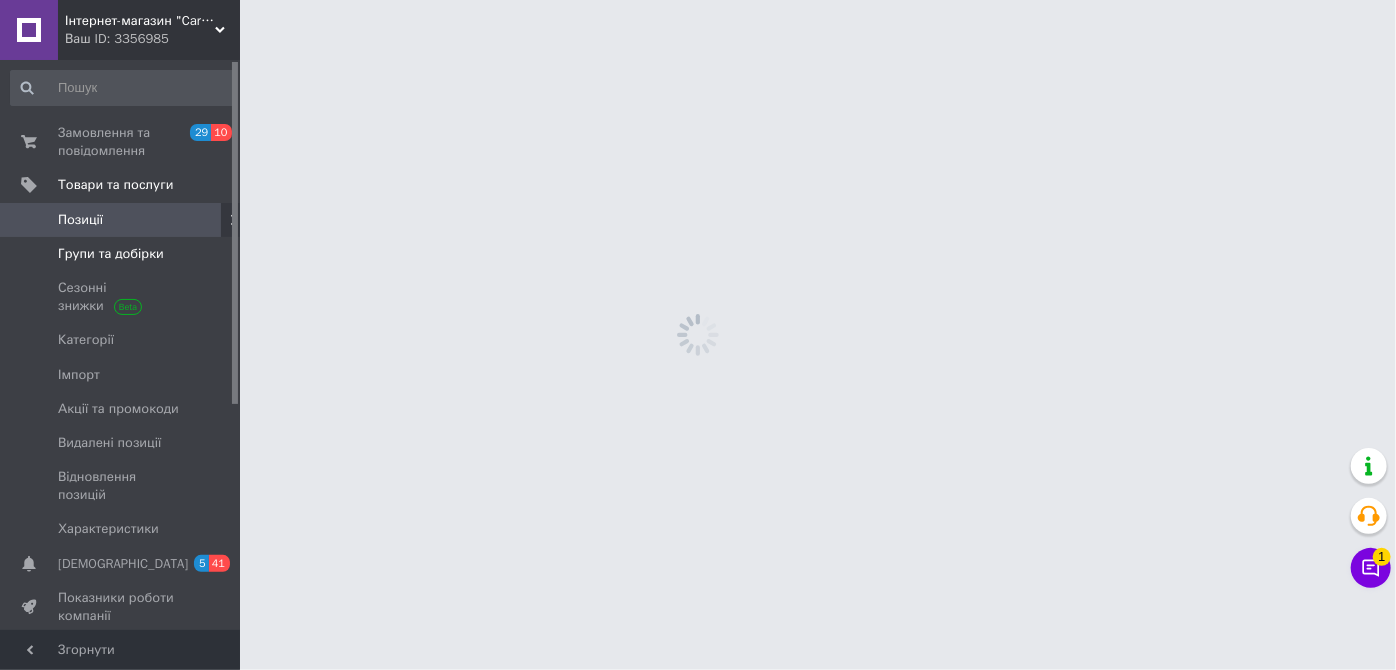 click on "Групи та добірки" at bounding box center (111, 254) 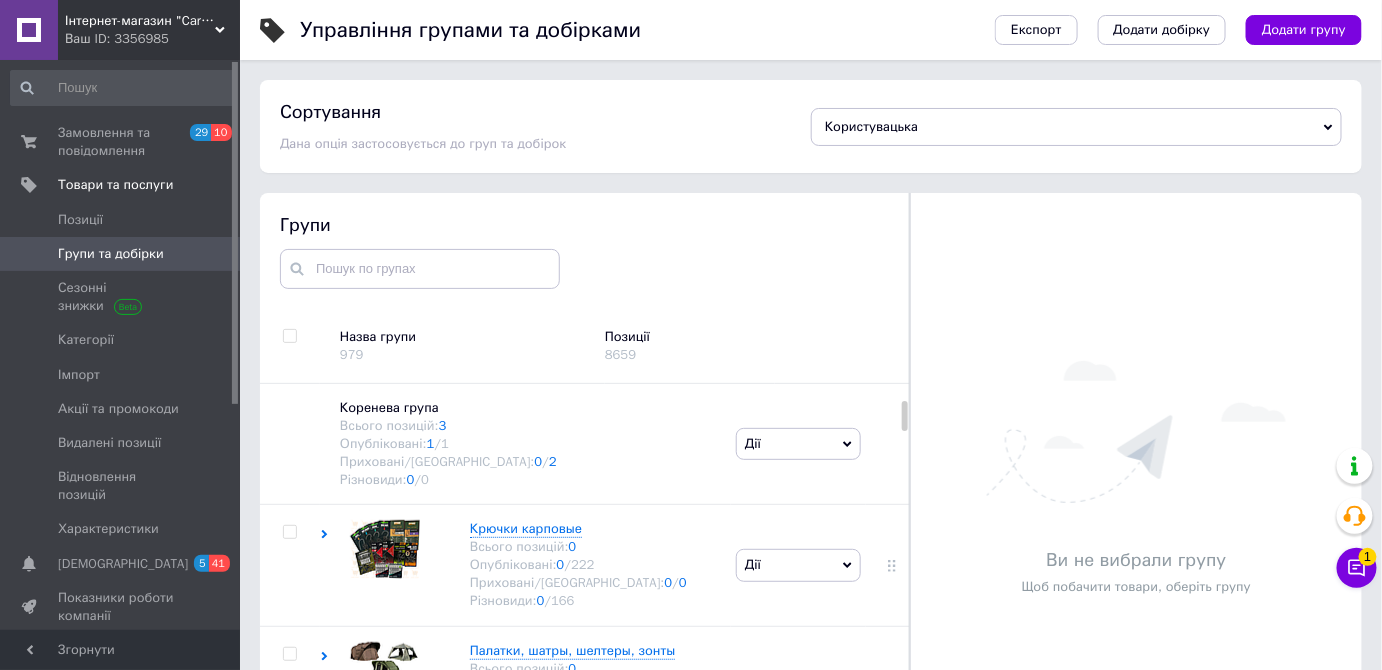 scroll, scrollTop: 113, scrollLeft: 0, axis: vertical 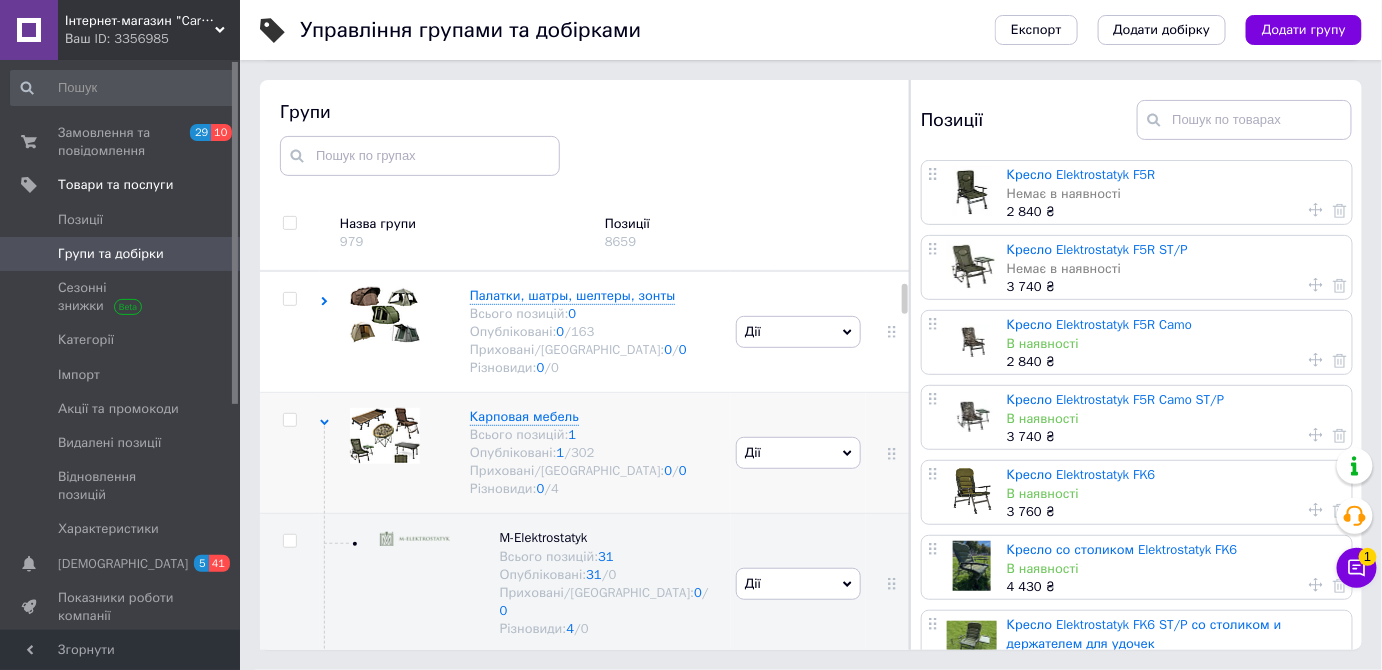 click 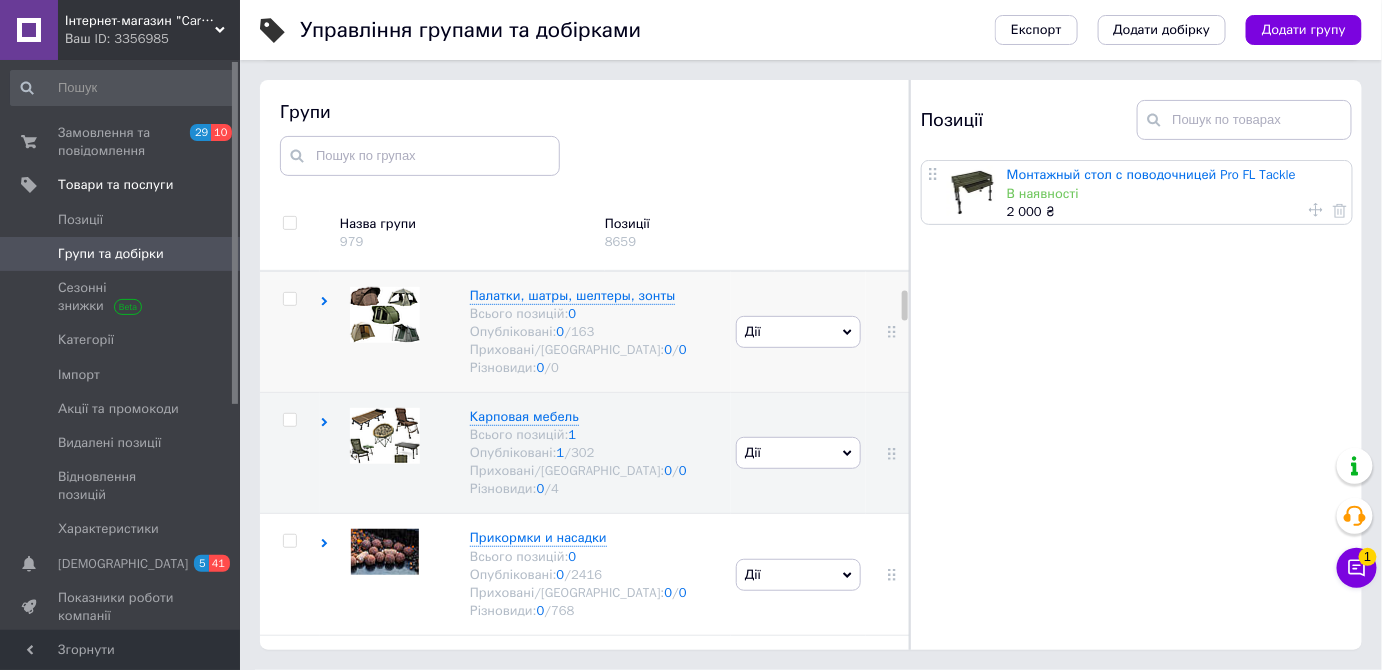 scroll, scrollTop: 0, scrollLeft: 0, axis: both 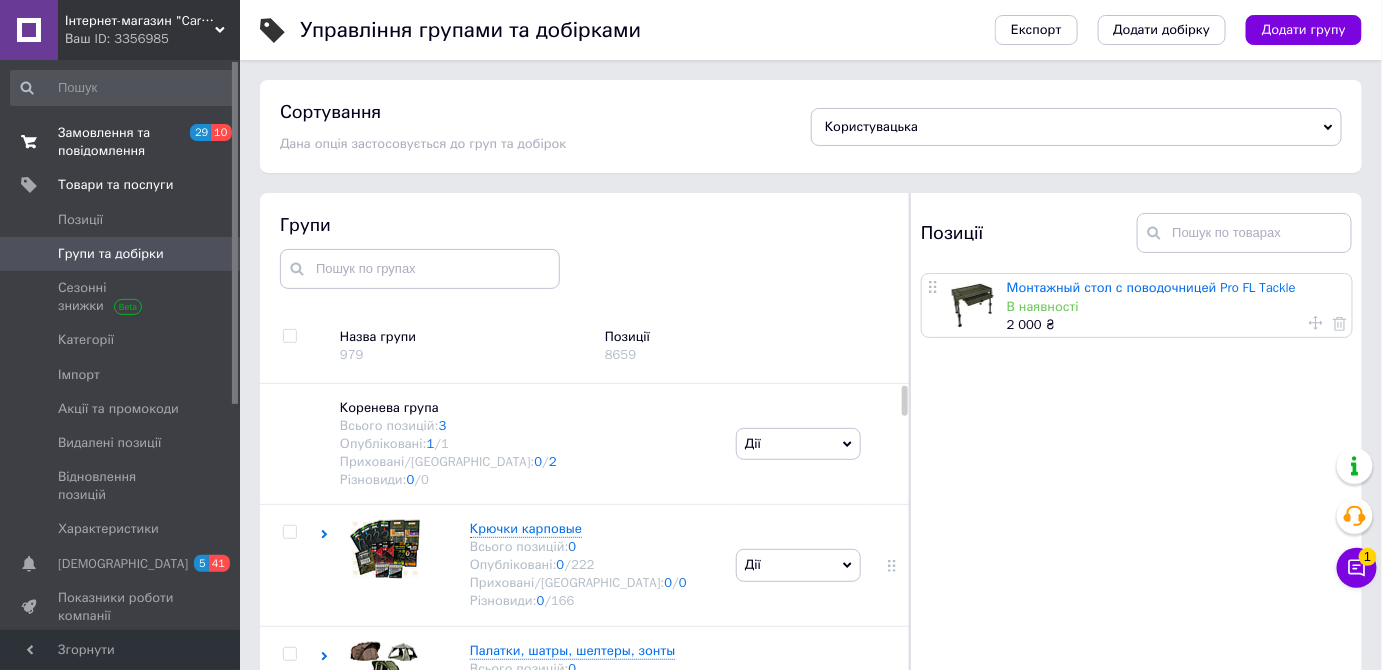 click on "Замовлення та повідомлення" at bounding box center (121, 142) 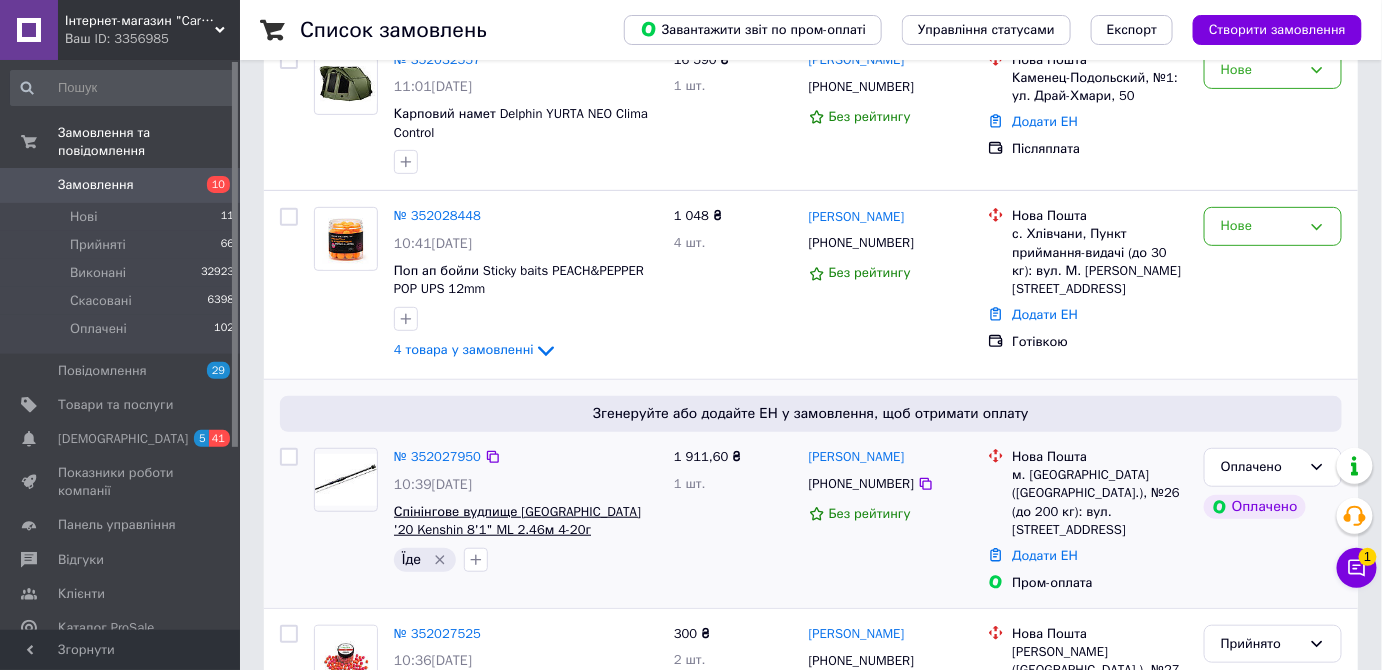 scroll, scrollTop: 272, scrollLeft: 0, axis: vertical 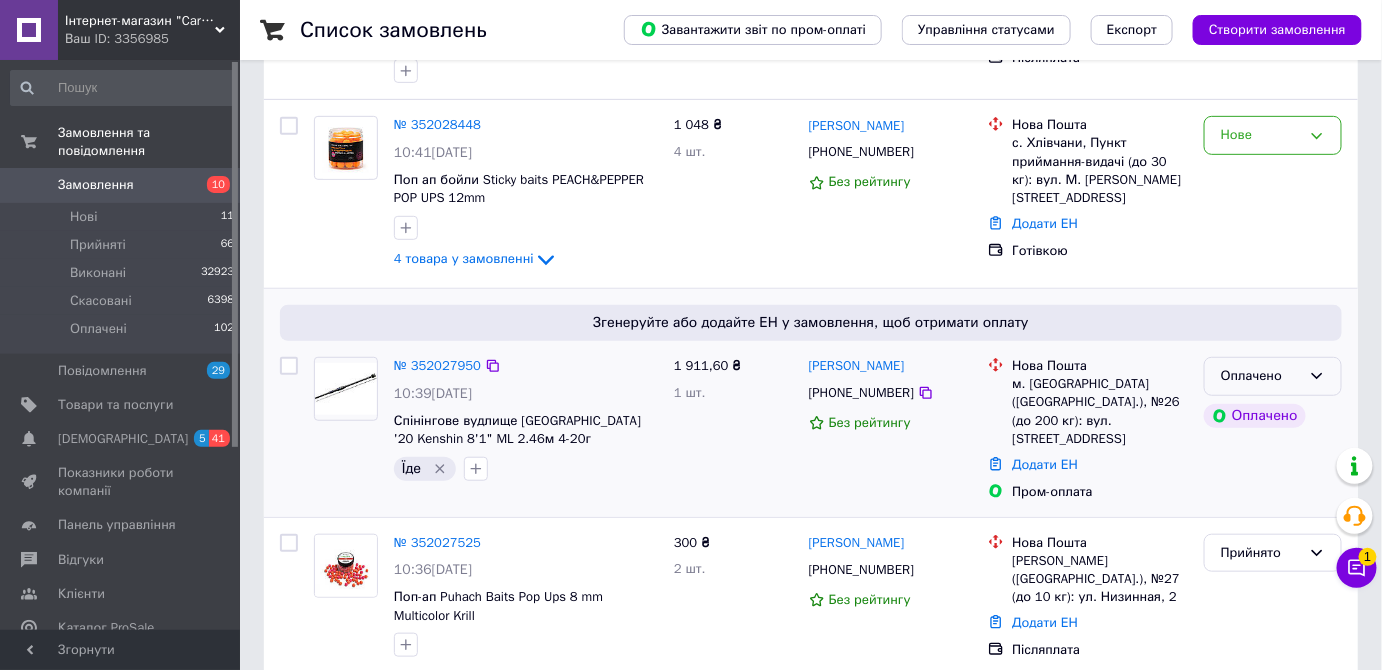 click on "Оплачено" at bounding box center [1273, 376] 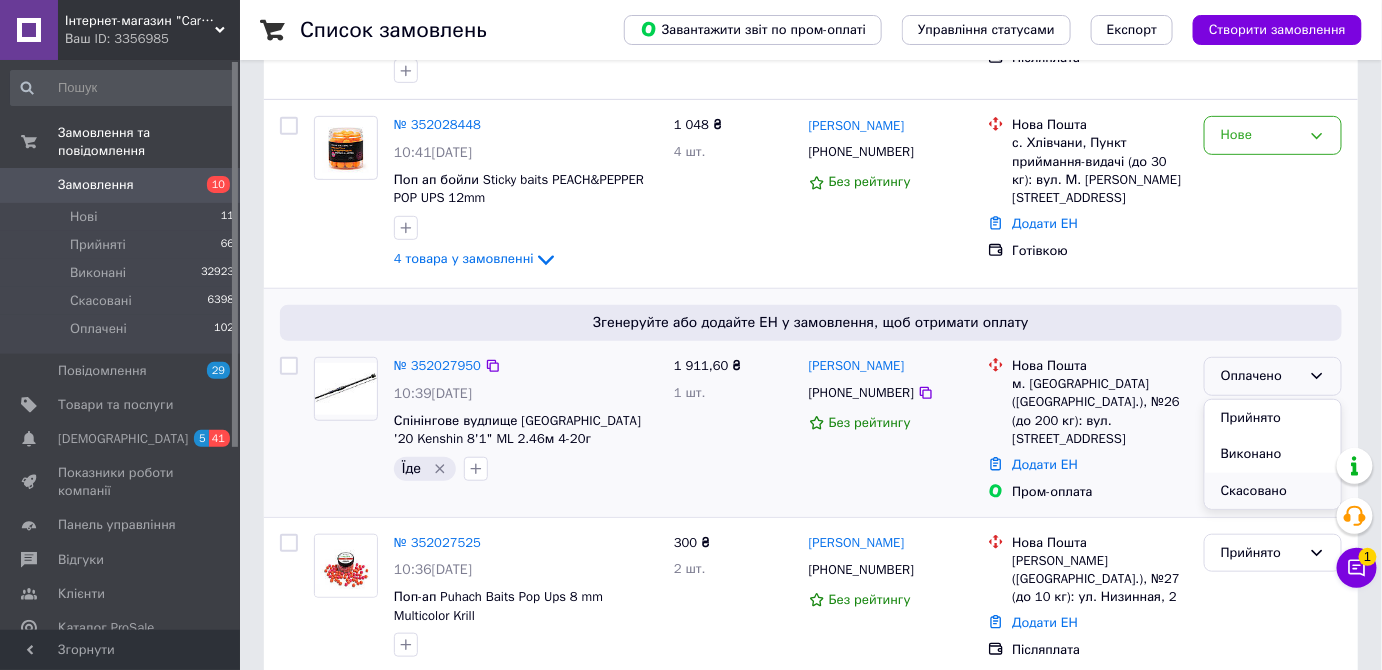 click on "Скасовано" at bounding box center (1273, 491) 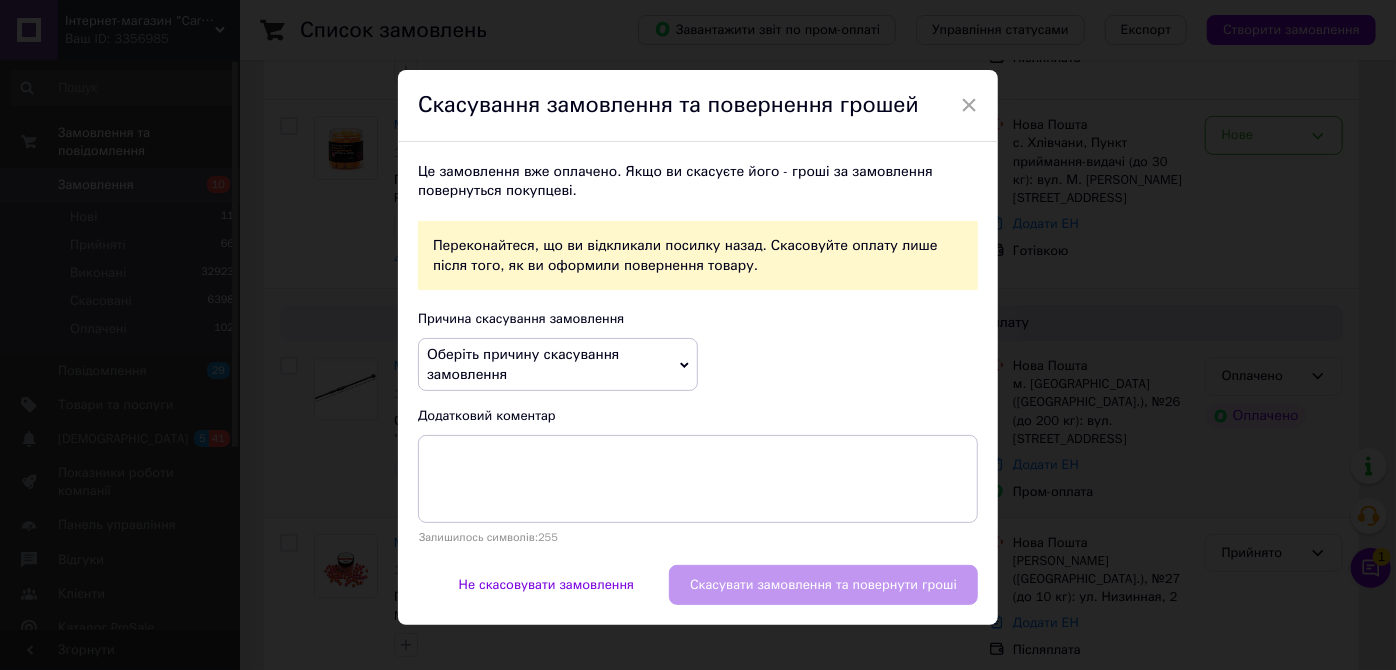 click on "Оберіть причину скасування замовлення" at bounding box center (558, 364) 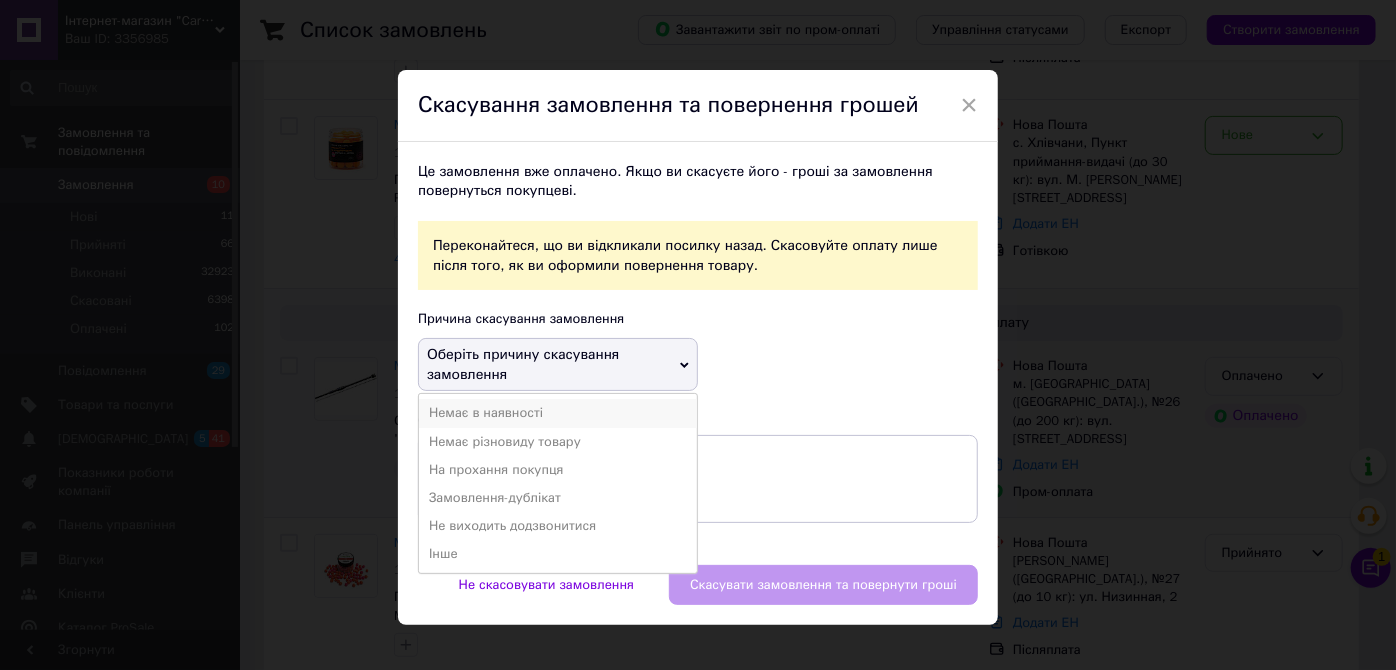 click on "Немає в наявності" at bounding box center [558, 413] 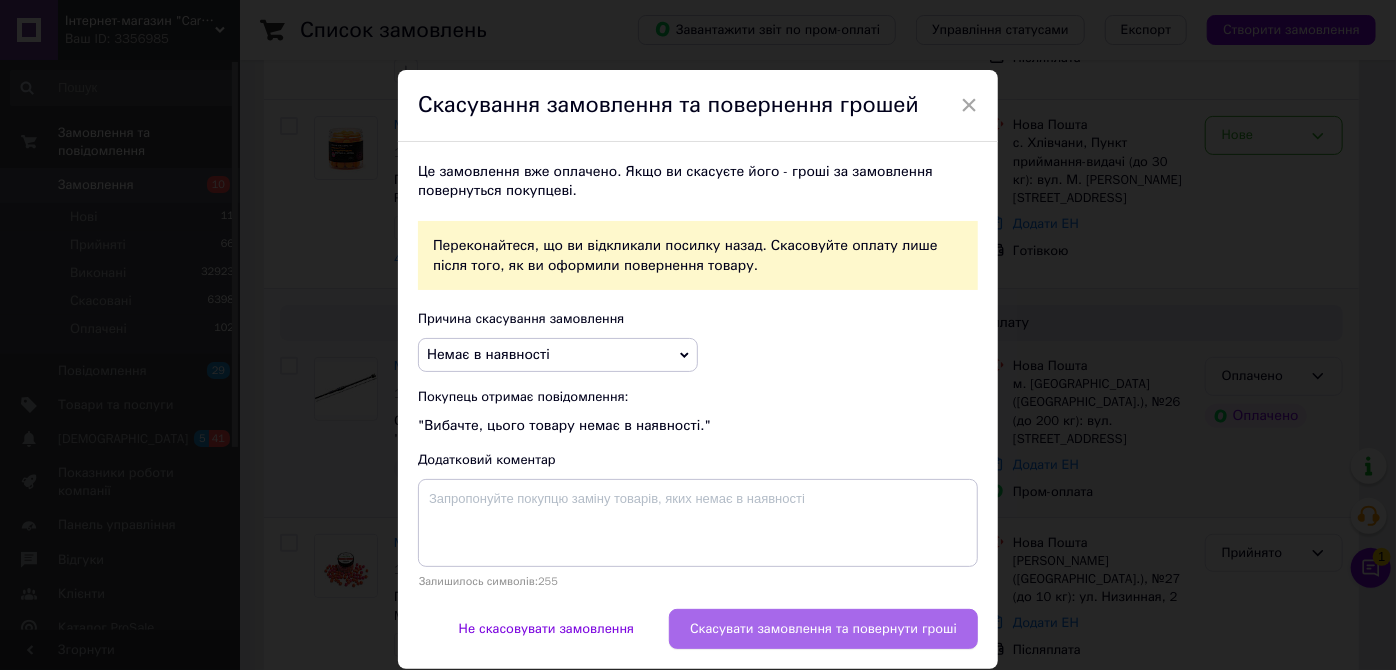 click on "Скасувати замовлення та повернути гроші" at bounding box center [823, 629] 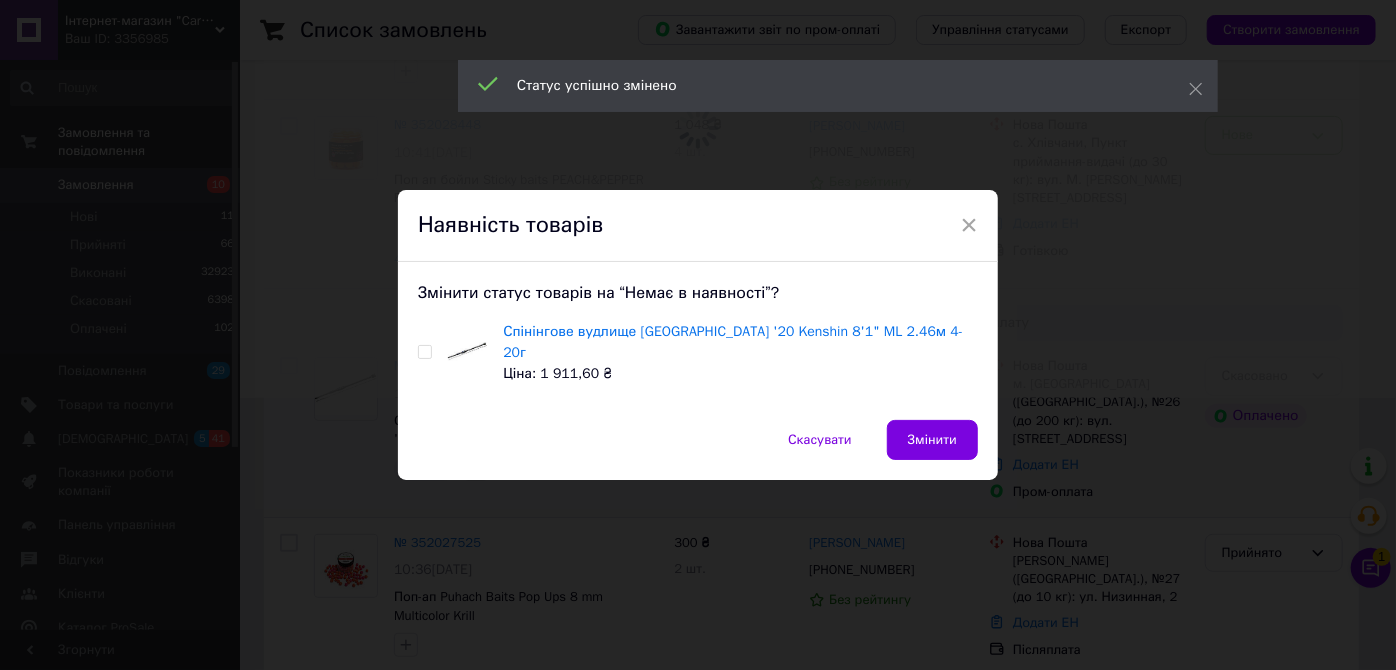 click on "Спінінгове вудлище Flagman Azura '20 Kenshin 8'1" ML 2.46м 4-20г Ціна: 1 911,60 ₴" at bounding box center (698, 352) 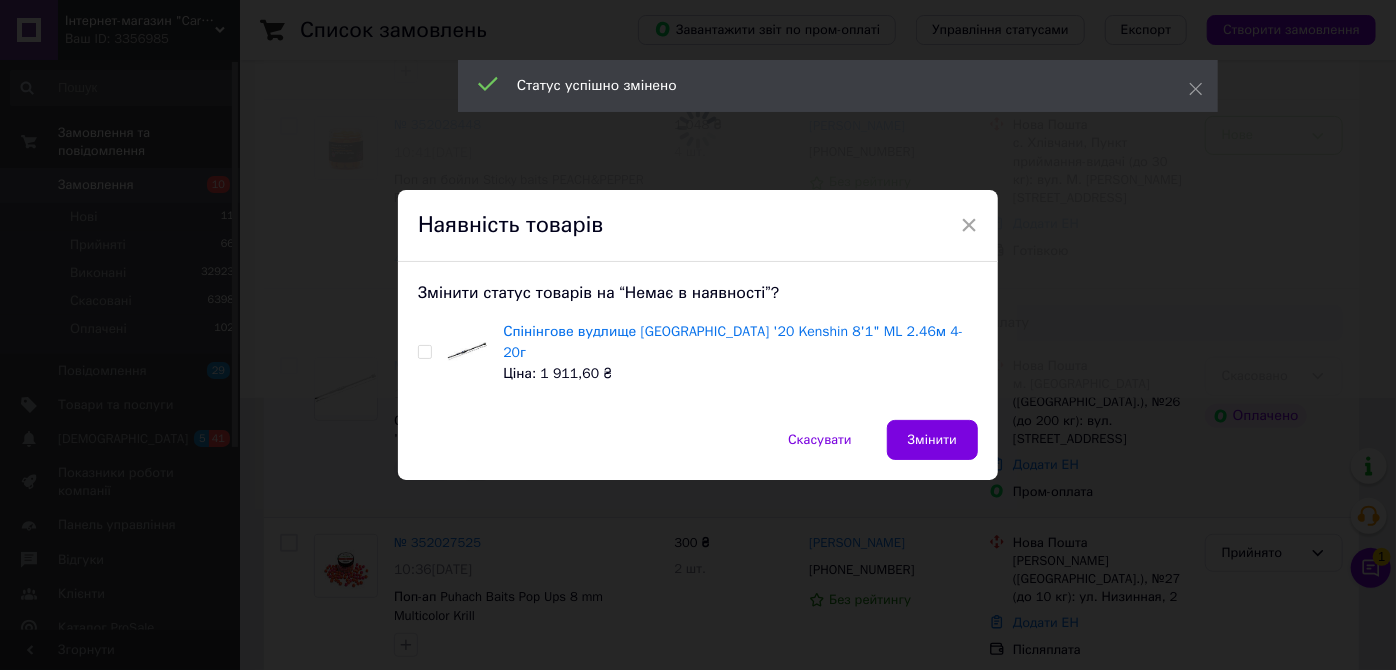click on "Спінінгове вудлище Flagman Azura '20 Kenshin 8'1" ML 2.46м 4-20г Ціна: 1 911,60 ₴" at bounding box center [698, 352] 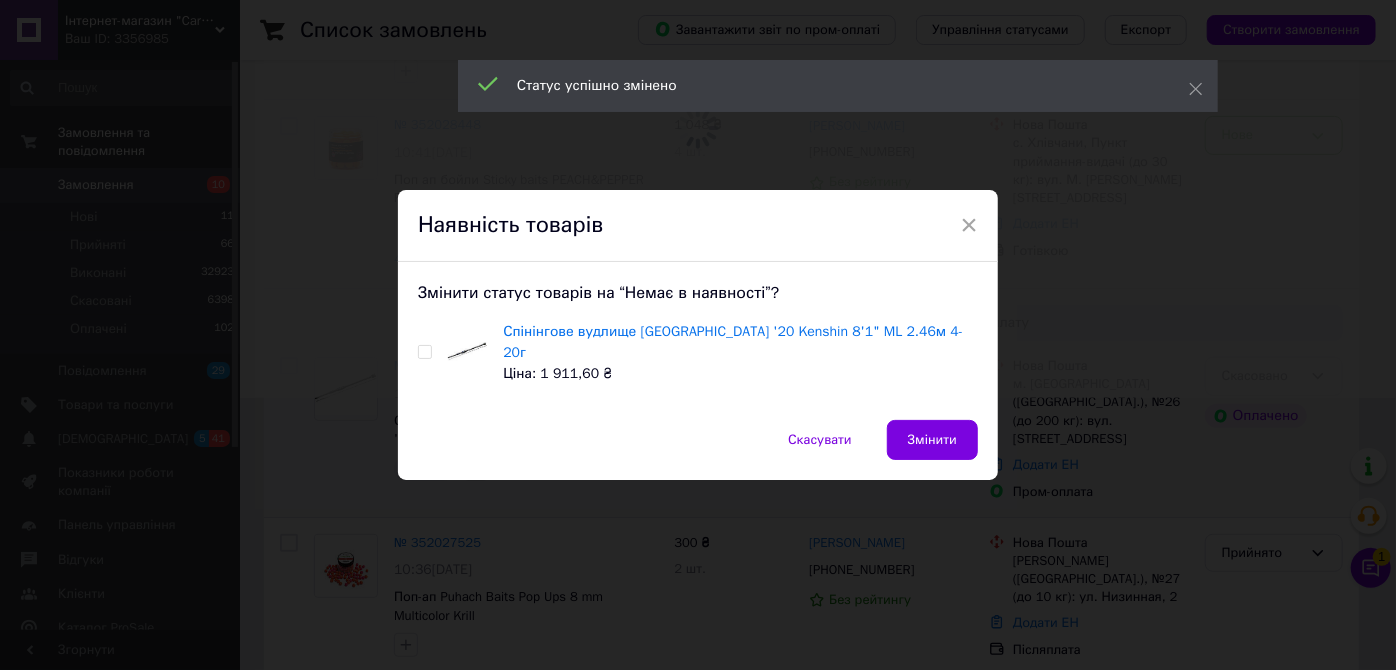 click at bounding box center [424, 352] 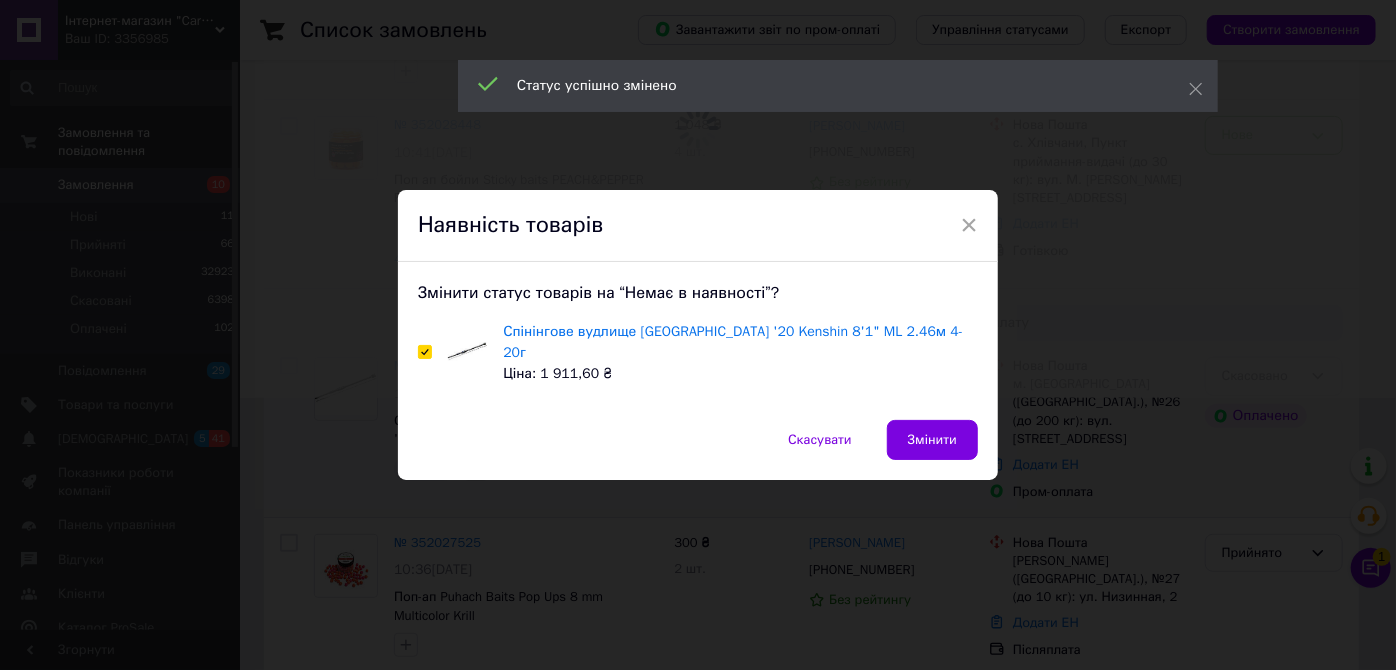 checkbox on "true" 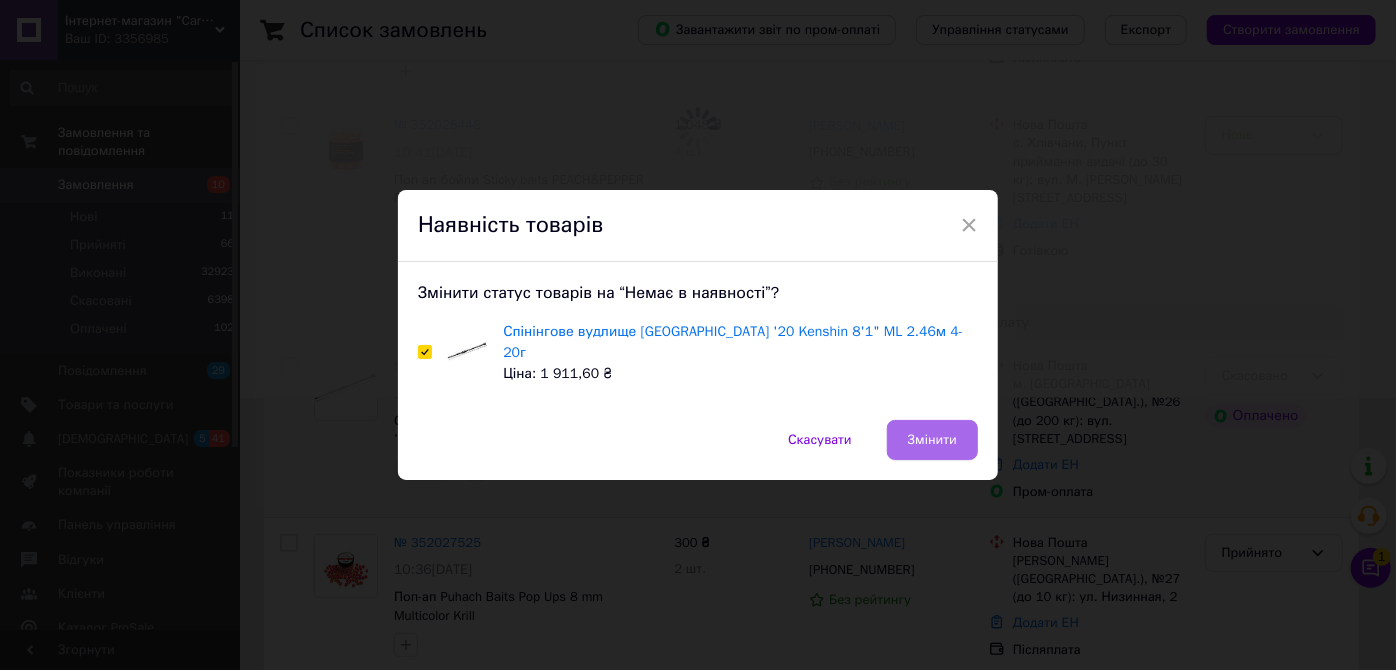 click on "Змінити" at bounding box center (932, 440) 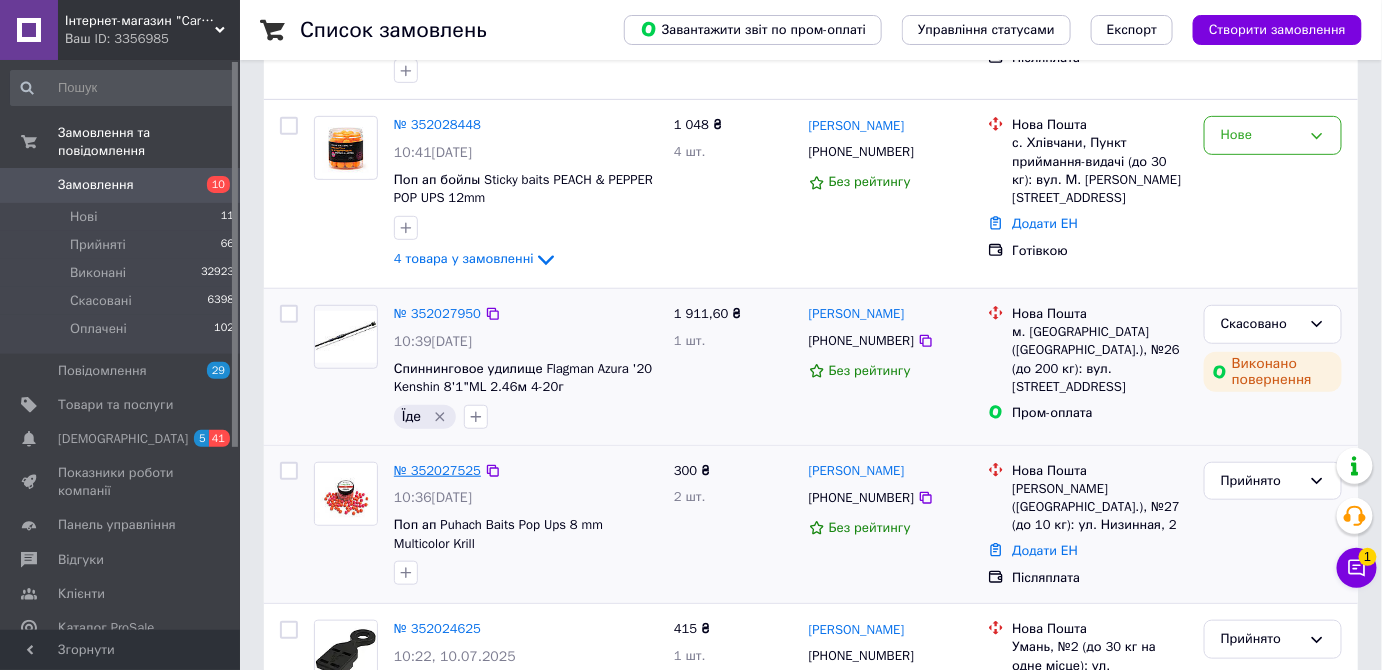 scroll, scrollTop: 363, scrollLeft: 0, axis: vertical 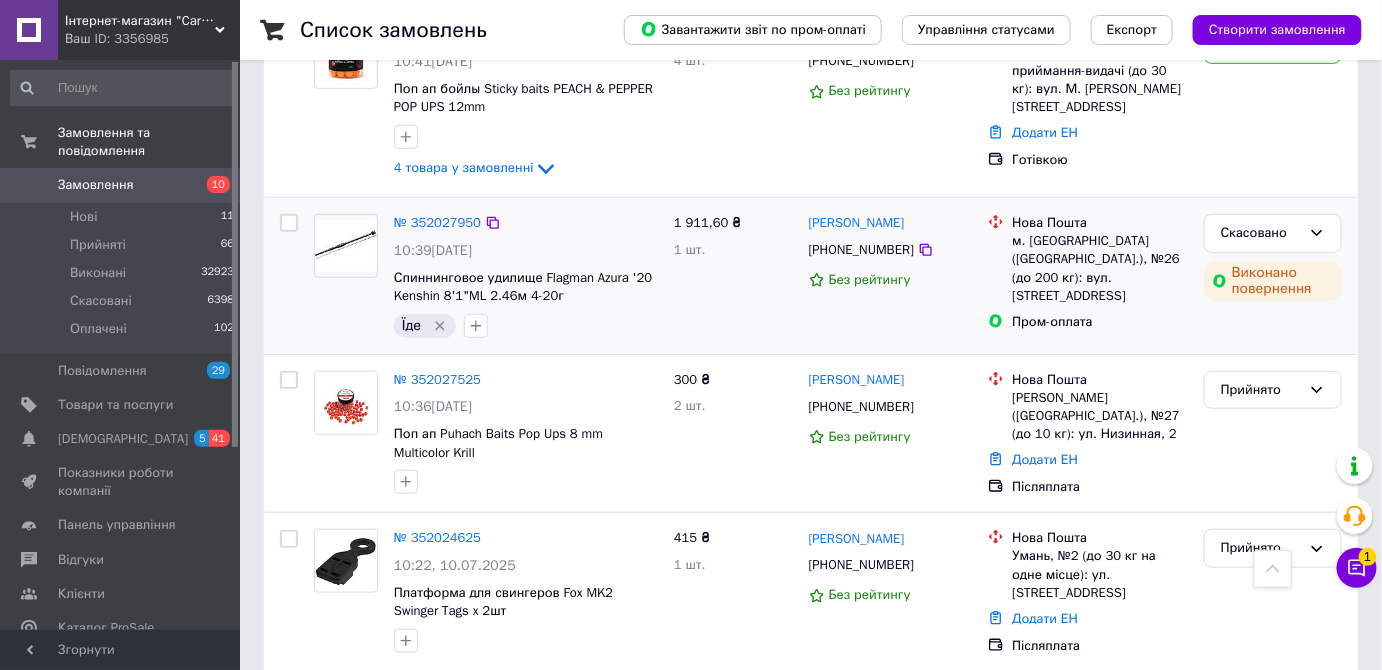 click 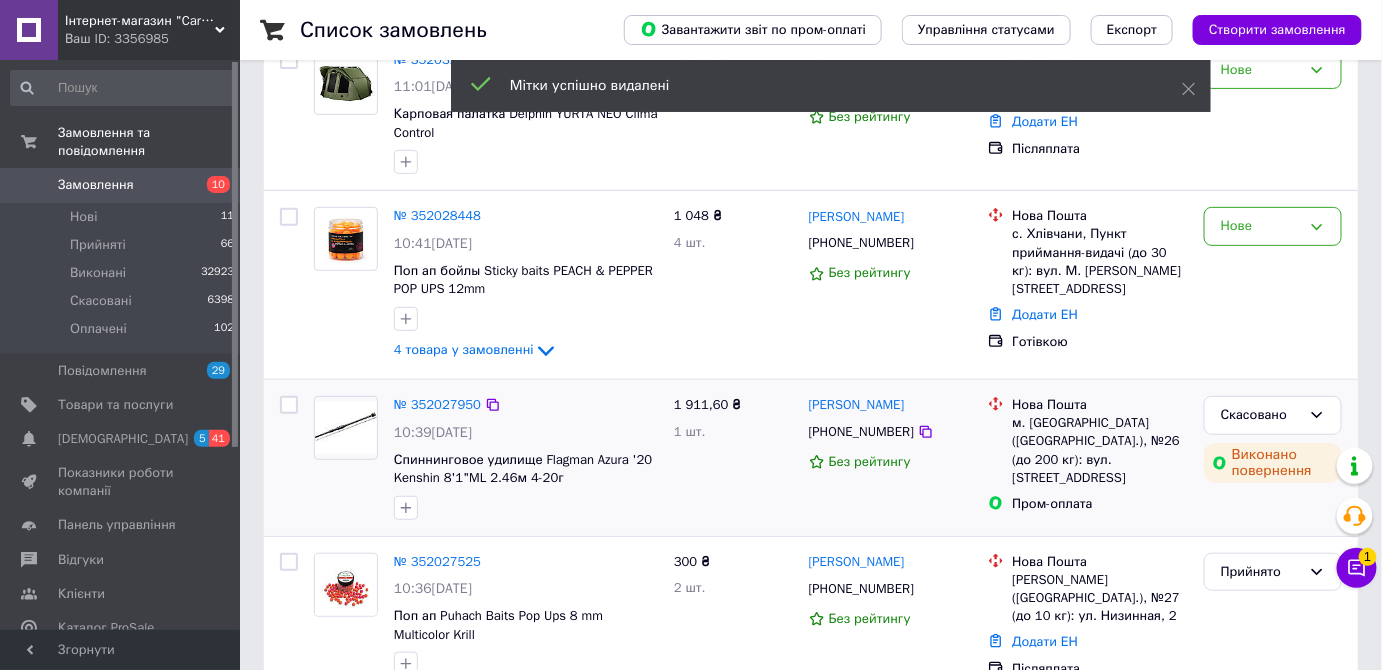 scroll, scrollTop: 272, scrollLeft: 0, axis: vertical 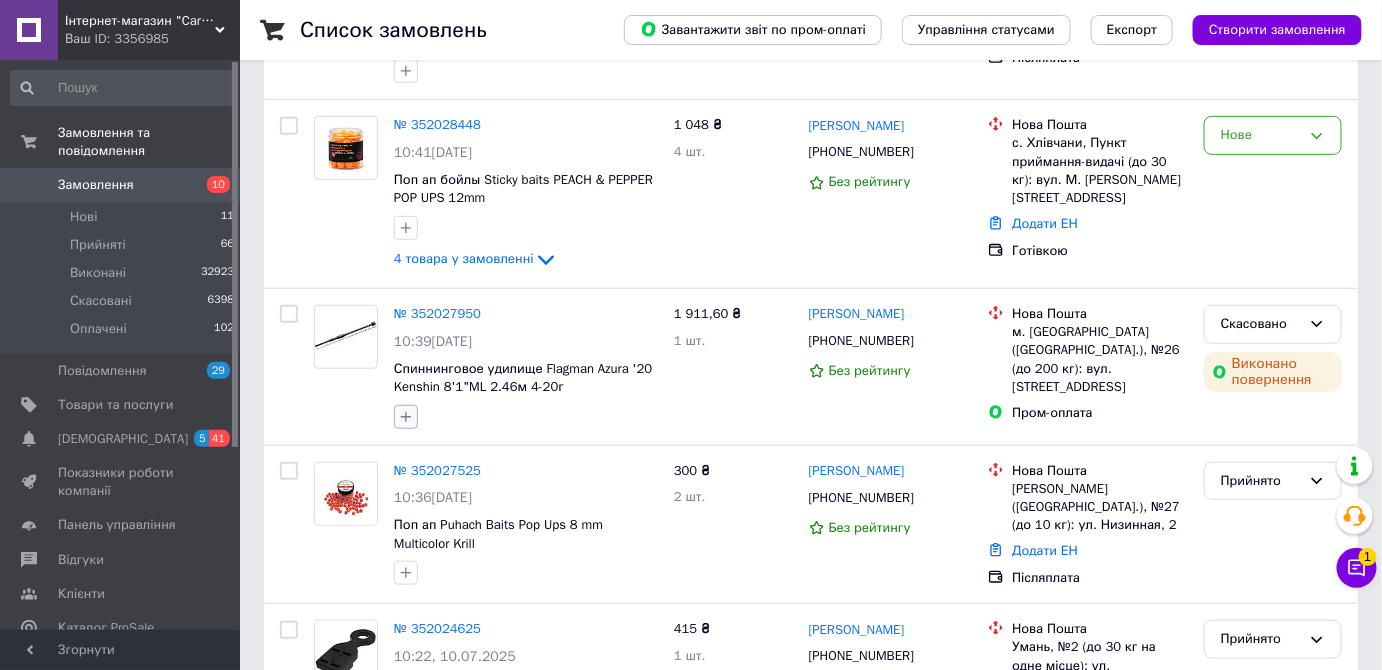 click at bounding box center [406, 417] 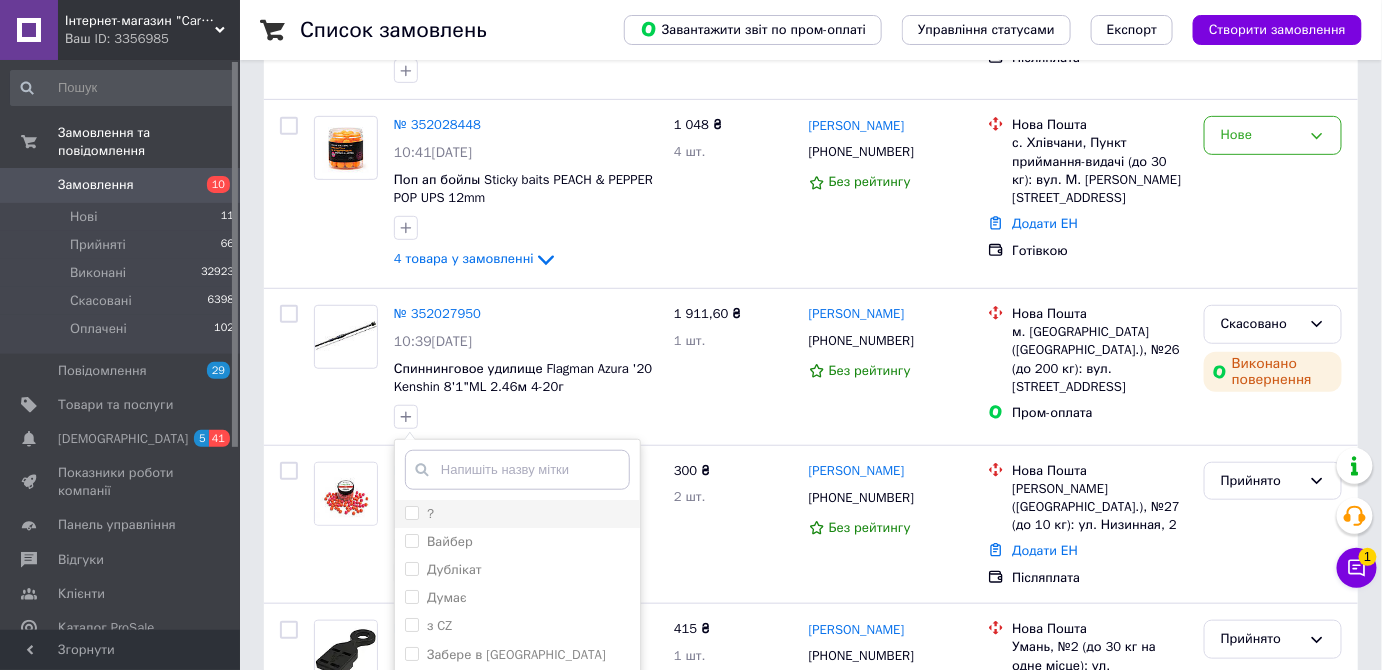scroll, scrollTop: 545, scrollLeft: 0, axis: vertical 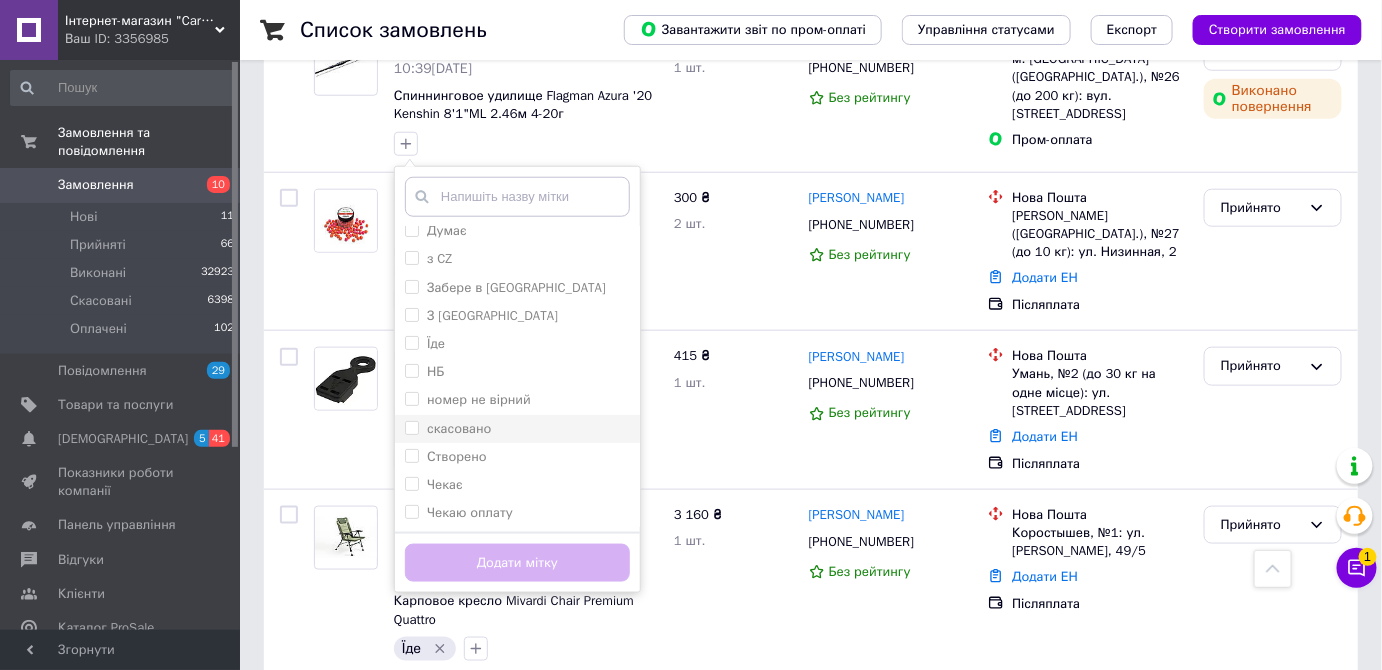 click at bounding box center (412, 428) 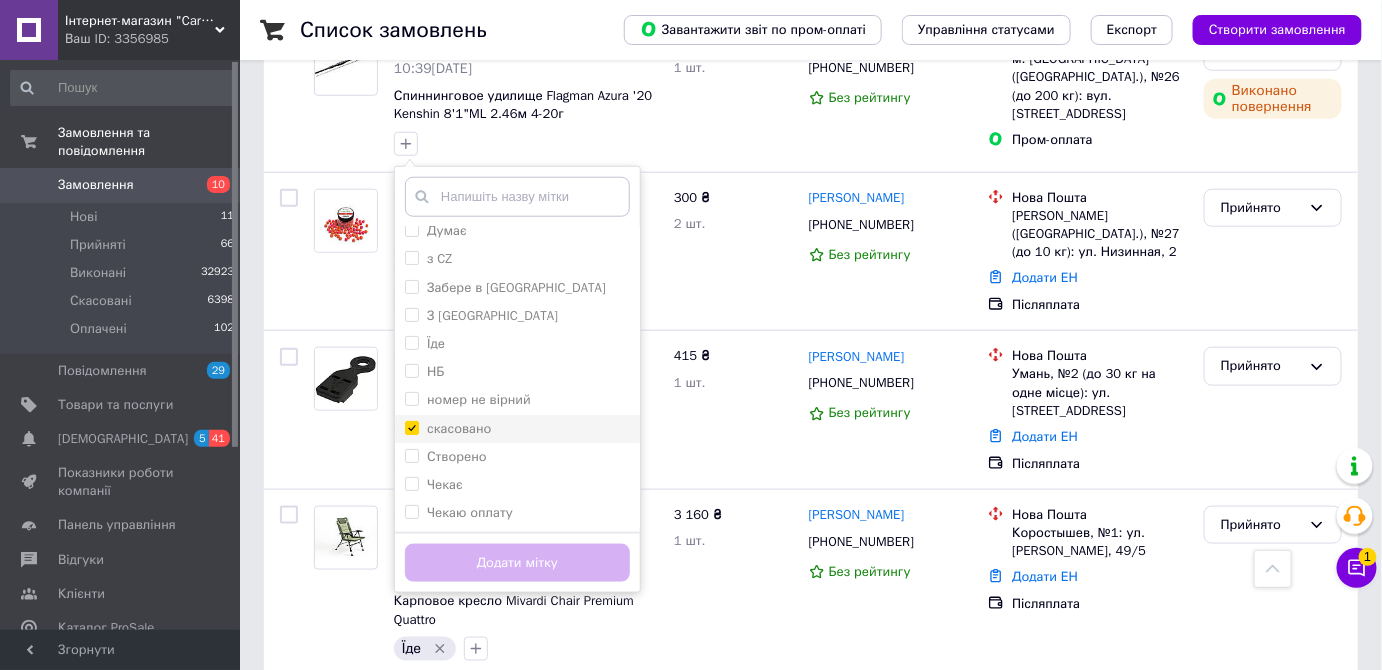 click on "скасовано" at bounding box center (411, 427) 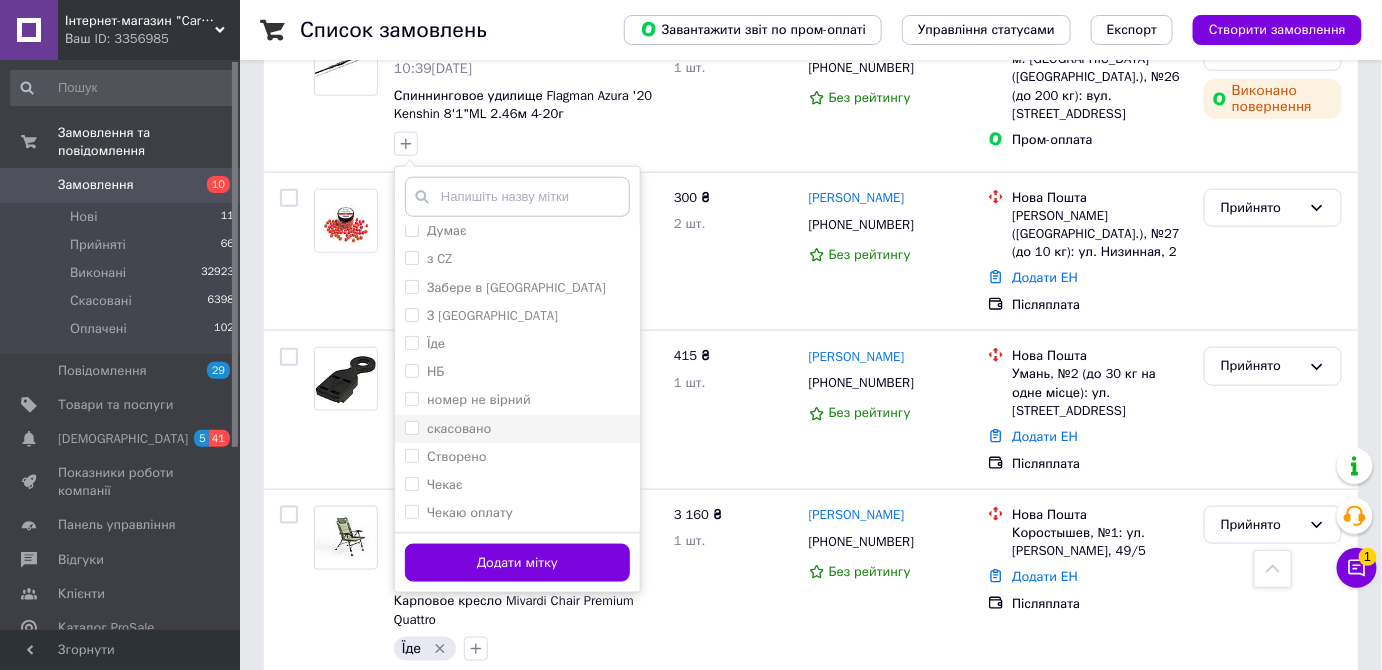 click on "скасовано" at bounding box center (411, 427) 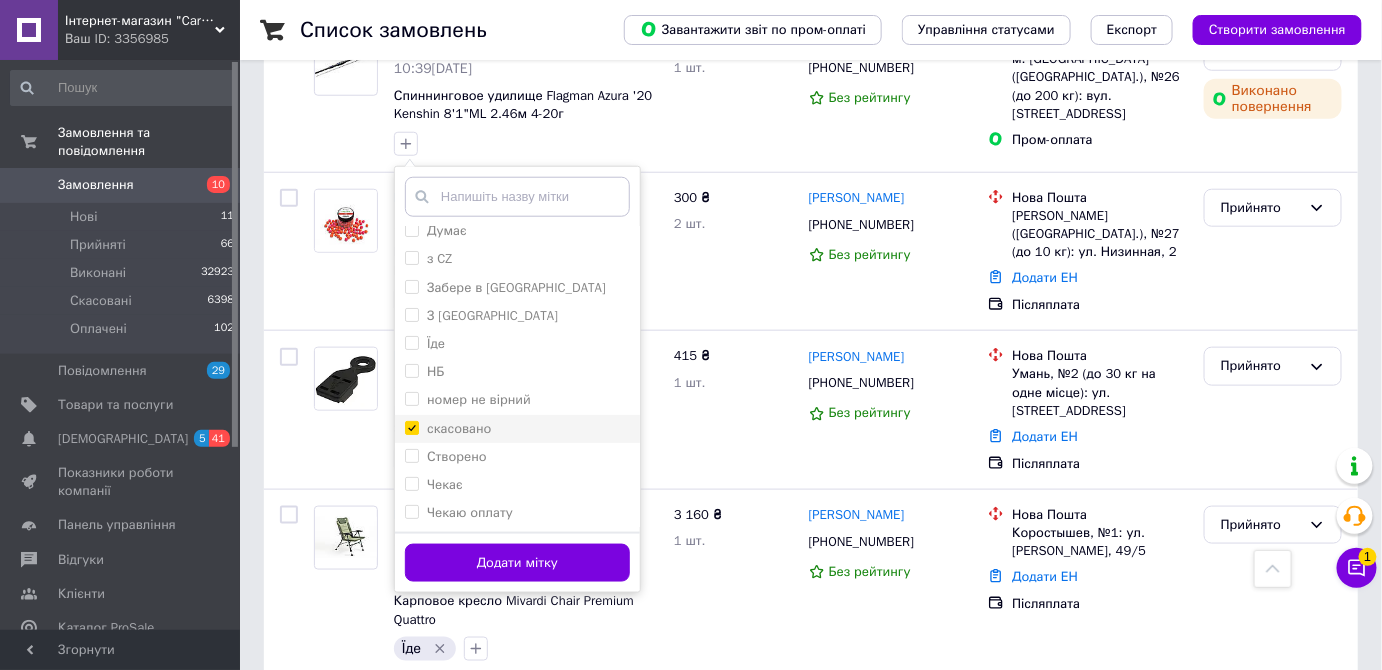 checkbox on "true" 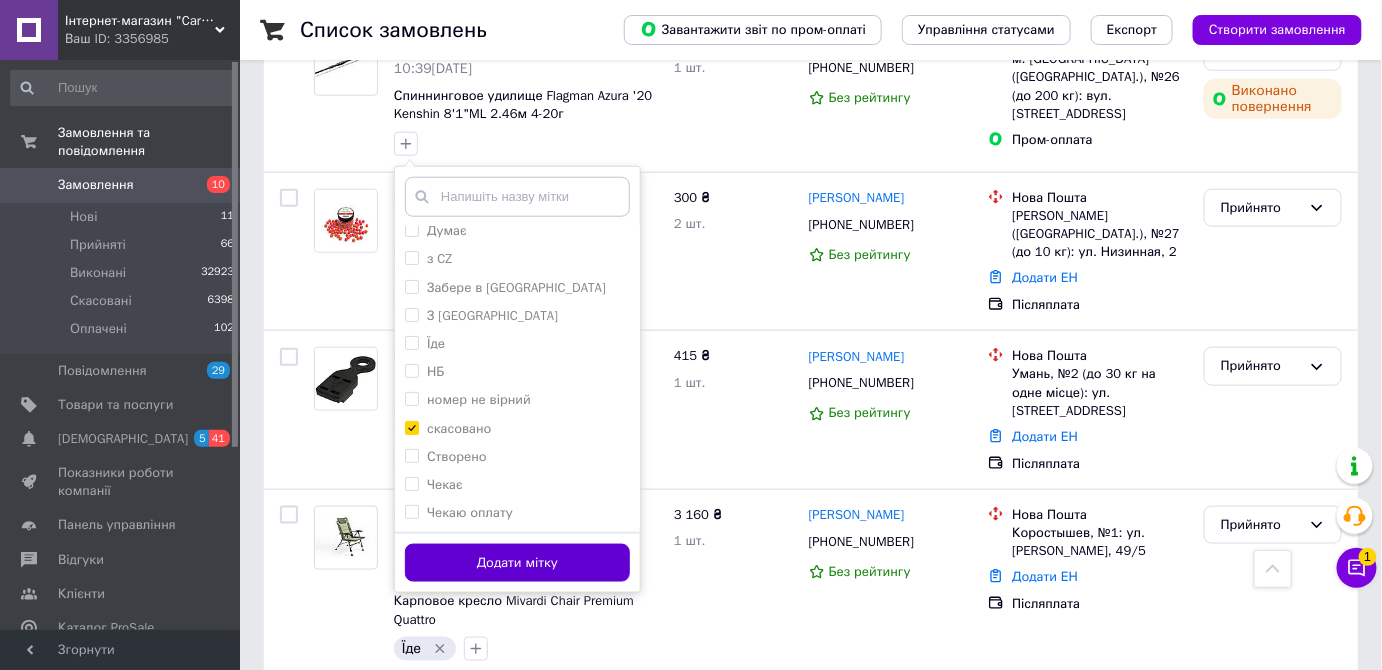 click on "Додати мітку" at bounding box center (517, 563) 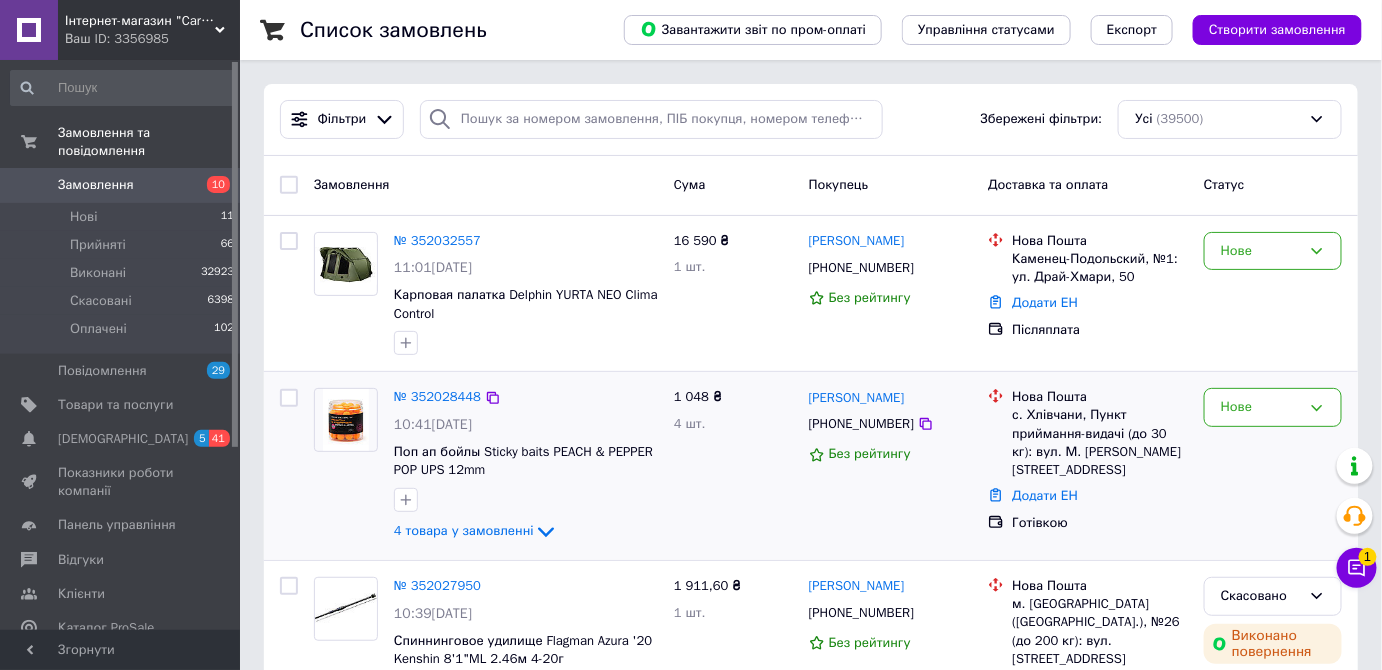 scroll, scrollTop: 90, scrollLeft: 0, axis: vertical 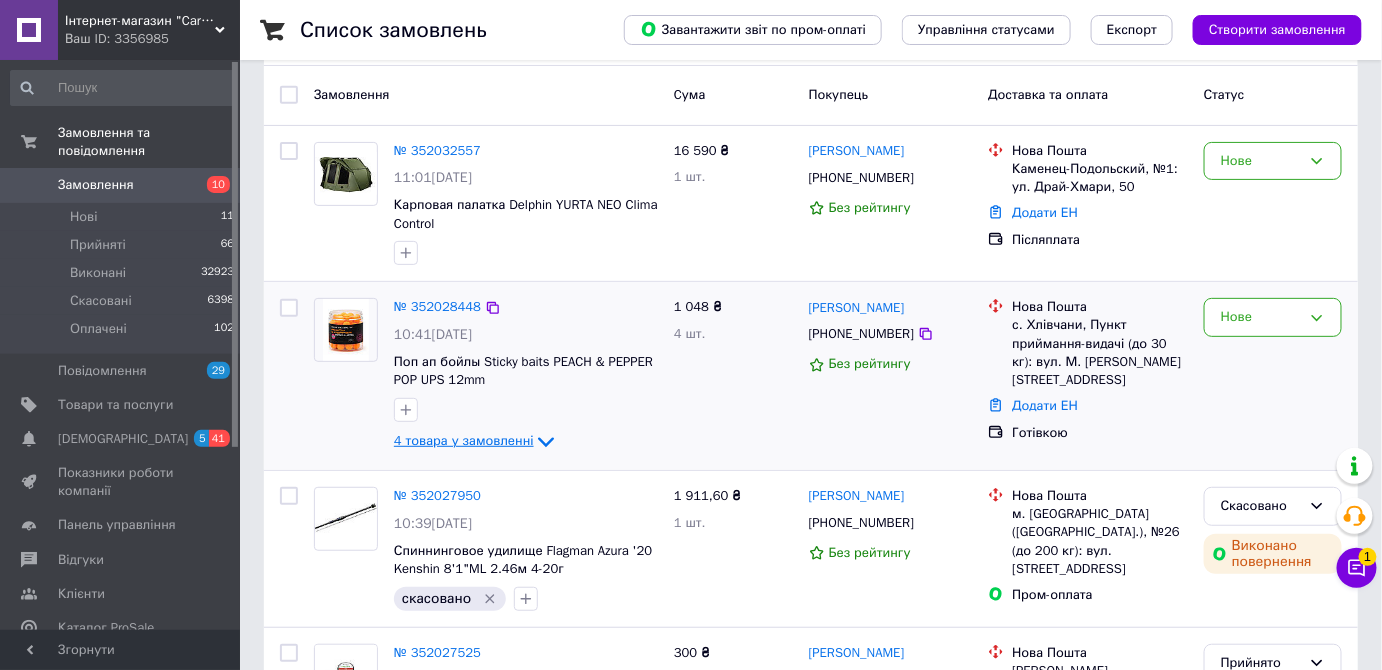 click on "4 товара у замовленні" at bounding box center (464, 441) 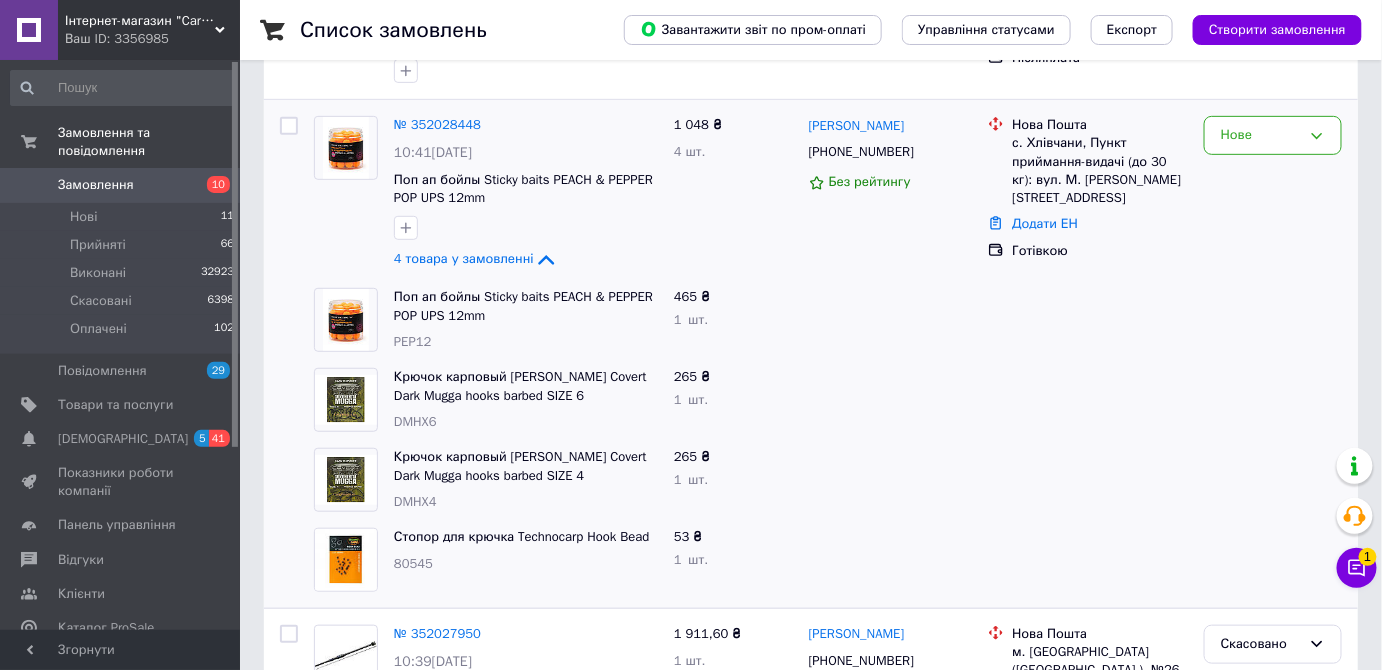 scroll, scrollTop: 90, scrollLeft: 0, axis: vertical 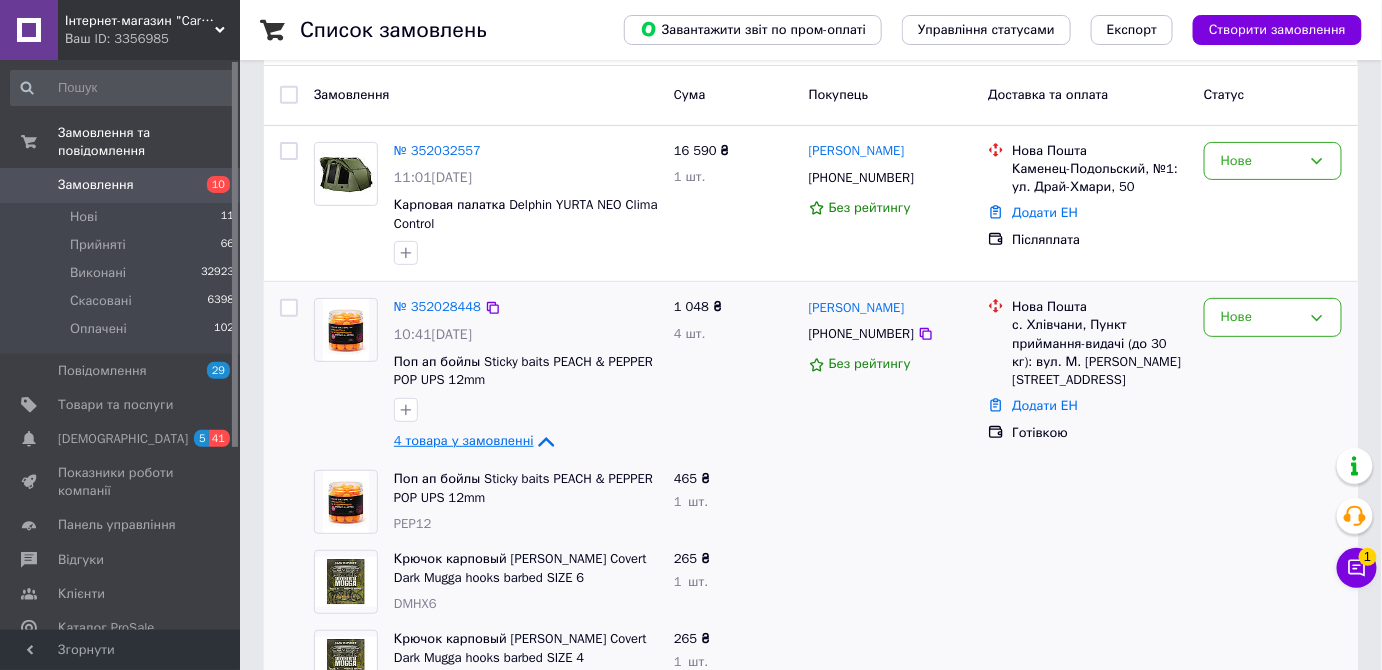 click on "4 товара у замовленні" at bounding box center [464, 441] 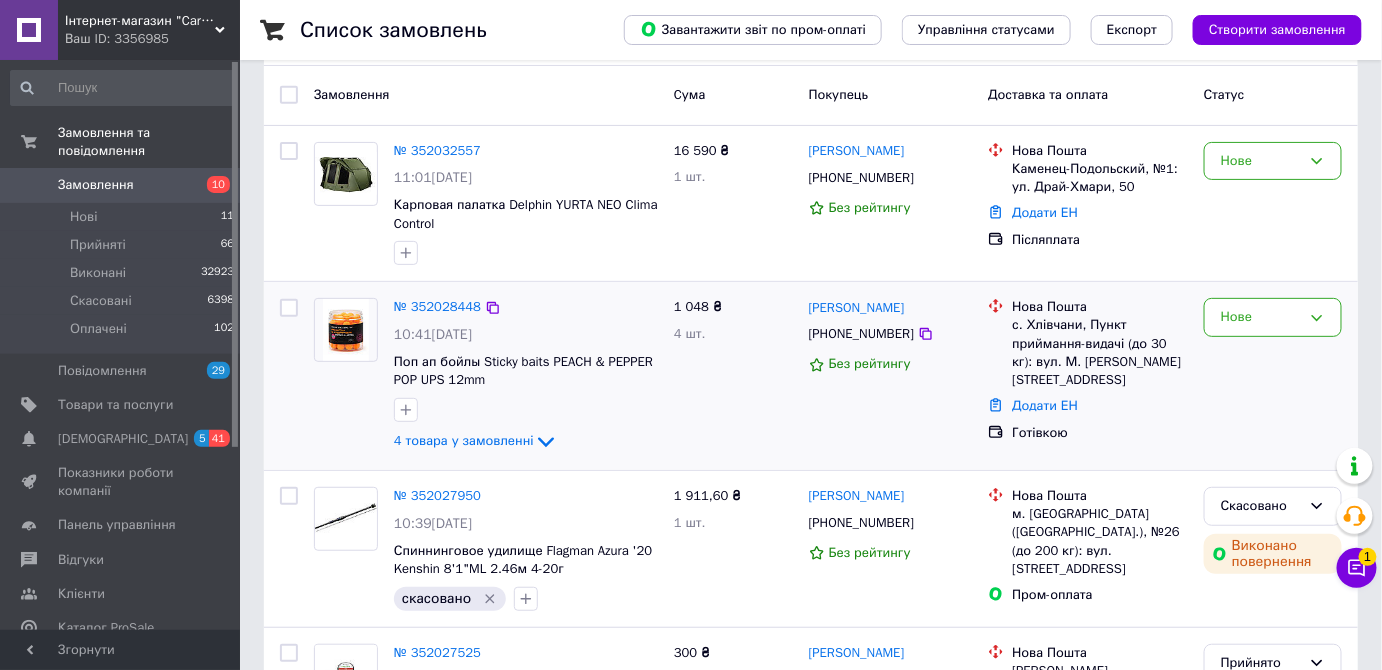 scroll, scrollTop: 0, scrollLeft: 0, axis: both 